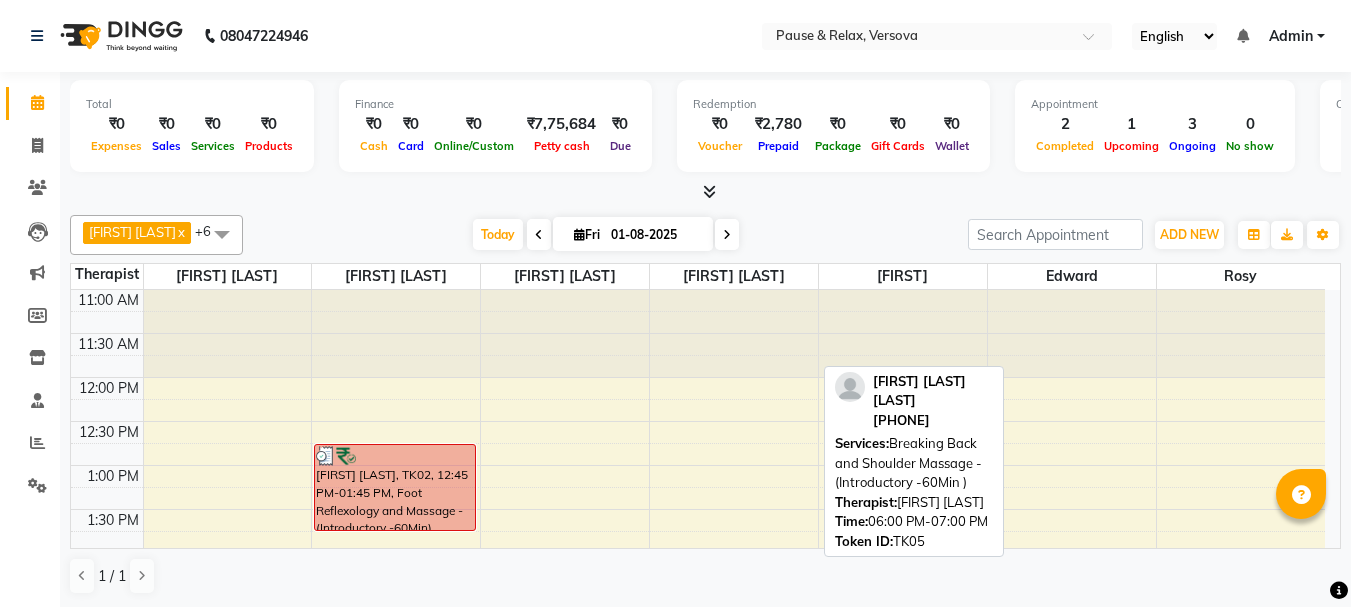 scroll, scrollTop: 0, scrollLeft: 0, axis: both 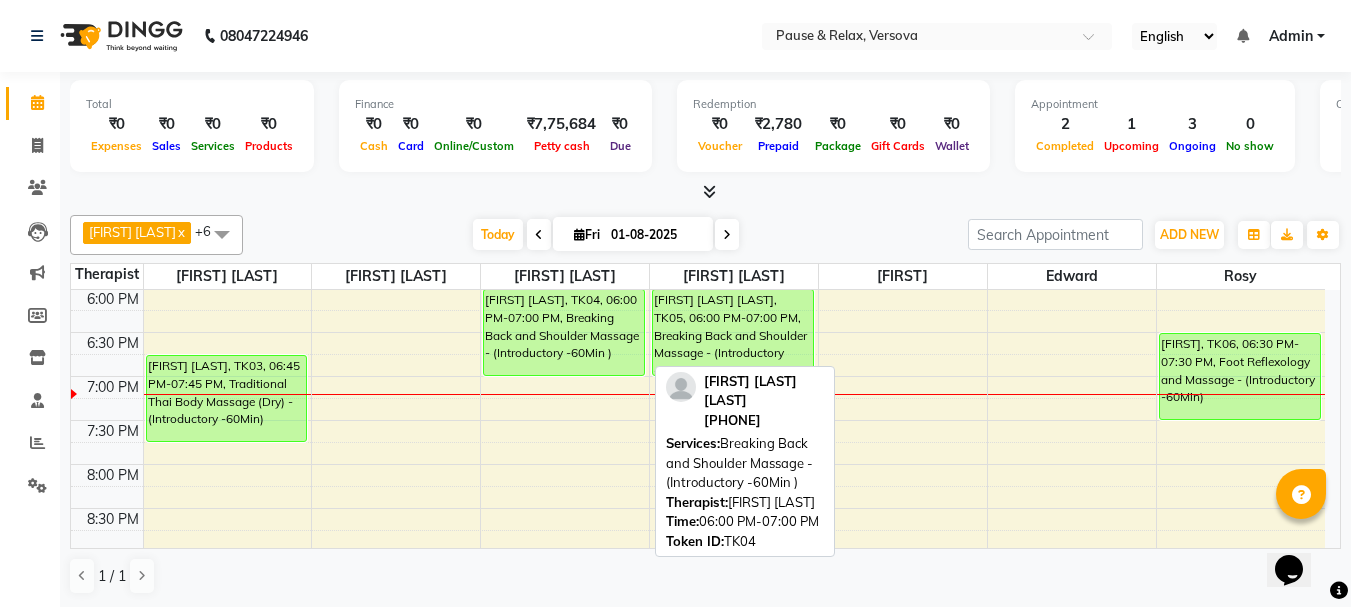 click on "[FIRST] [LAST], TK04, 06:00 PM-07:00 PM, Breaking Back and Shoulder Massage - (Introductory -60Min )" at bounding box center (564, 332) 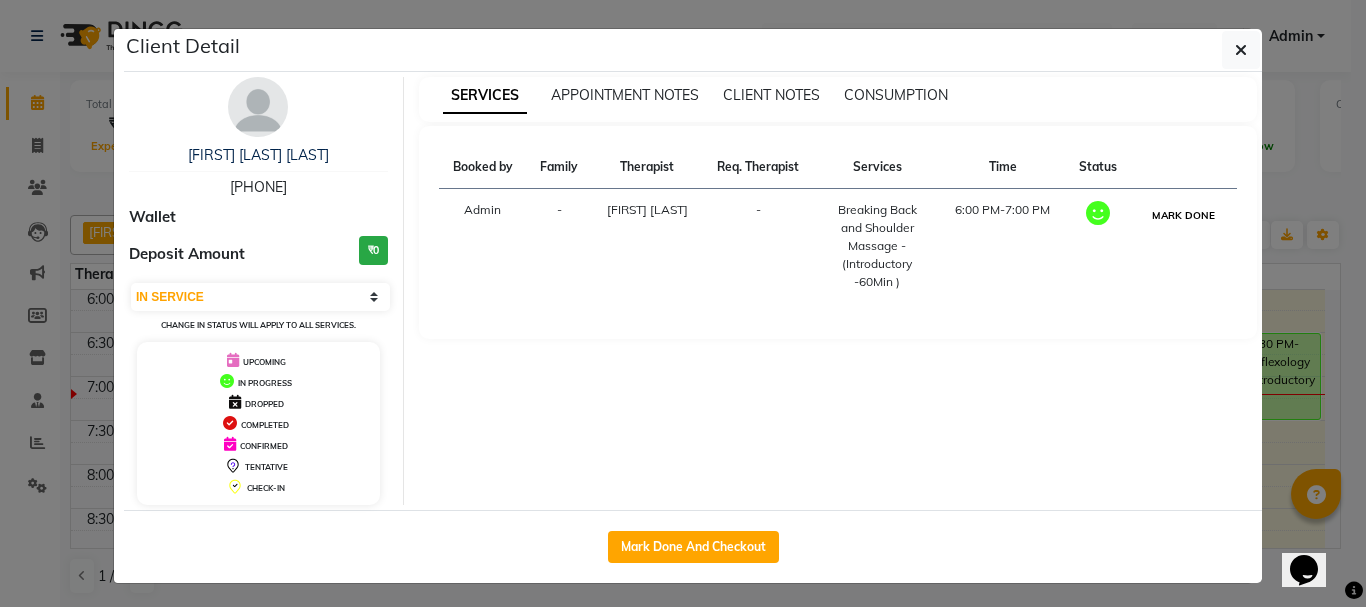 click on "MARK DONE" at bounding box center [1183, 215] 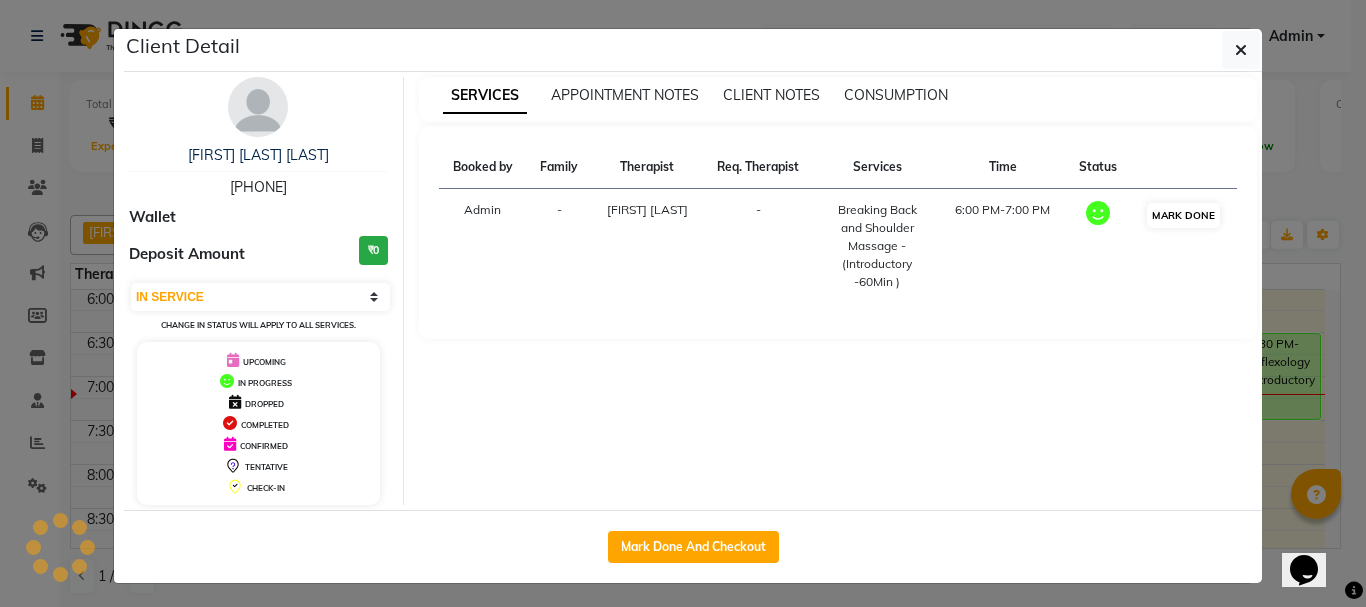 select on "3" 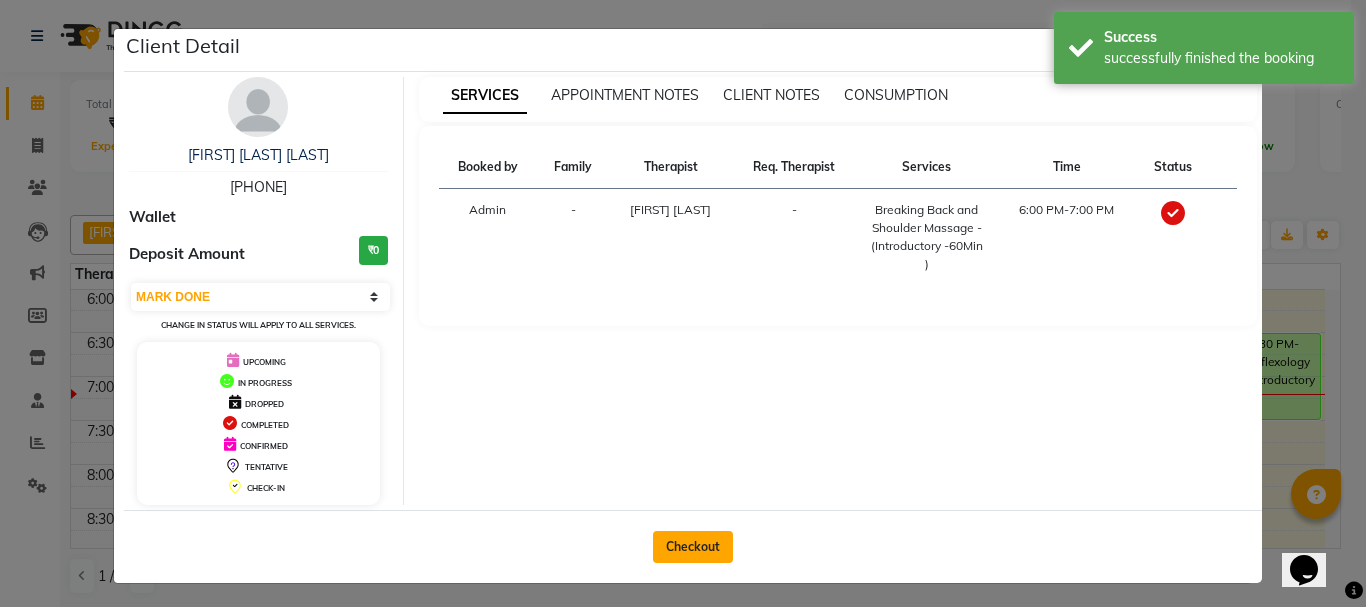 click on "Checkout" 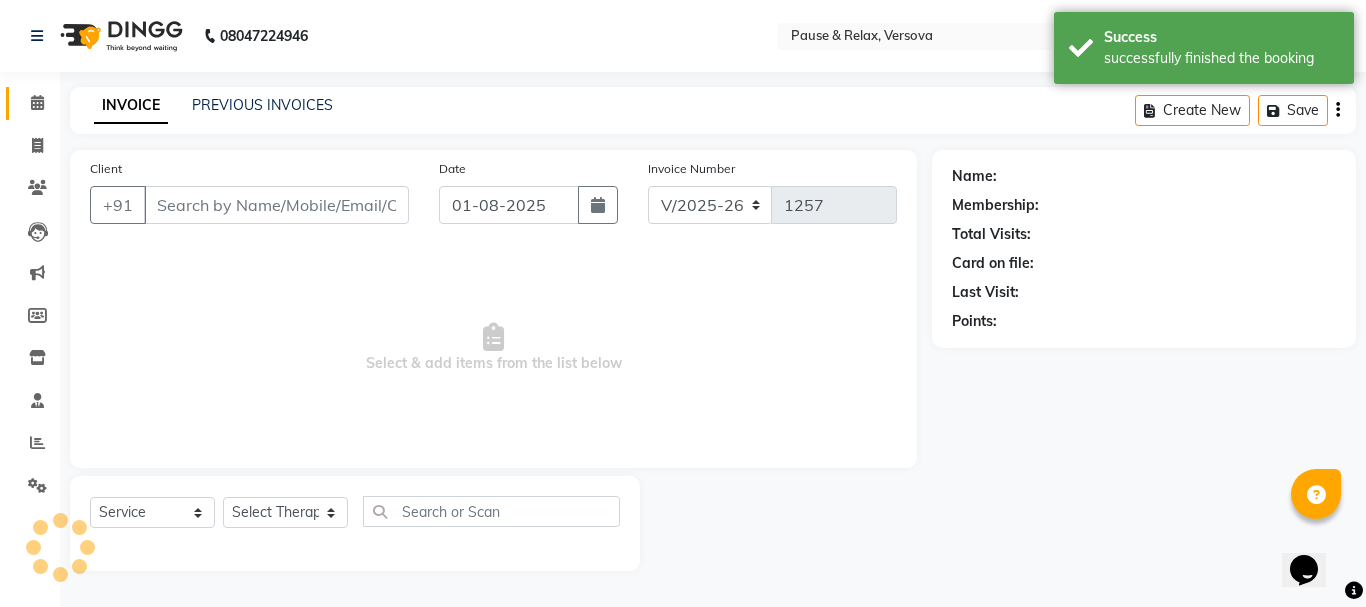 type on "[PHONE]" 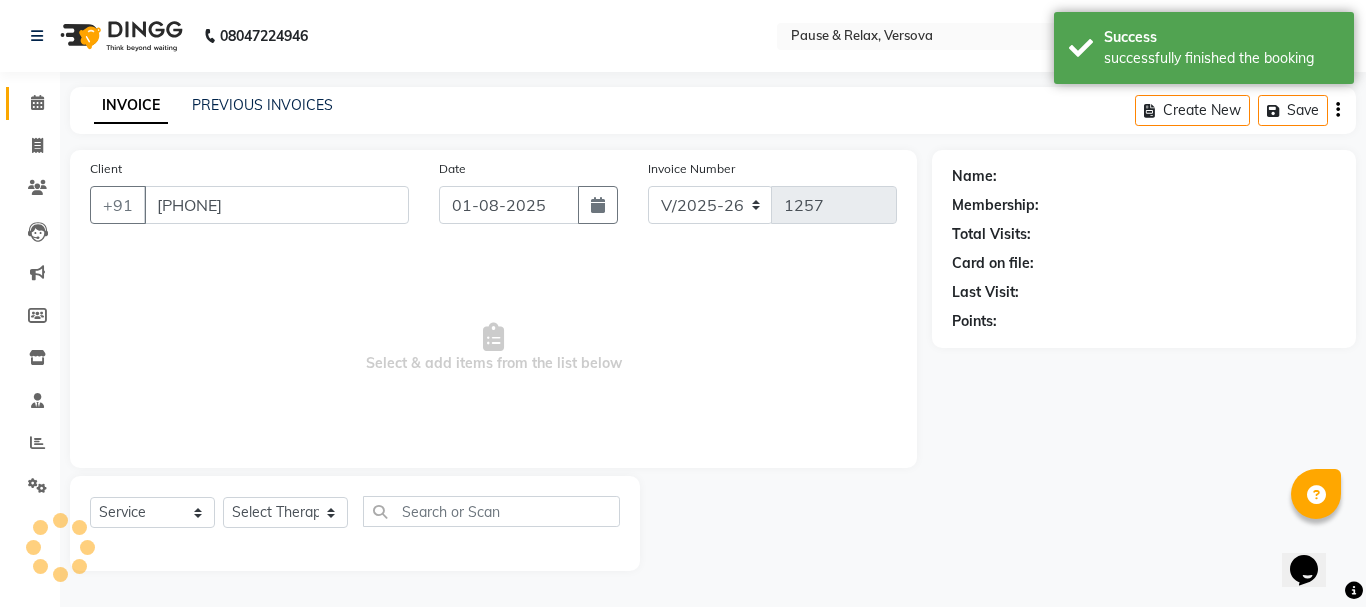 select on "53335" 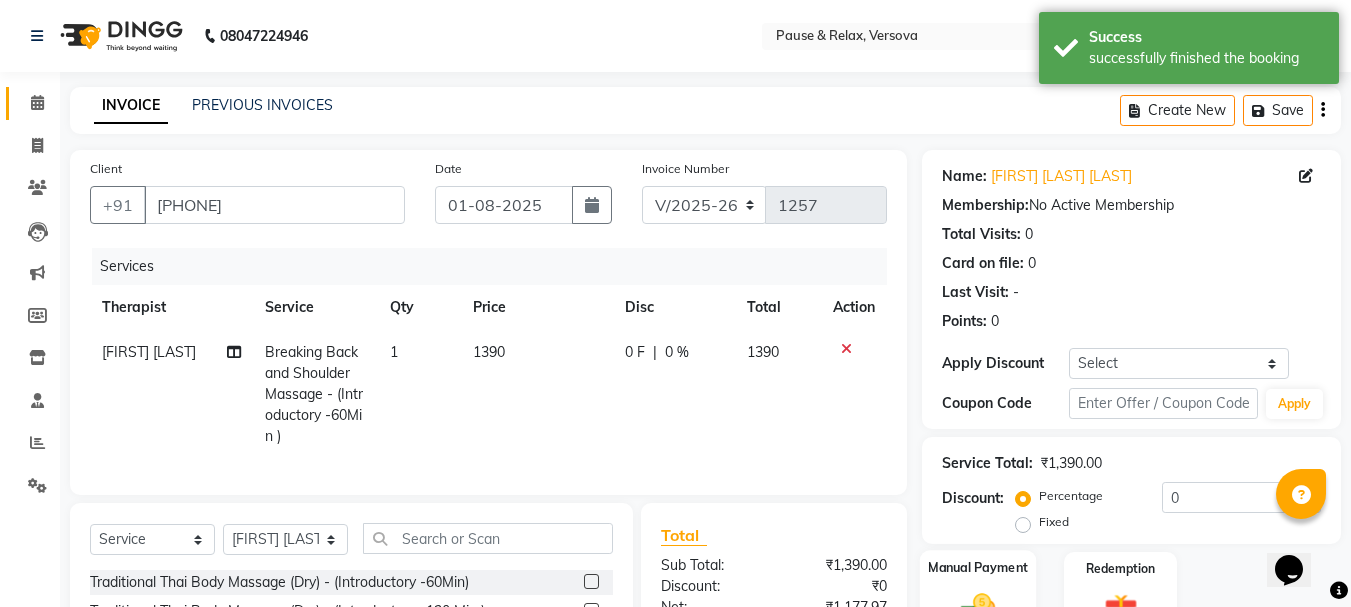 scroll, scrollTop: 224, scrollLeft: 0, axis: vertical 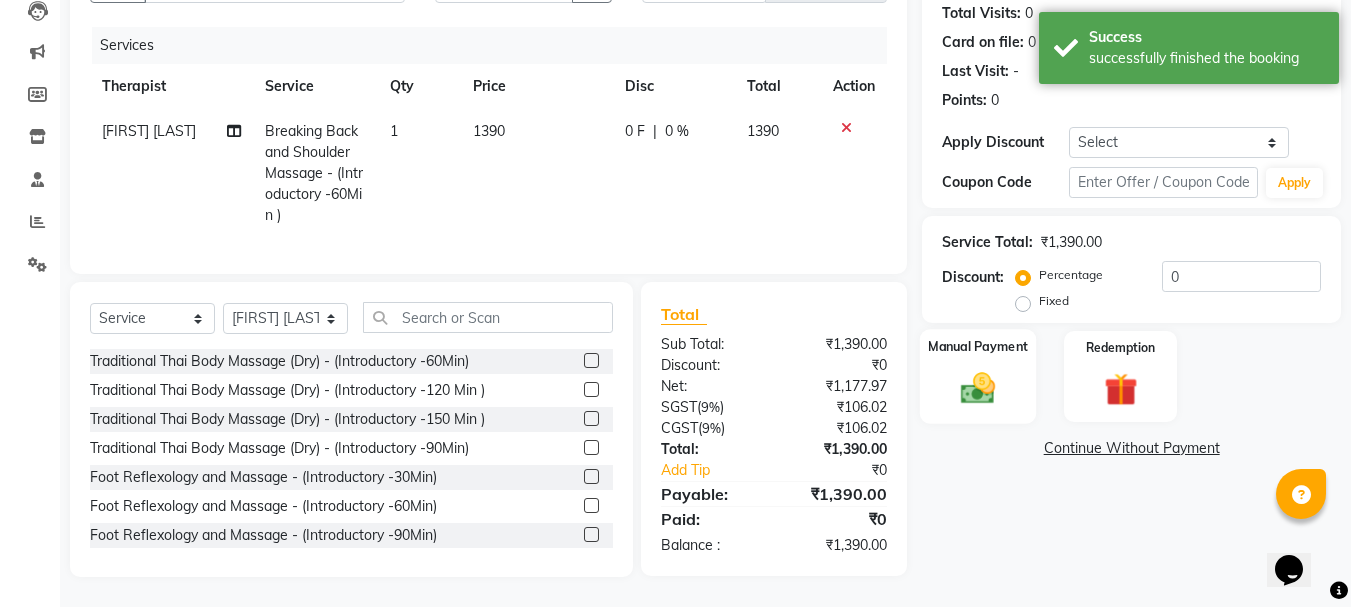 click on "Manual Payment" 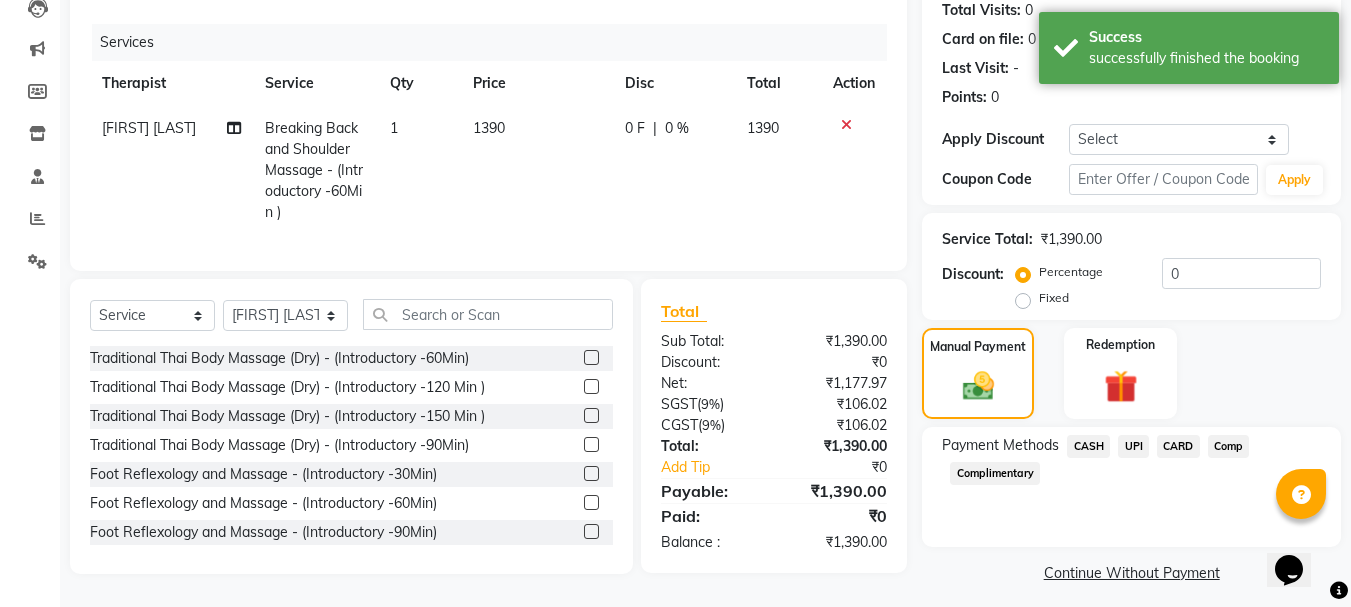 click on "UPI" 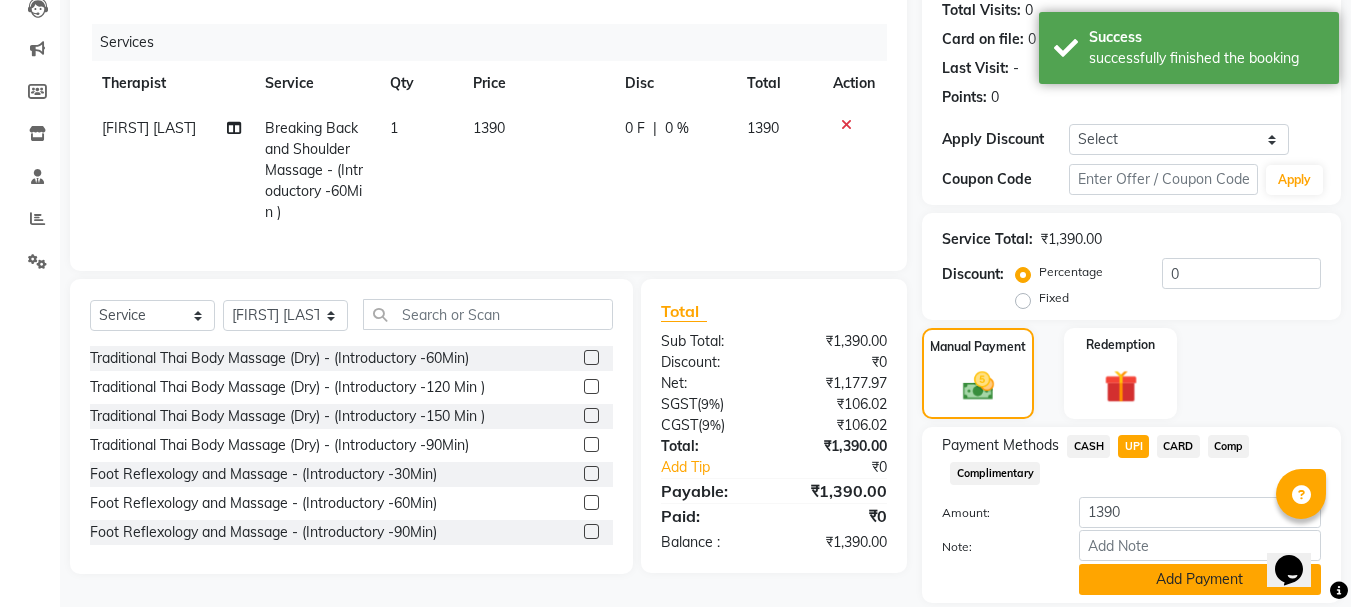 scroll, scrollTop: 291, scrollLeft: 0, axis: vertical 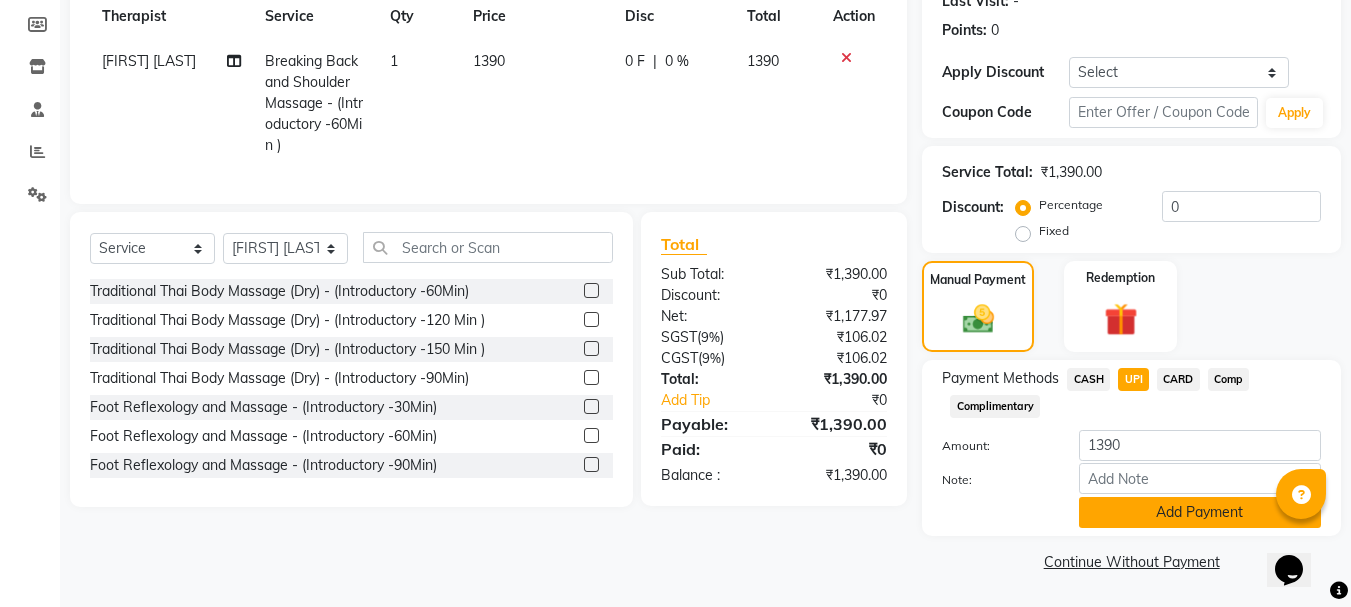 click on "Add Payment" 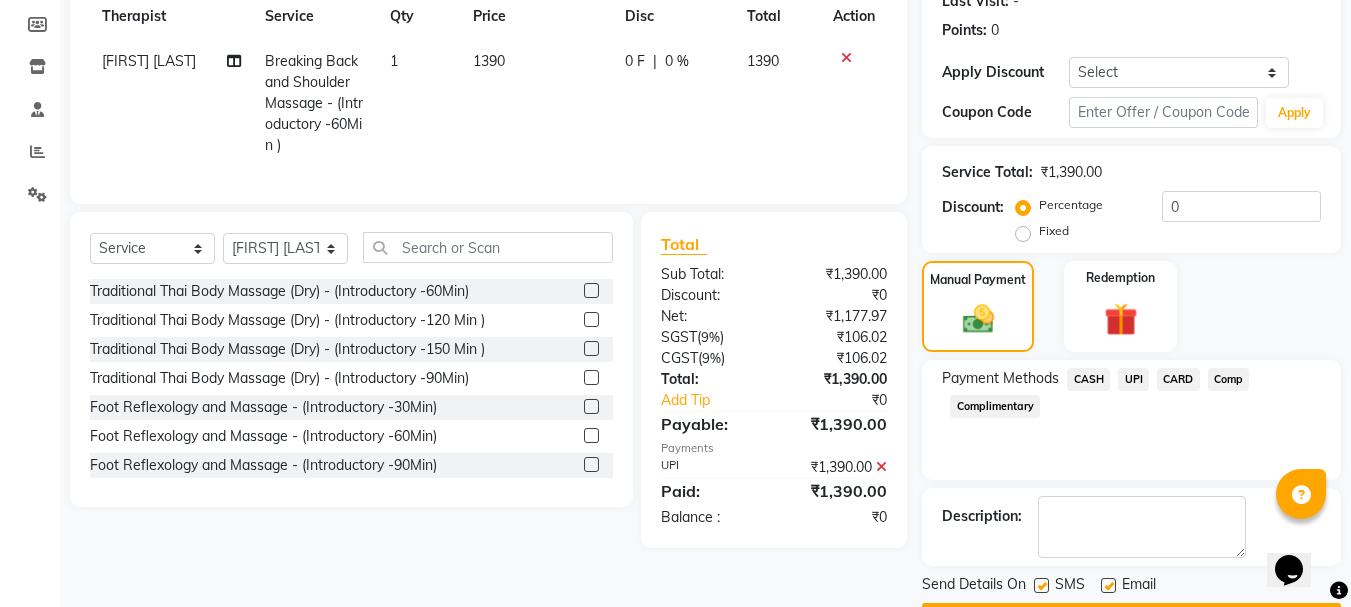 scroll, scrollTop: 348, scrollLeft: 0, axis: vertical 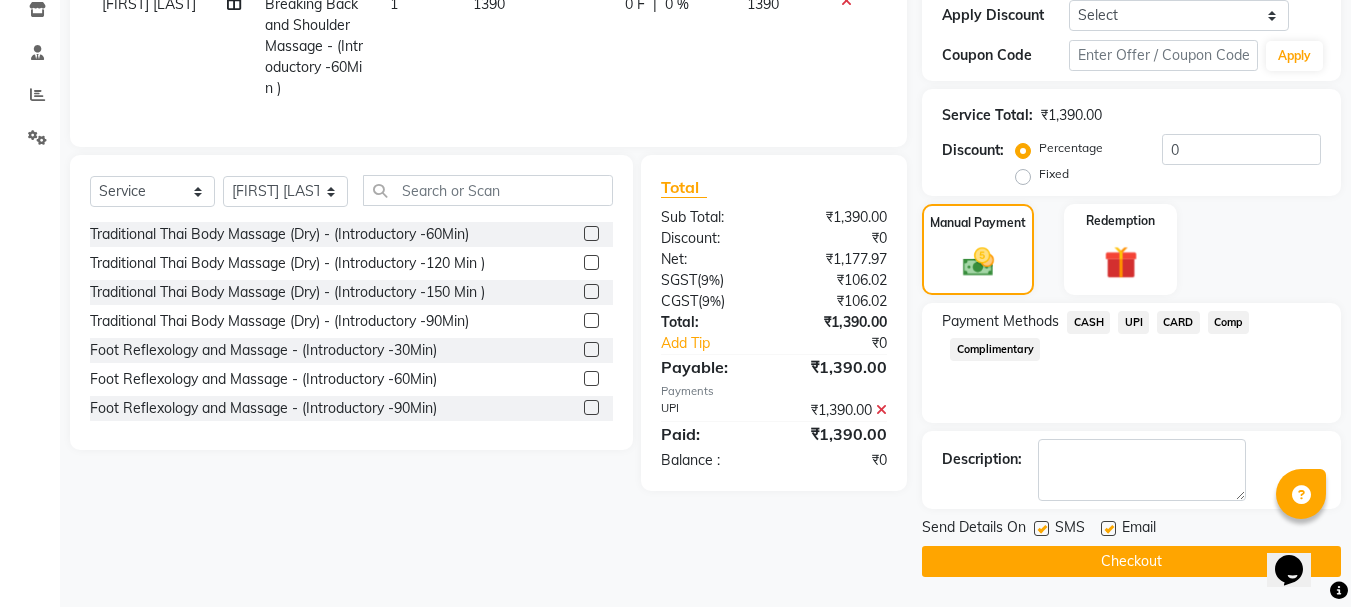 click 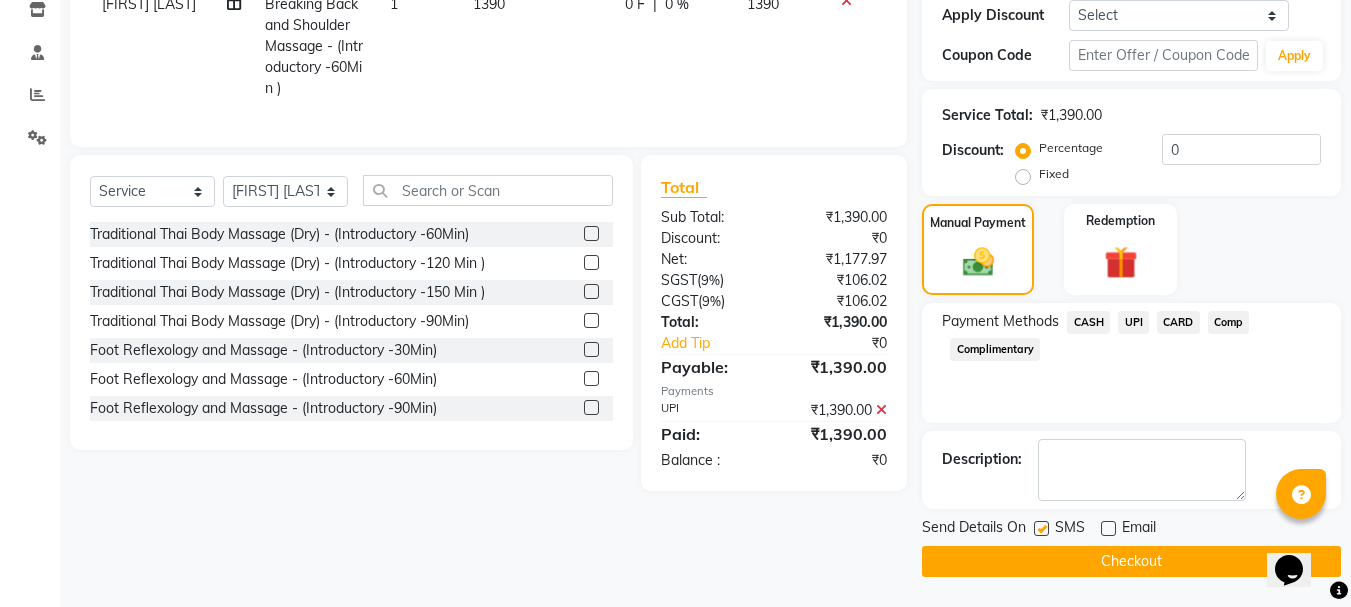 click on "Checkout" 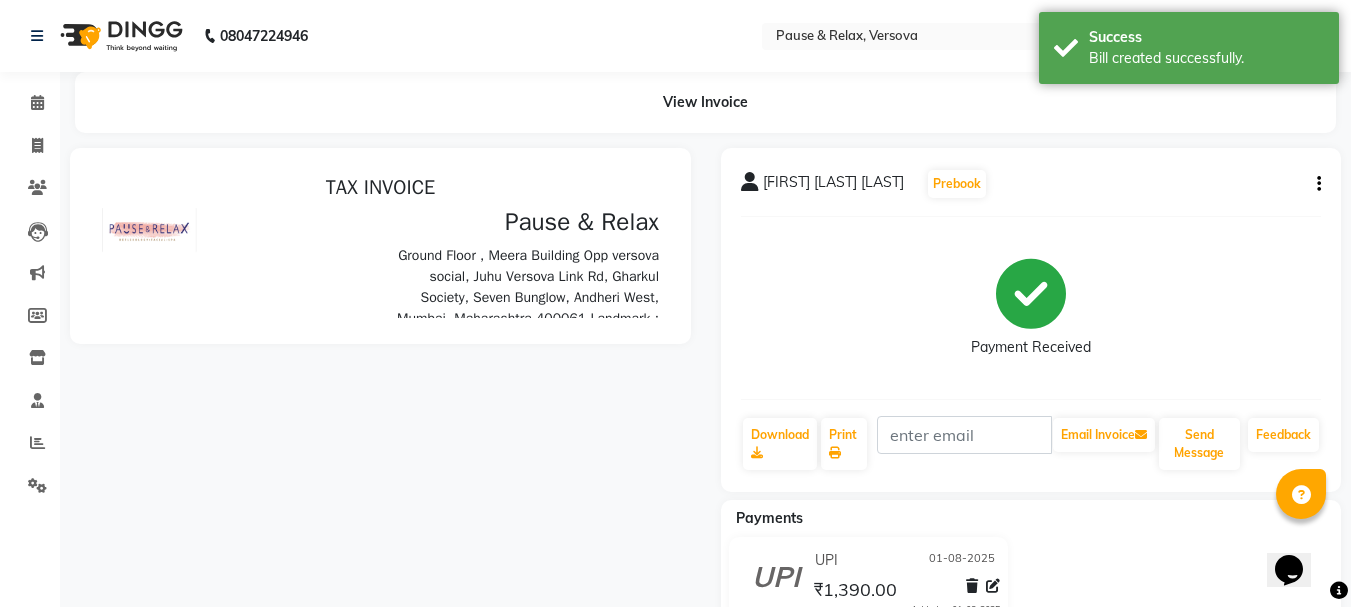 scroll, scrollTop: 0, scrollLeft: 0, axis: both 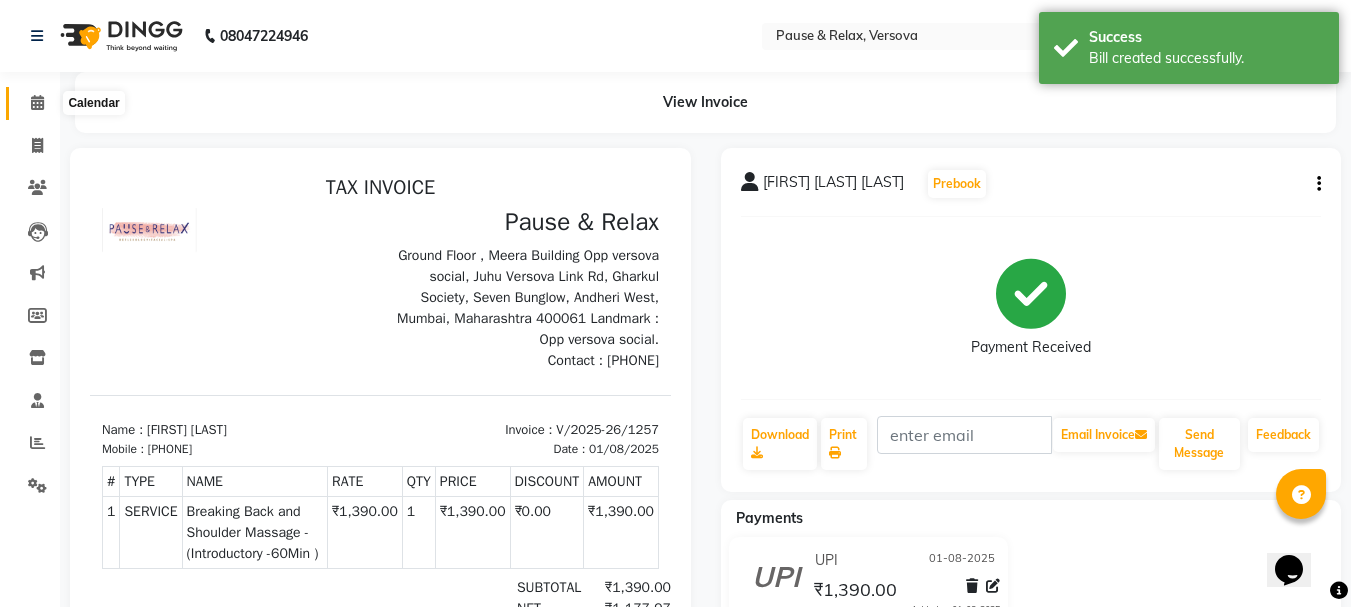 click 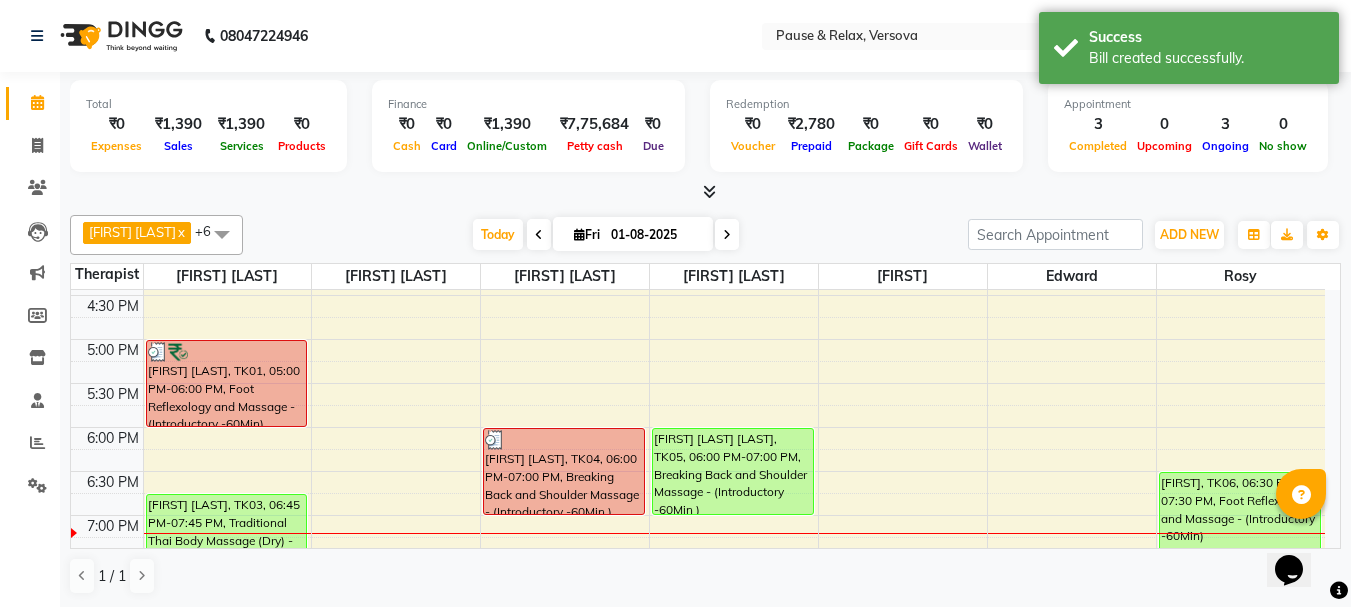 scroll, scrollTop: 522, scrollLeft: 0, axis: vertical 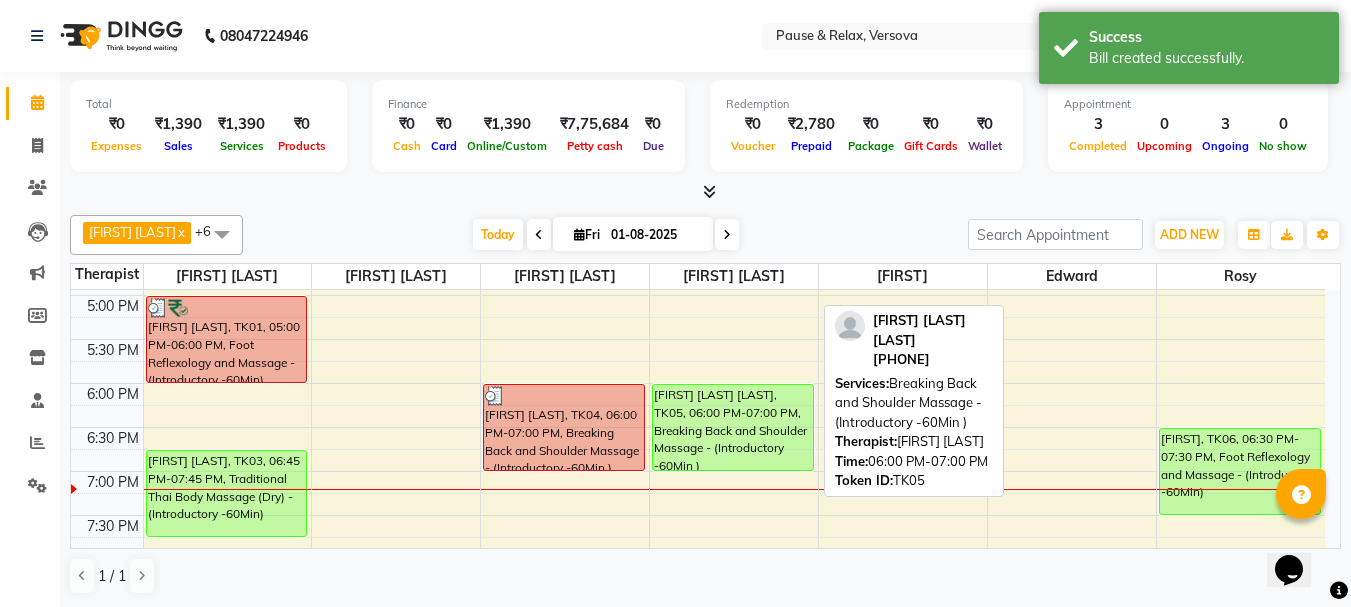 click on "[FIRST] [LAST] [LAST], TK05, 06:00 PM-07:00 PM, Breaking Back and Shoulder Massage - (Introductory -60Min )" at bounding box center [733, 427] 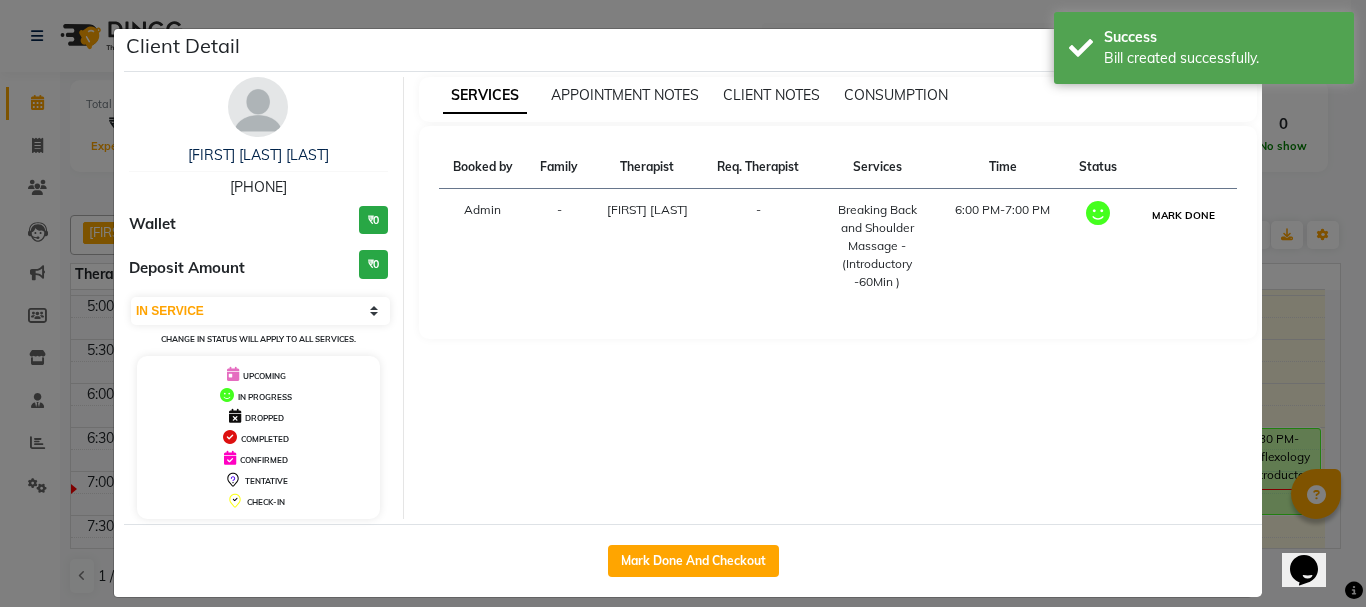 click on "MARK DONE" at bounding box center (1183, 215) 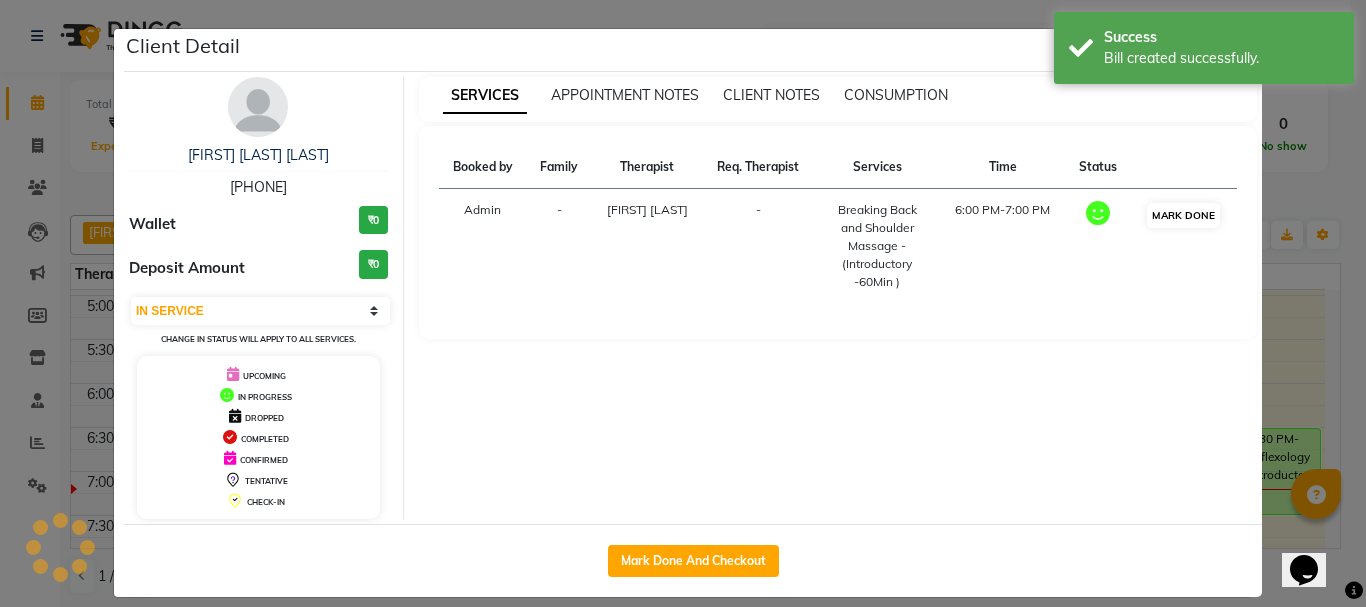 select on "3" 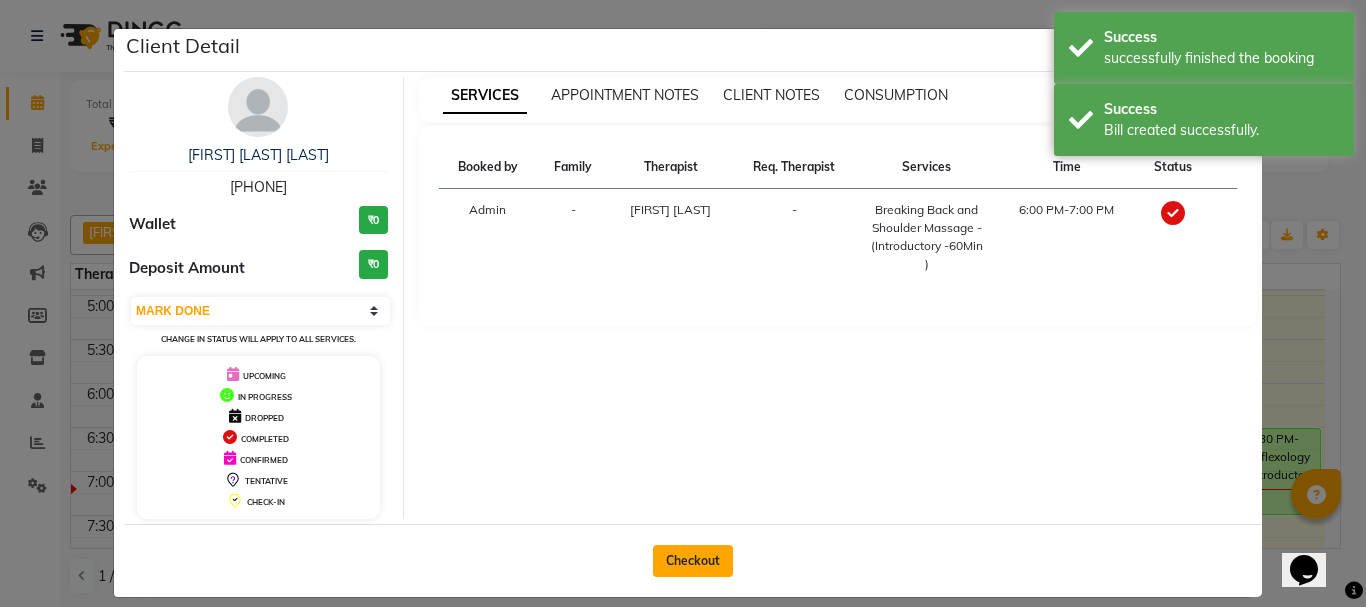 click on "Checkout" 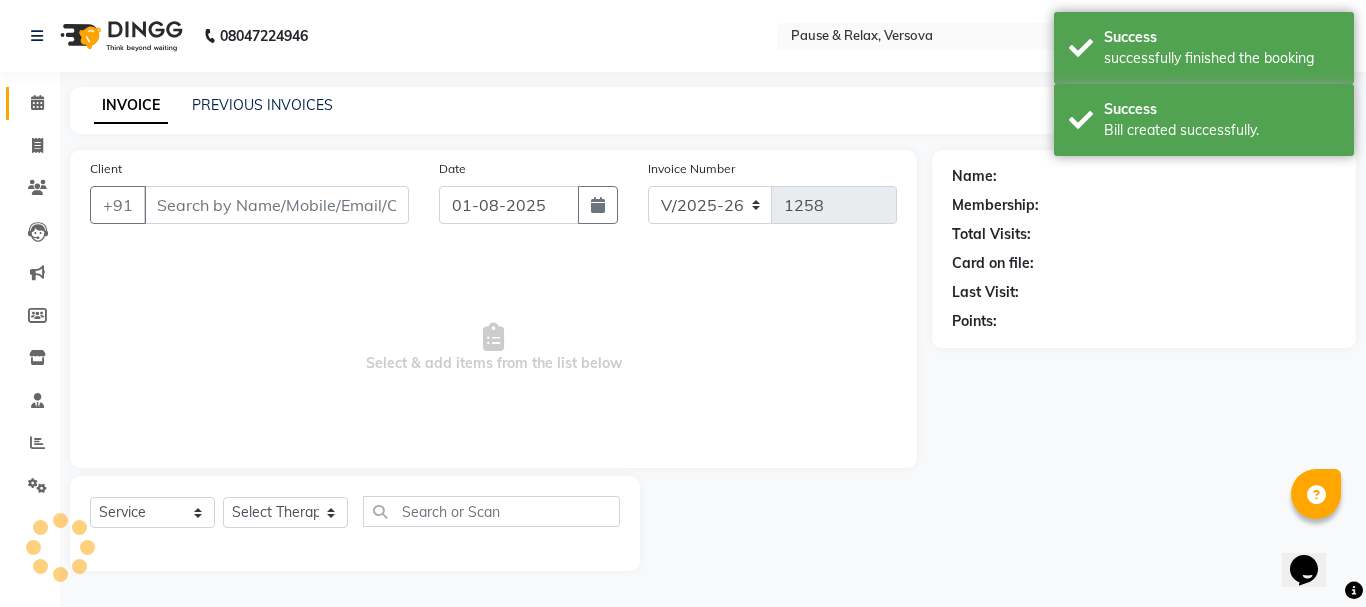 type on "[PHONE]" 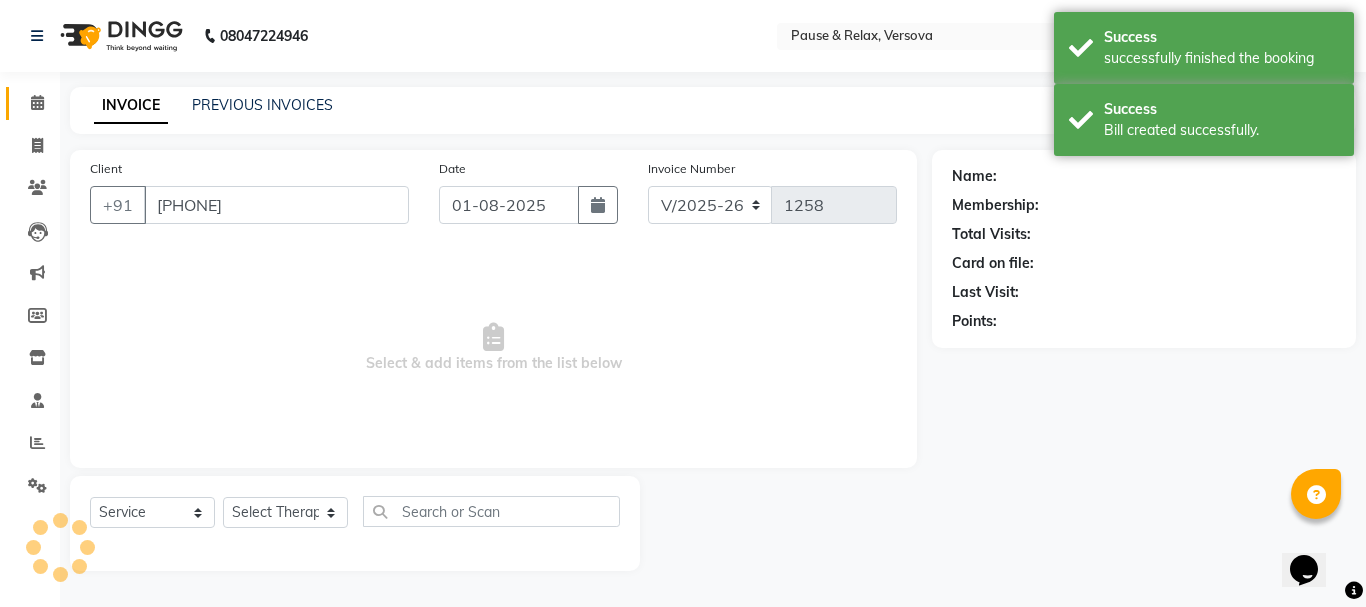 select on "[NUMBER]" 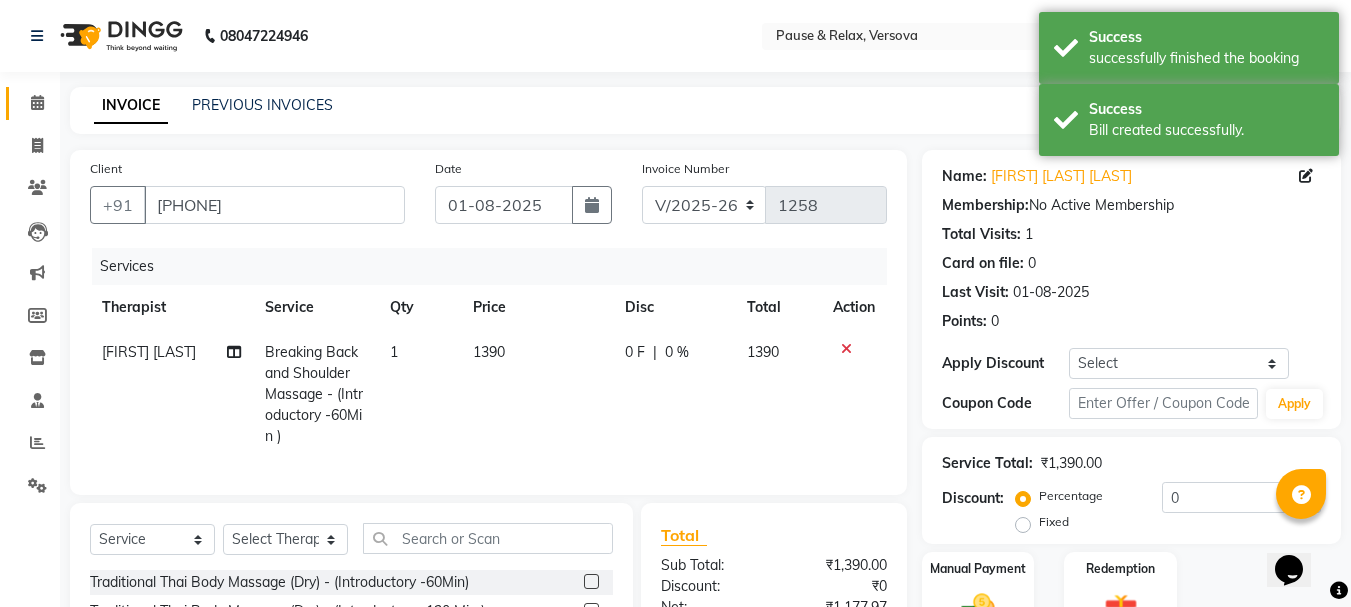 scroll, scrollTop: 236, scrollLeft: 0, axis: vertical 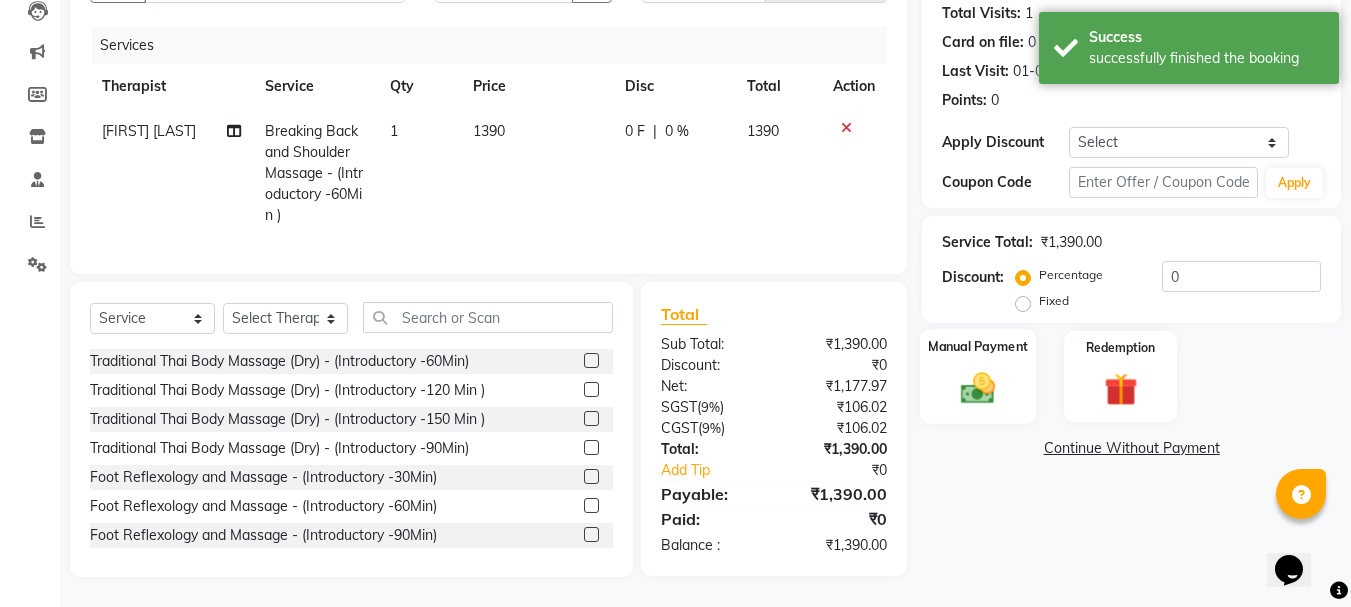 click on "Manual Payment" 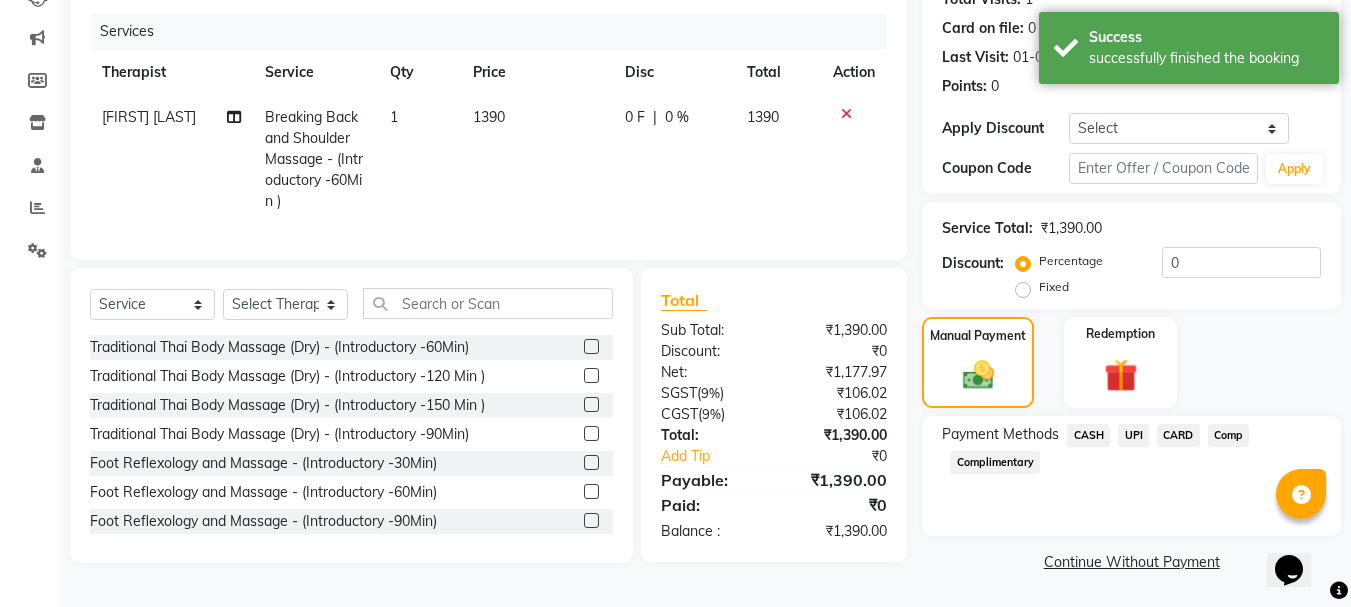 click on "UPI" 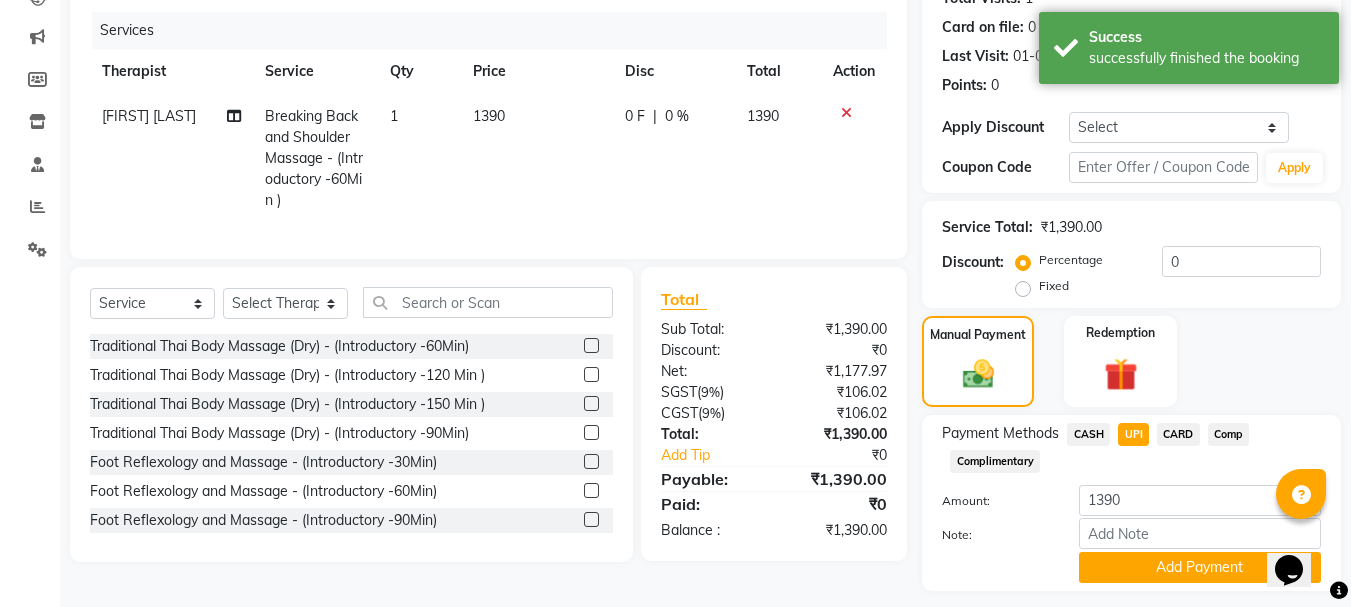 scroll, scrollTop: 291, scrollLeft: 0, axis: vertical 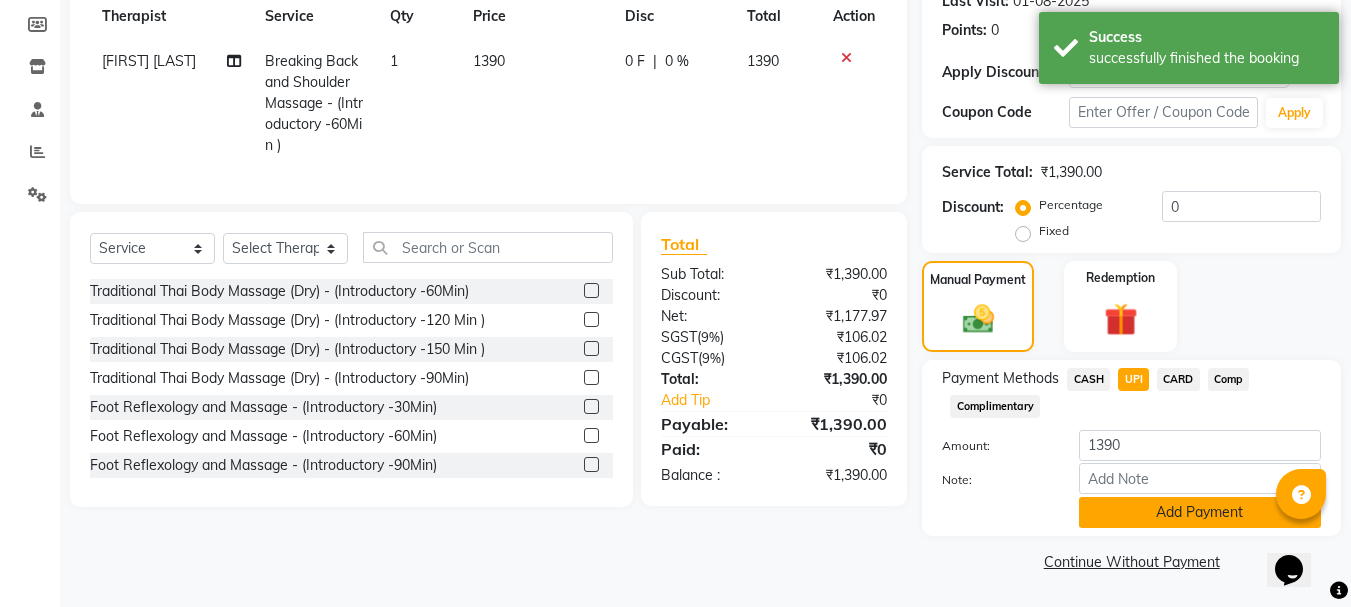 click on "Add Payment" 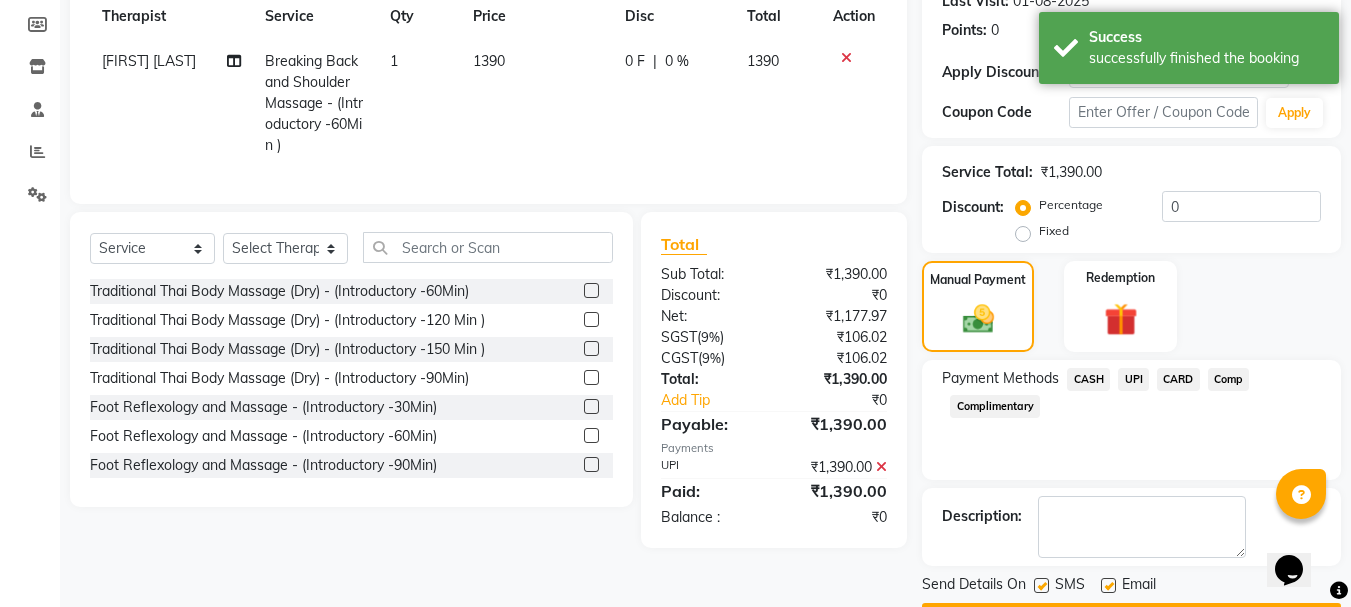 scroll, scrollTop: 348, scrollLeft: 0, axis: vertical 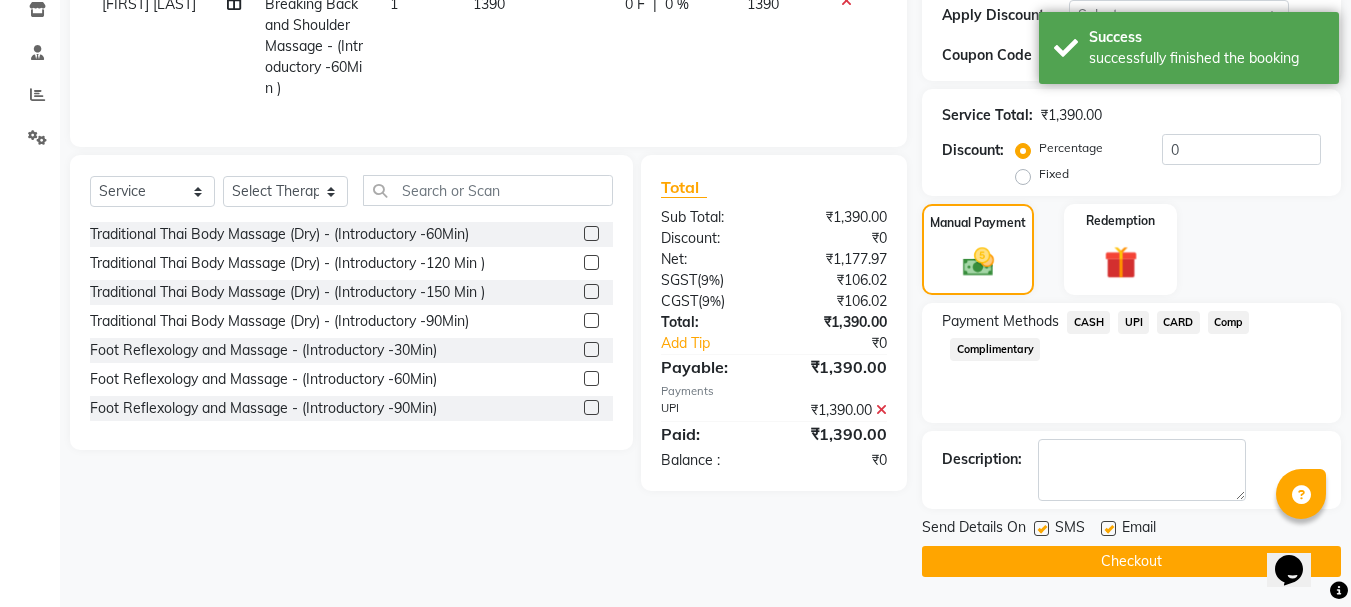 click 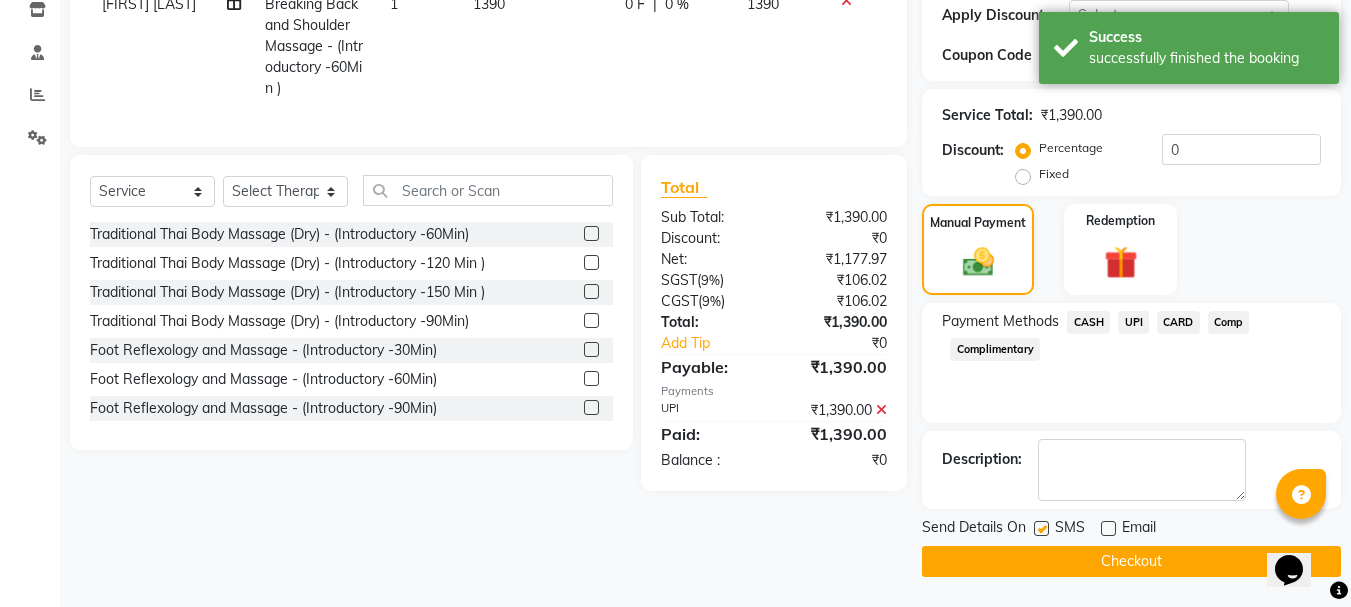 click on "Checkout" 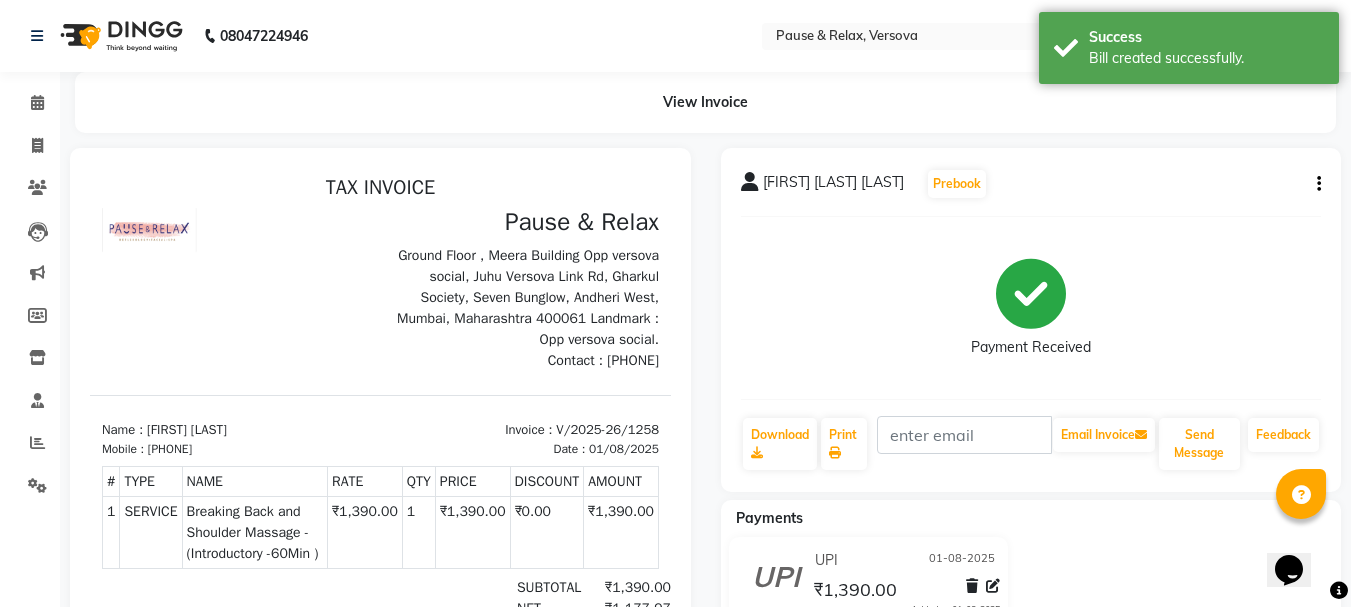scroll, scrollTop: 0, scrollLeft: 0, axis: both 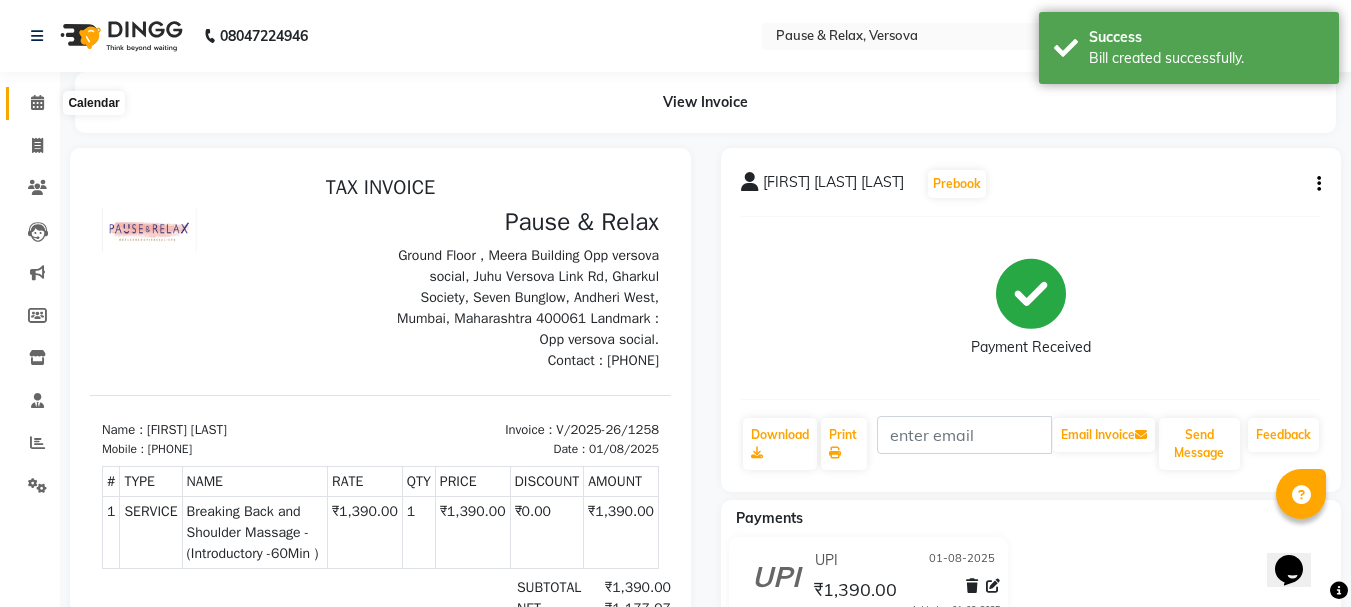 click 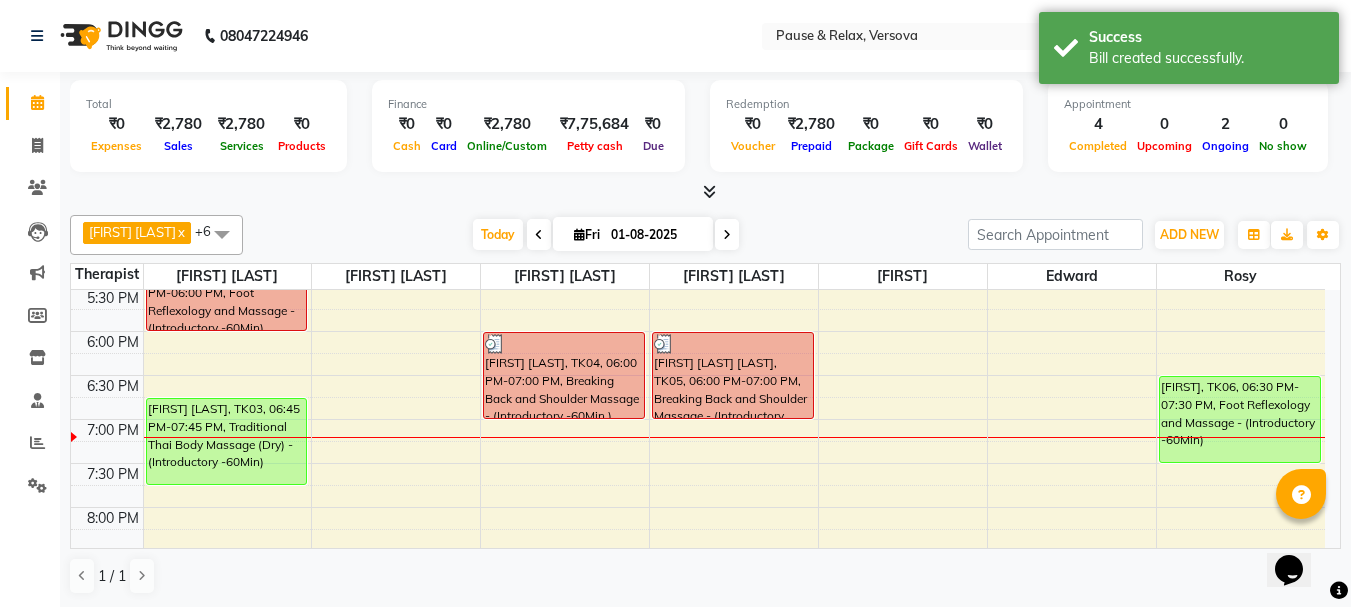 scroll, scrollTop: 596, scrollLeft: 0, axis: vertical 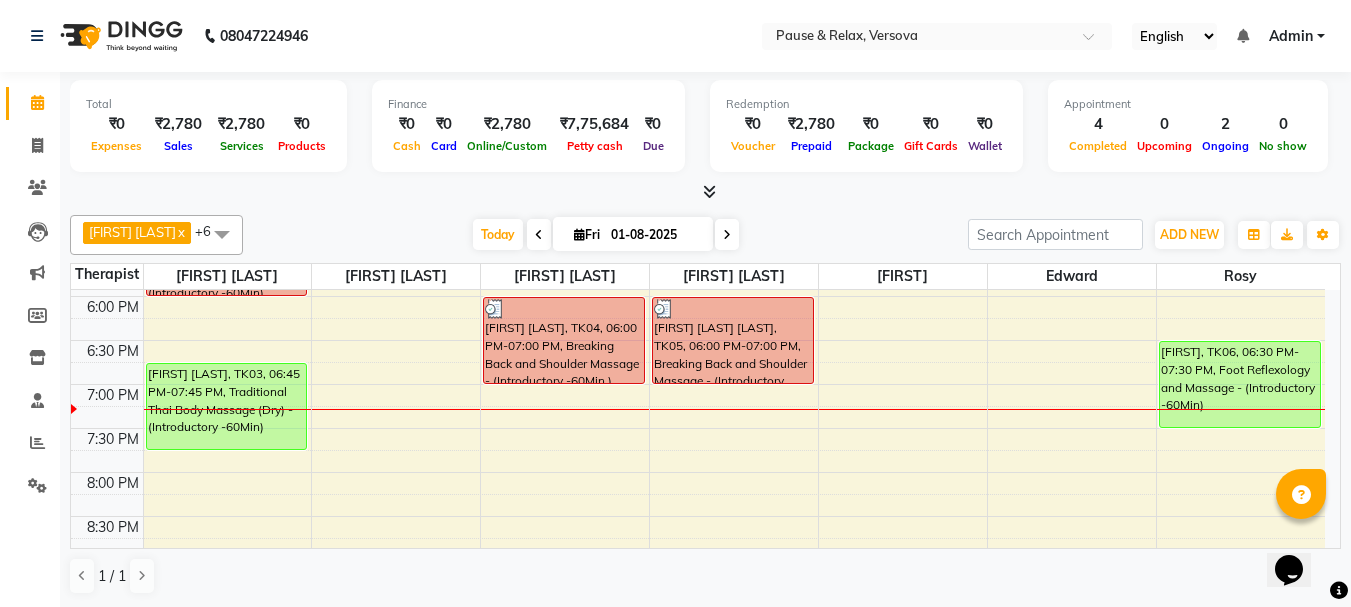 click on "[FIRST] [LAST], TK04, 06:00 PM-07:00 PM, Breaking Back and Shoulder Massage - (Introductory -60Min )" at bounding box center (564, 340) 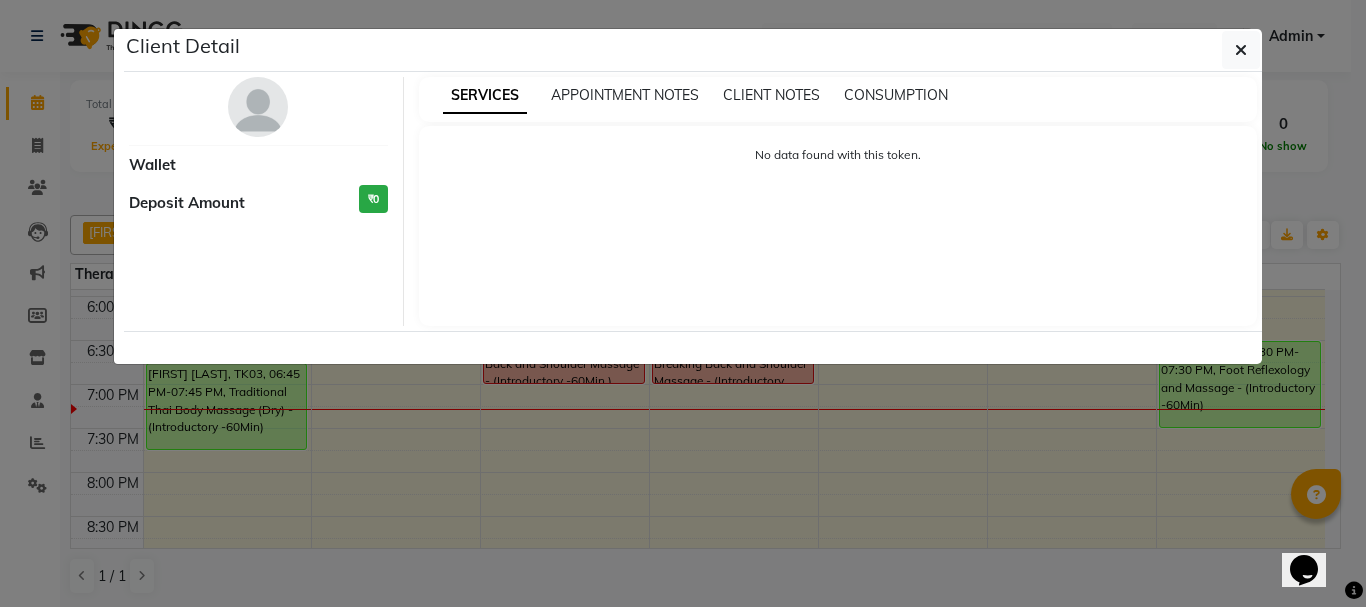 select on "3" 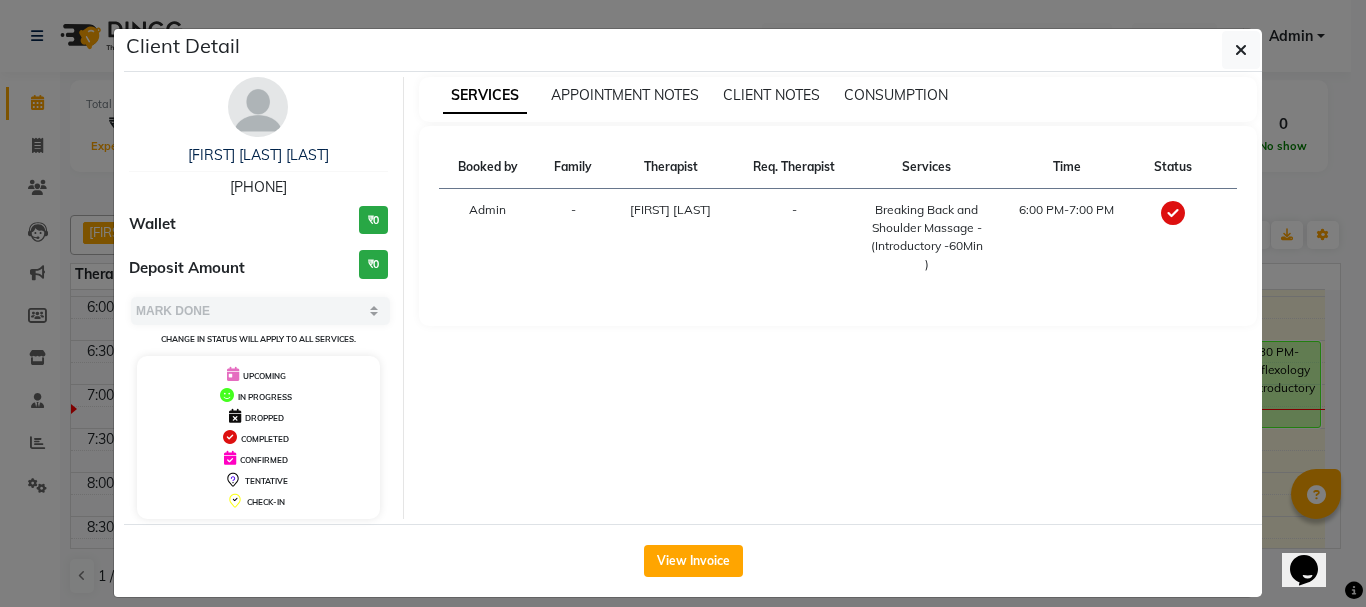 drag, startPoint x: 210, startPoint y: 184, endPoint x: 310, endPoint y: 187, distance: 100.04499 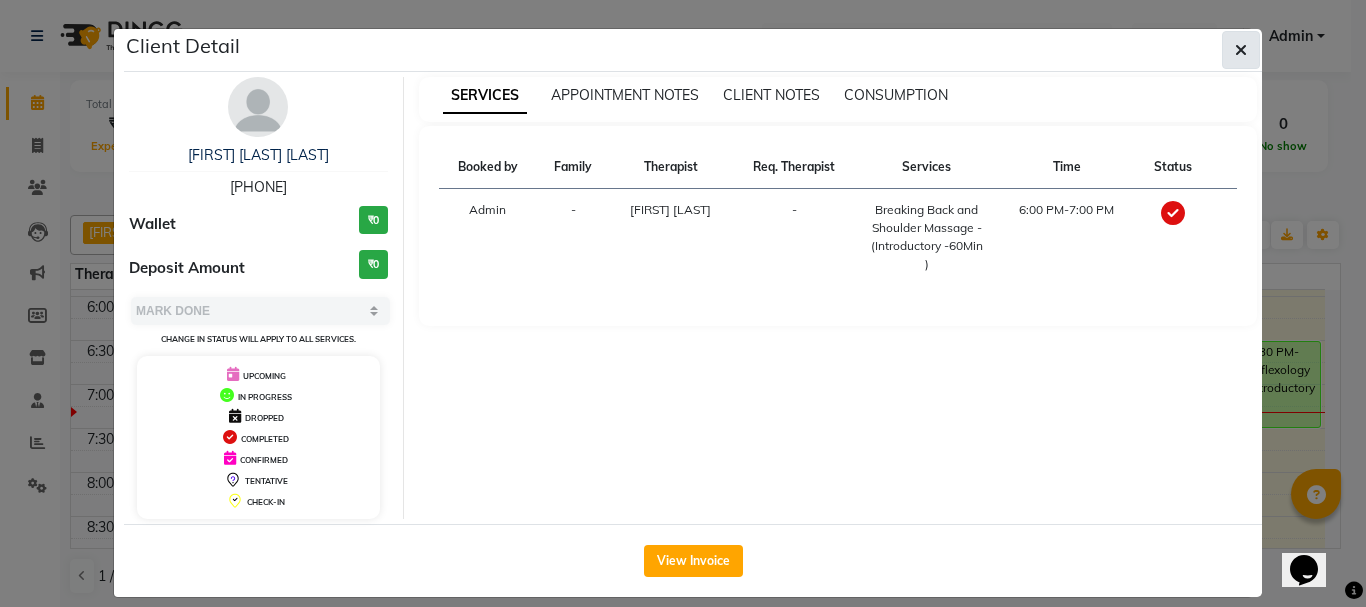 click 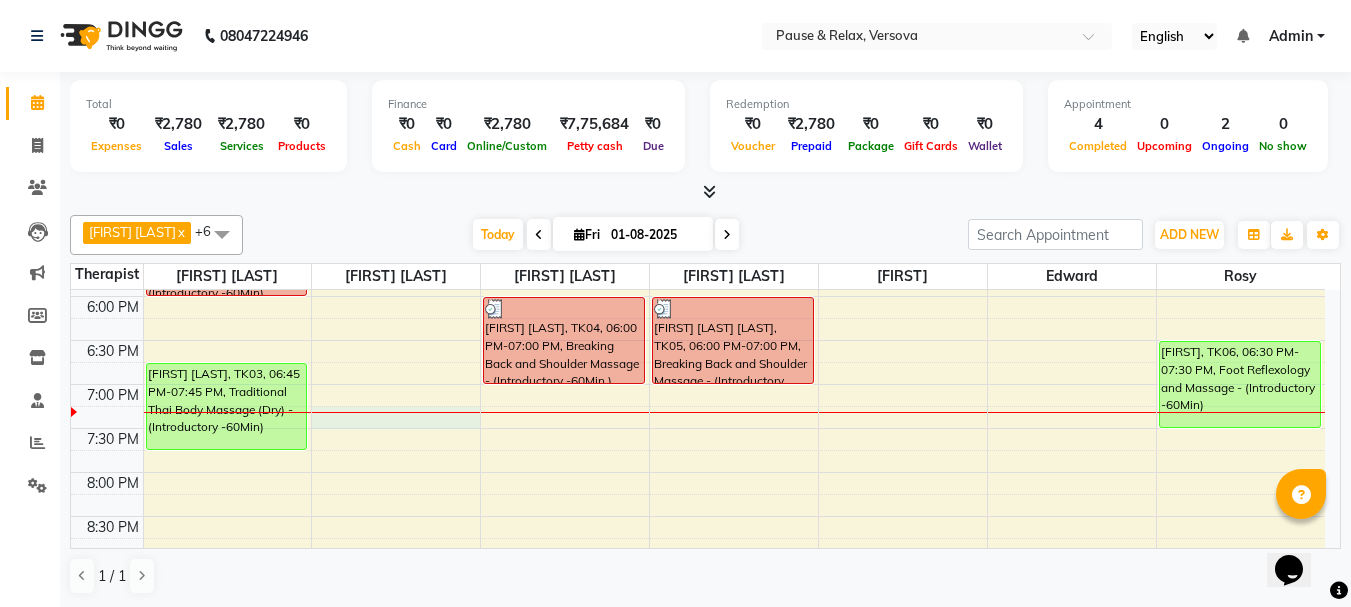 click on "[FIRST] [LAST], TK01, 05:00 PM-06:00 PM, Foot Reflexology and Massage - (Introductory -60Min)    [FIRST] [LAST], TK03, 06:45 PM-07:45 PM, Traditional Thai Body Massage (Dry) - (Introductory -60Min)     [LAST] [LAST], TK02, 12:45 PM-01:45 PM, Foot Reflexology and Massage - (Introductory -60Min)     [FIRST] [LAST] [LAST], TK04, 06:00 PM-07:00 PM, Breaking Back and Shoulder Massage - (Introductory -60Min )     [FIRST] [LAST] [LAST], TK05, 06:00 PM-07:00 PM, Breaking Back and Shoulder Massage - (Introductory -60Min )    [LAST], TK06, 06:30 PM-07:30 PM, Foot Reflexology and Massage - (Introductory -60Min)" at bounding box center [698, 164] 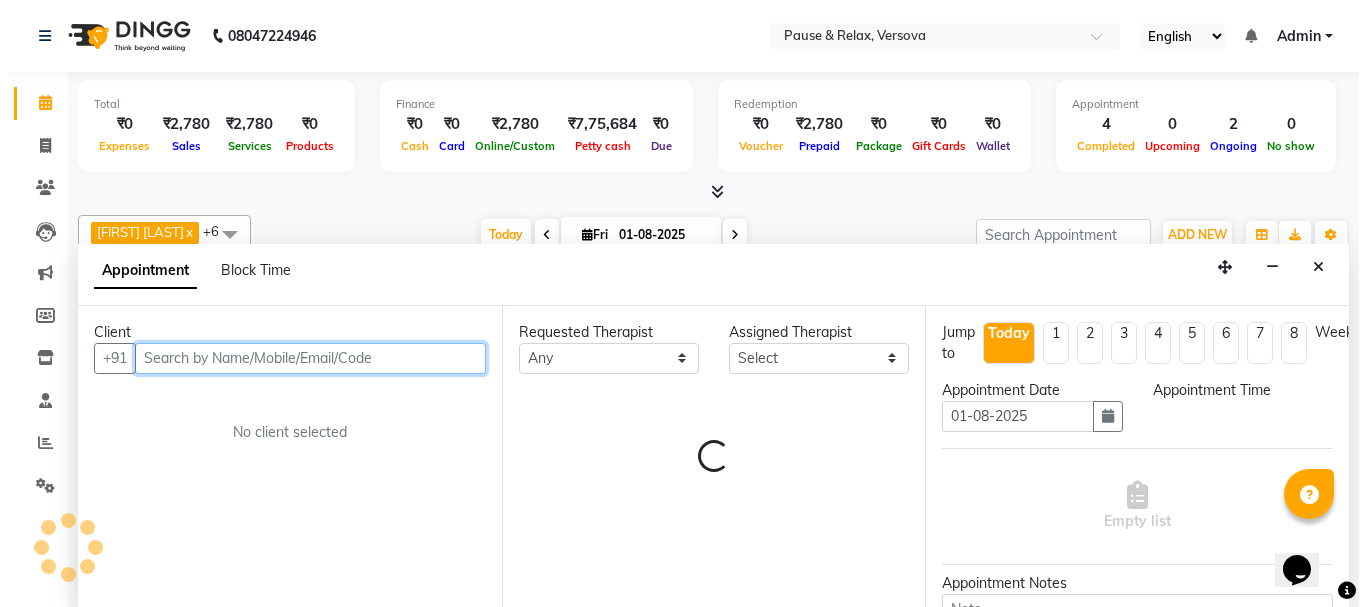 scroll, scrollTop: 1, scrollLeft: 0, axis: vertical 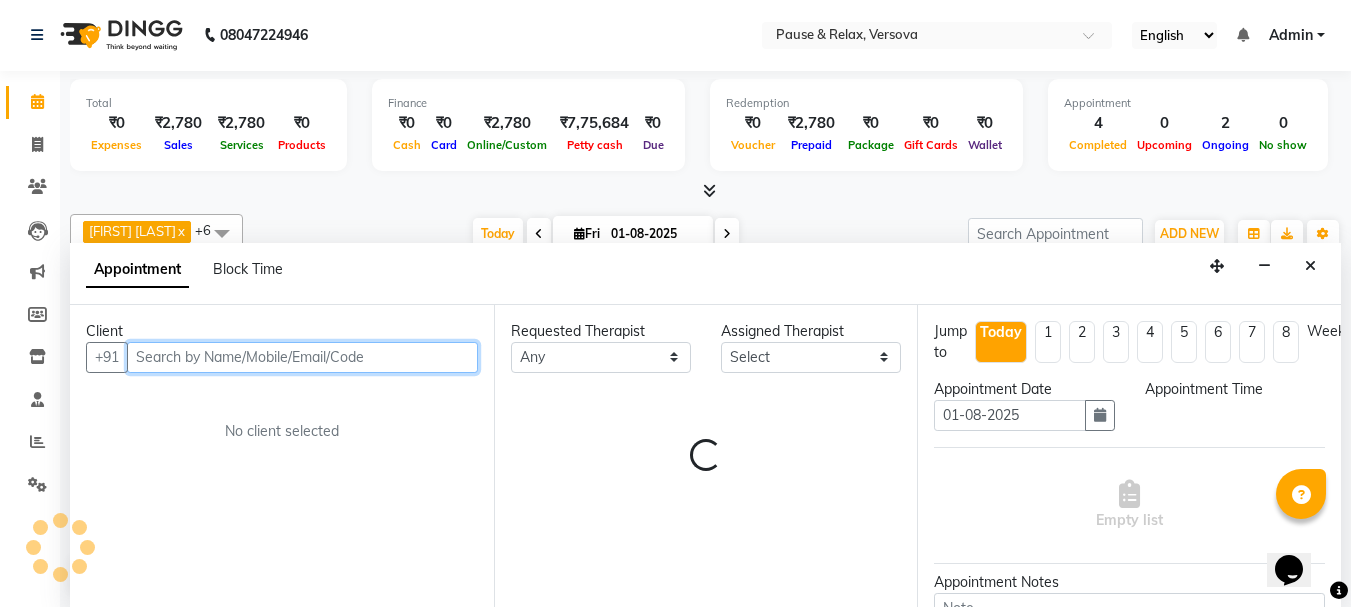 select on "1155" 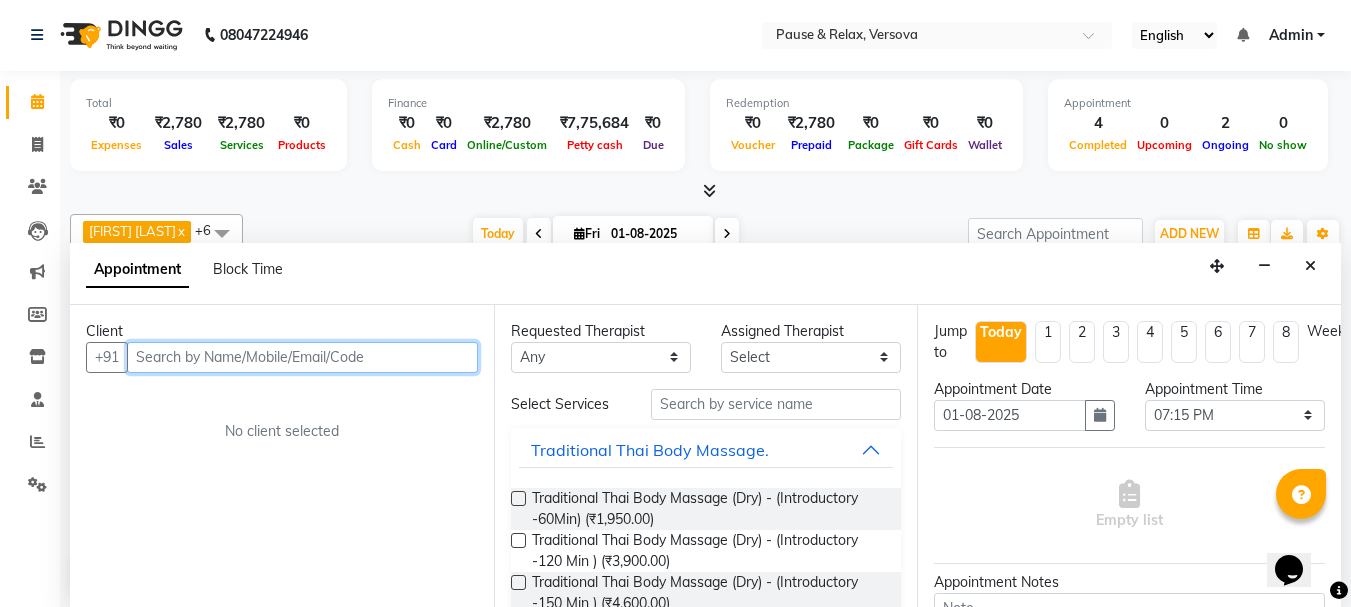 click at bounding box center [302, 357] 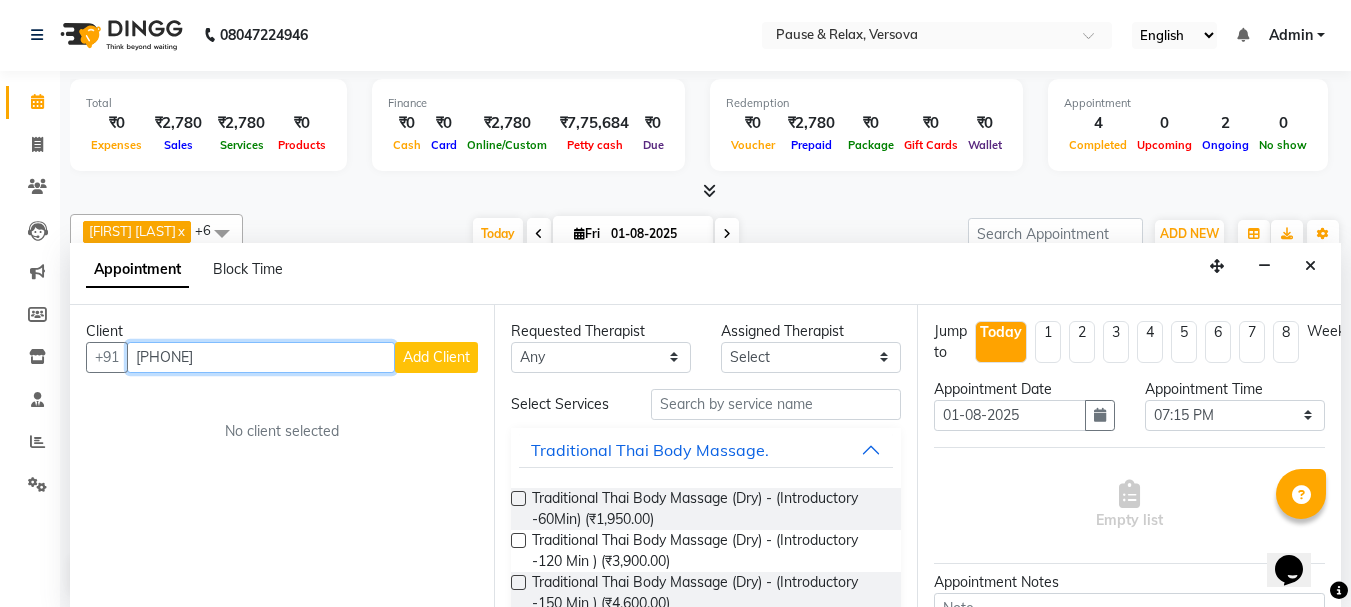 type on "[PHONE]" 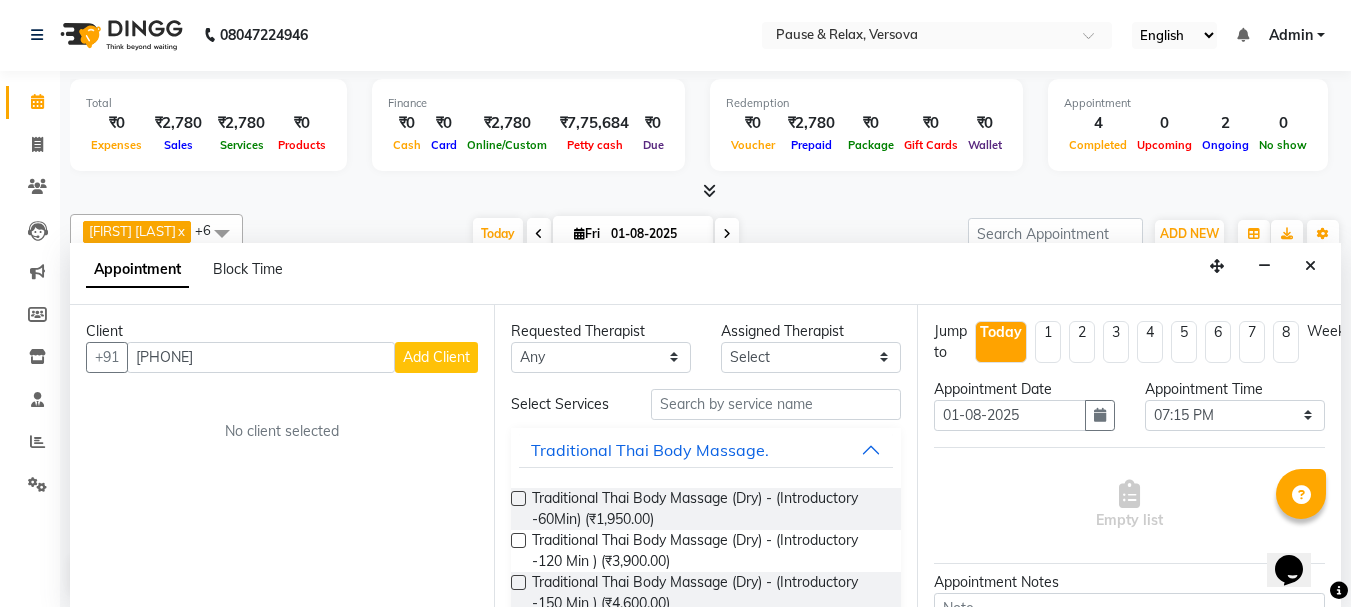 click on "Add Client" at bounding box center (436, 357) 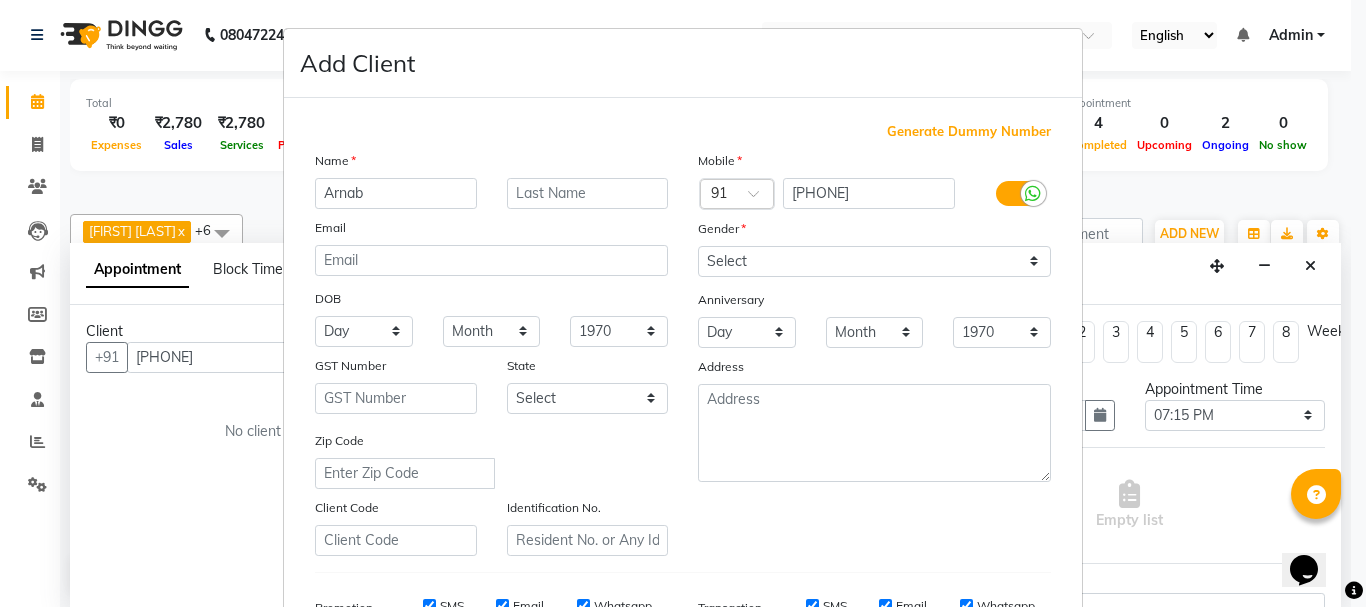 type on "Arnab" 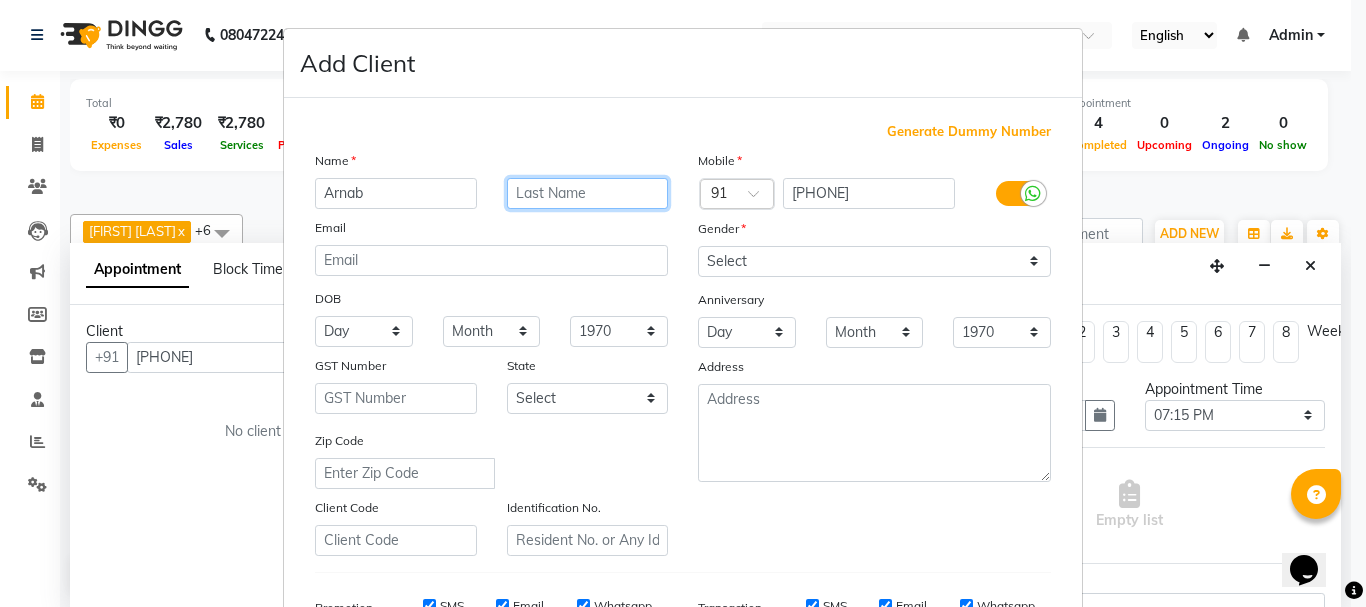 click at bounding box center (588, 193) 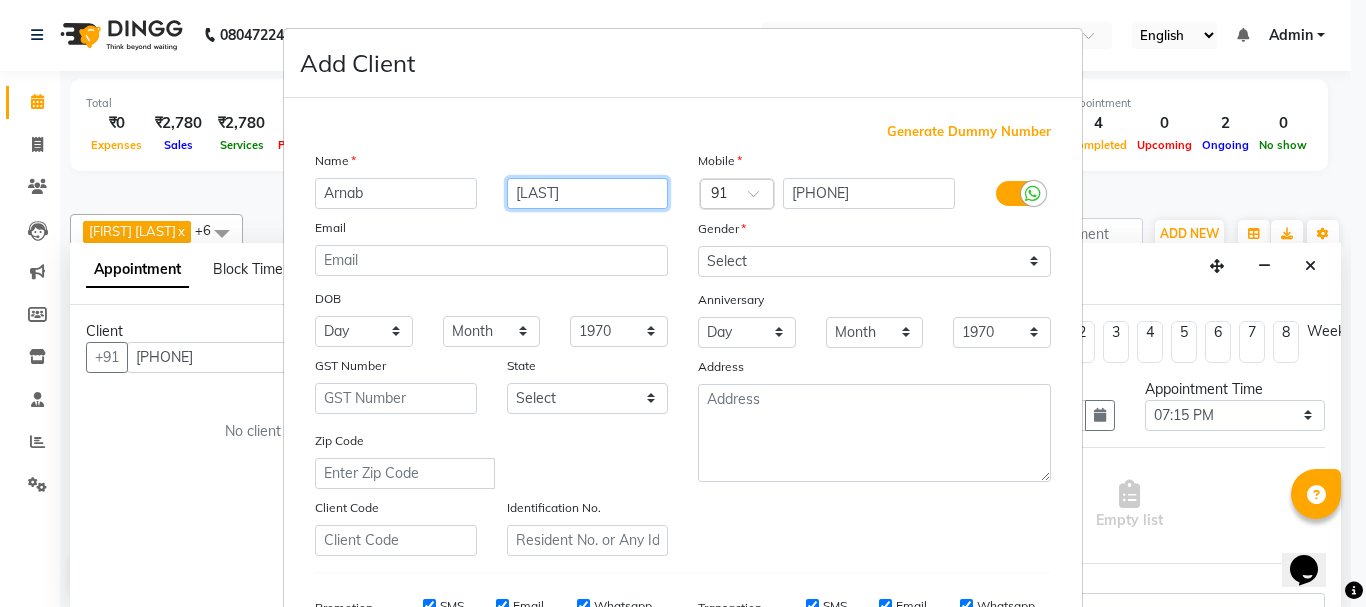 type on "[LAST]" 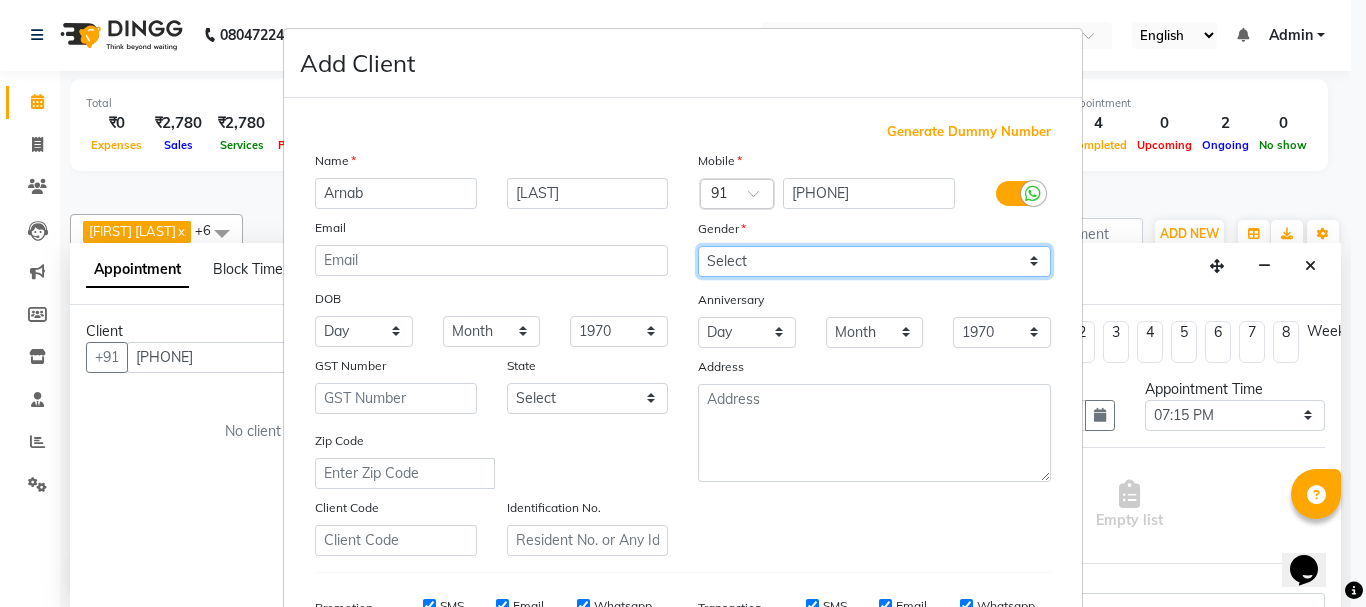 click on "Select Male Female Other Prefer Not To Say" at bounding box center [874, 261] 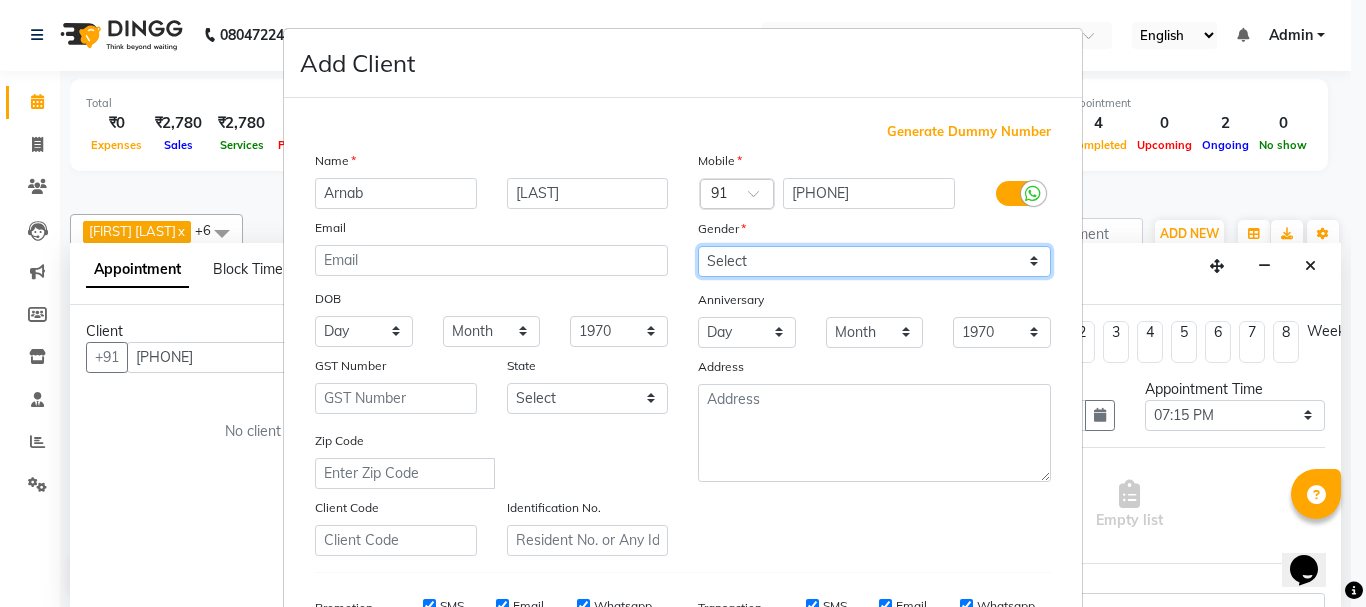 select on "male" 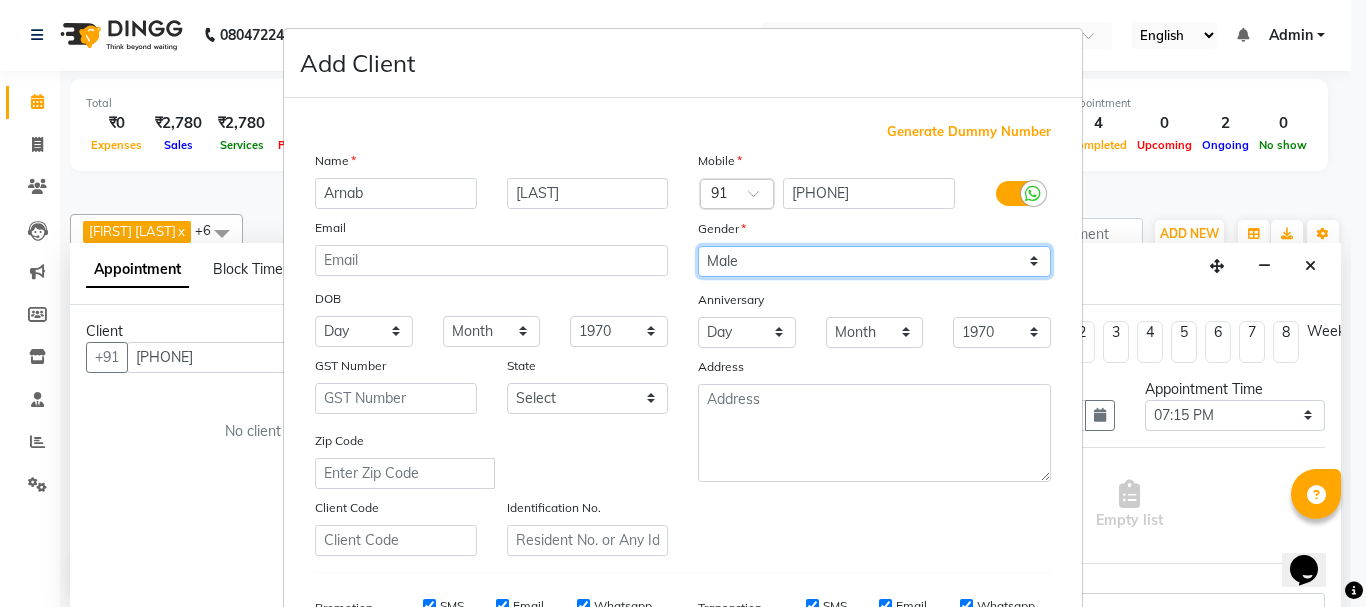 click on "Select Male Female Other Prefer Not To Say" at bounding box center (874, 261) 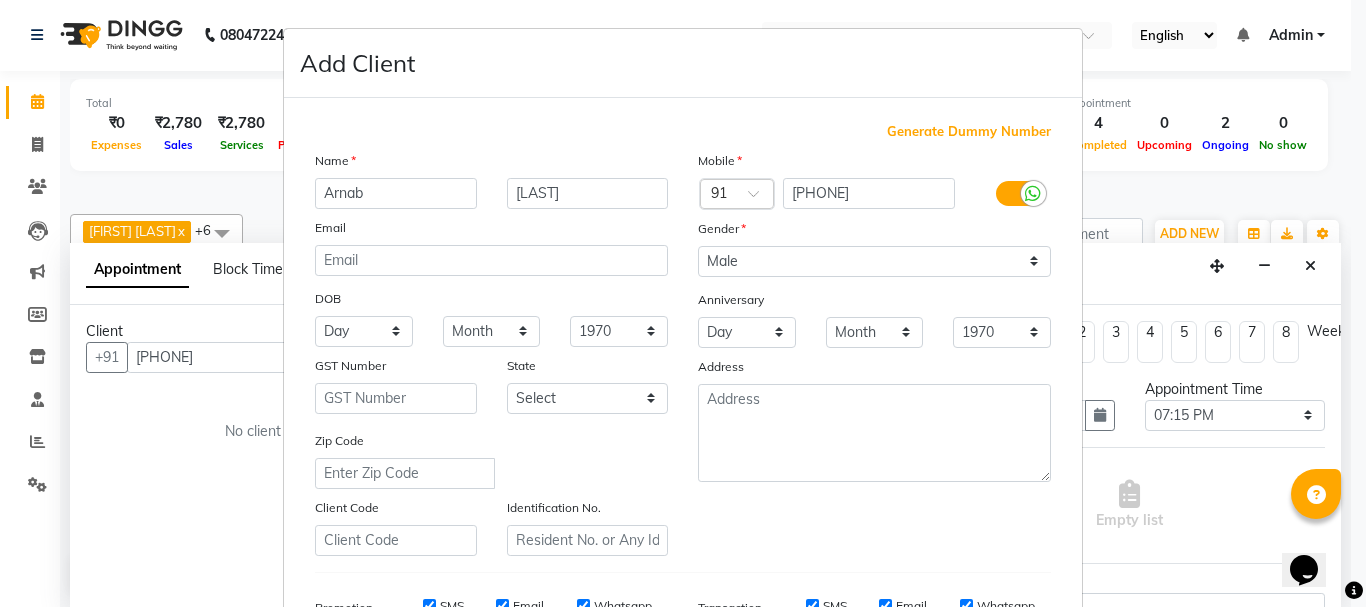 drag, startPoint x: 1331, startPoint y: 424, endPoint x: 1341, endPoint y: 436, distance: 15.6205 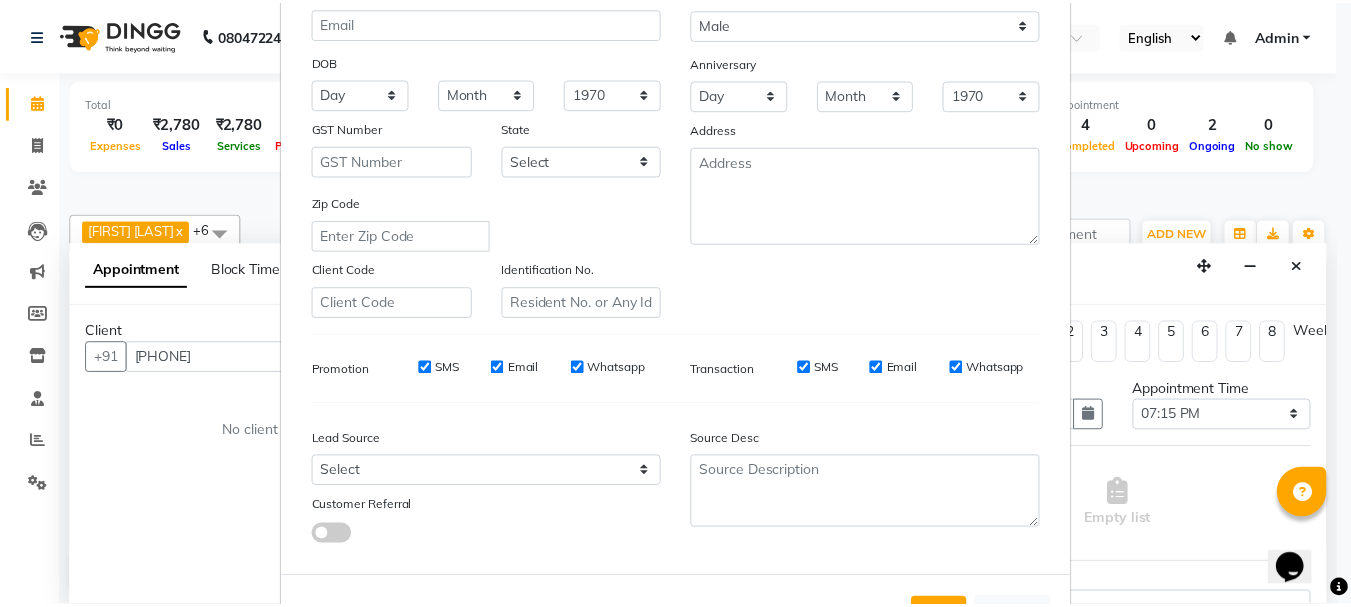 scroll, scrollTop: 316, scrollLeft: 0, axis: vertical 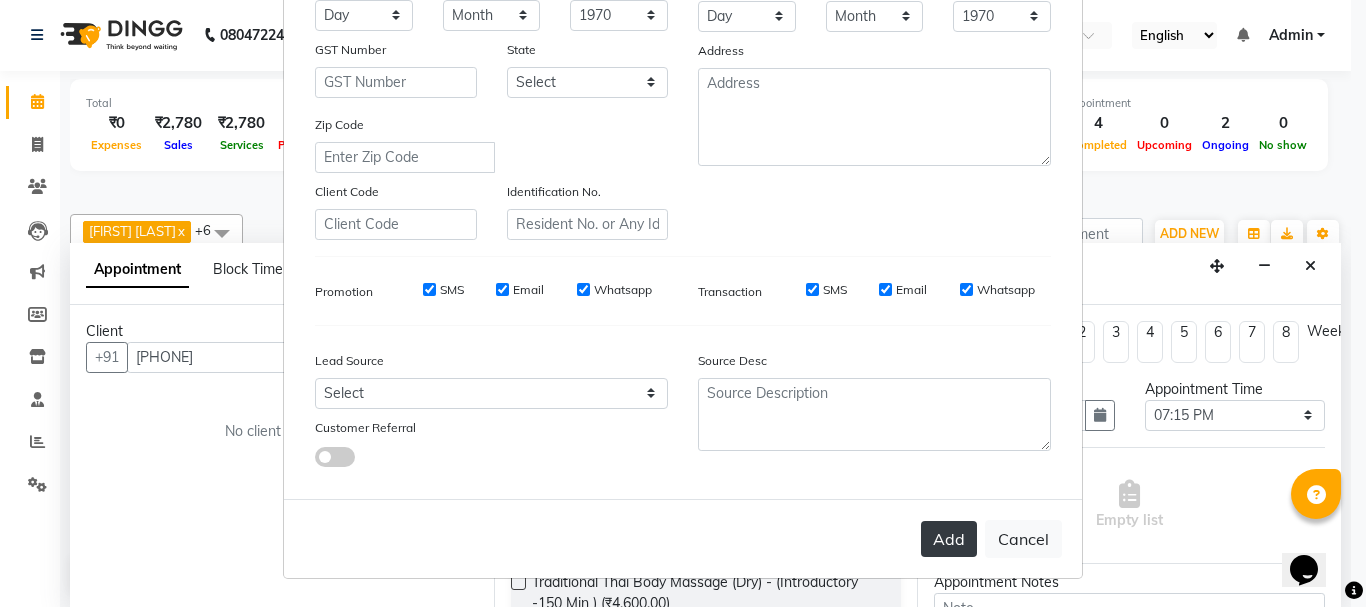 click on "Add" at bounding box center [949, 539] 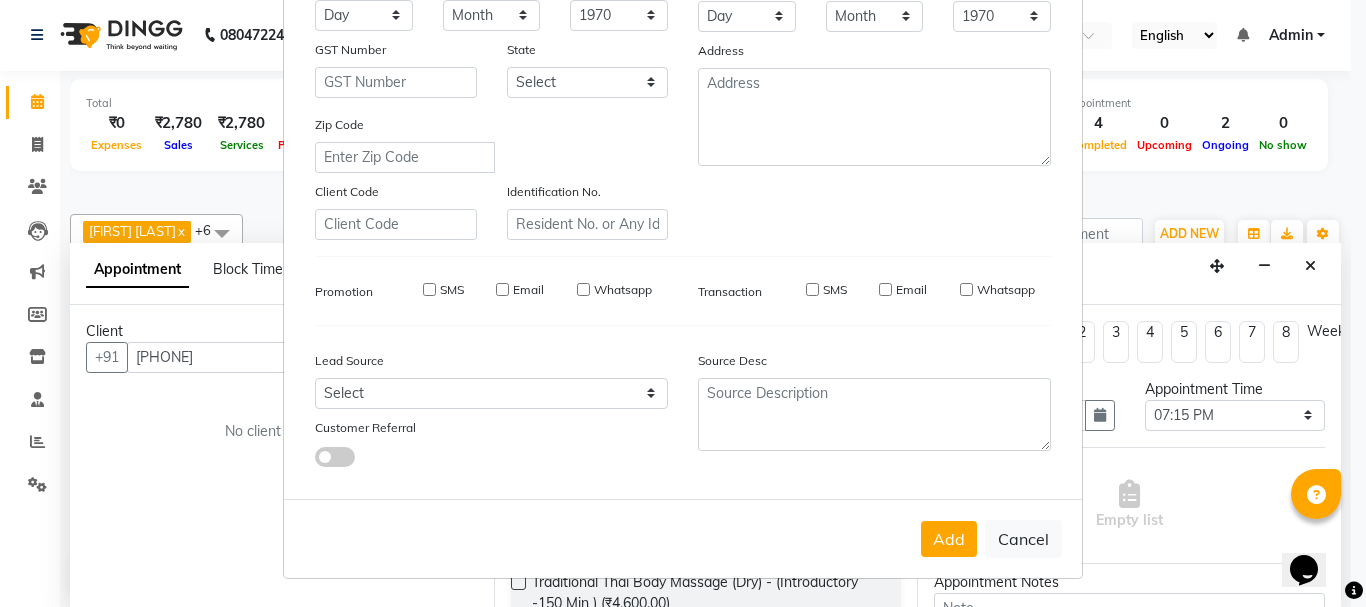 type 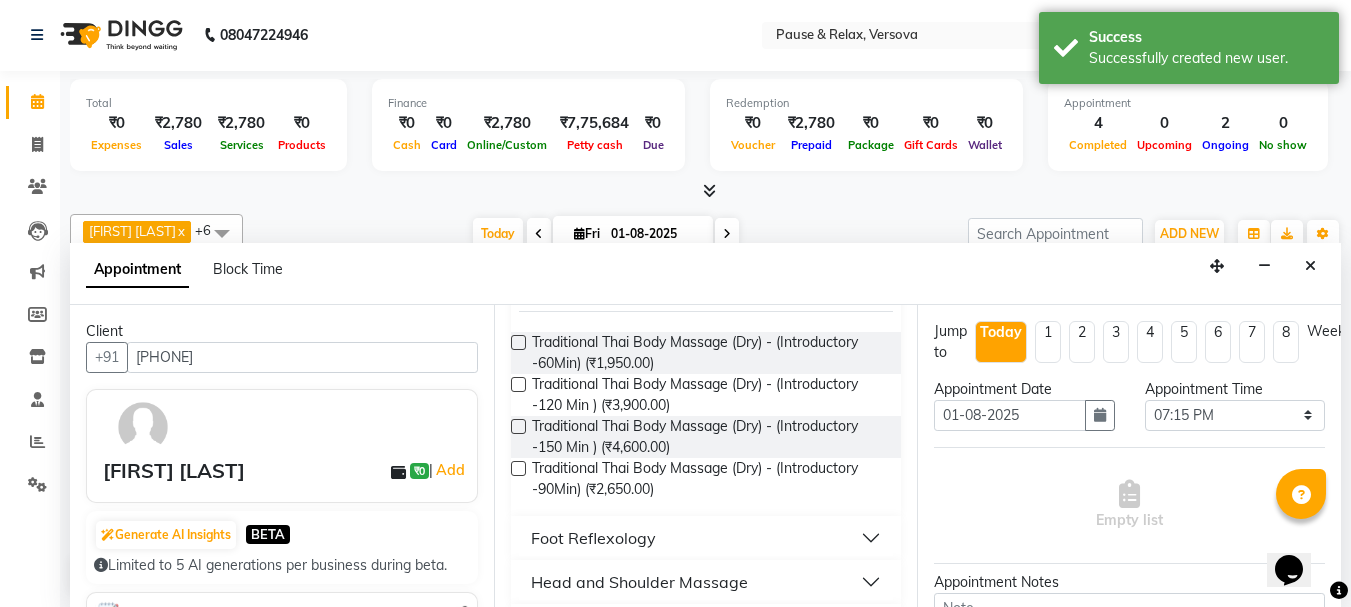 scroll, scrollTop: 301, scrollLeft: 0, axis: vertical 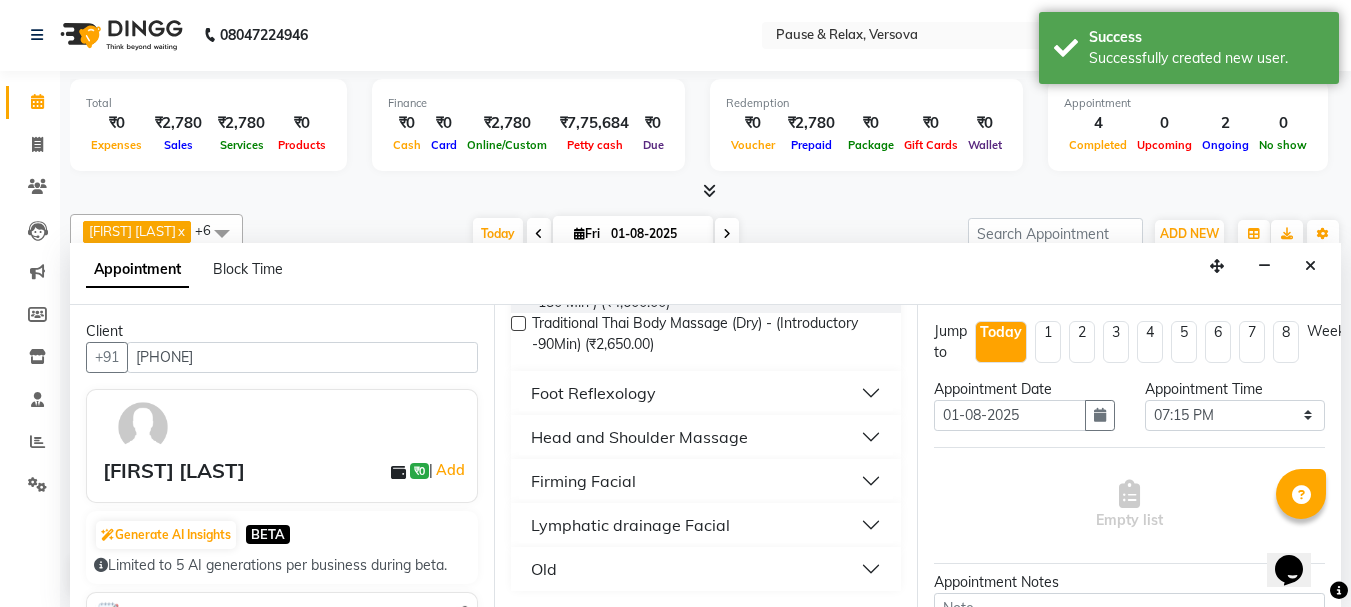 click on "Head and Shoulder Massage" at bounding box center (706, 437) 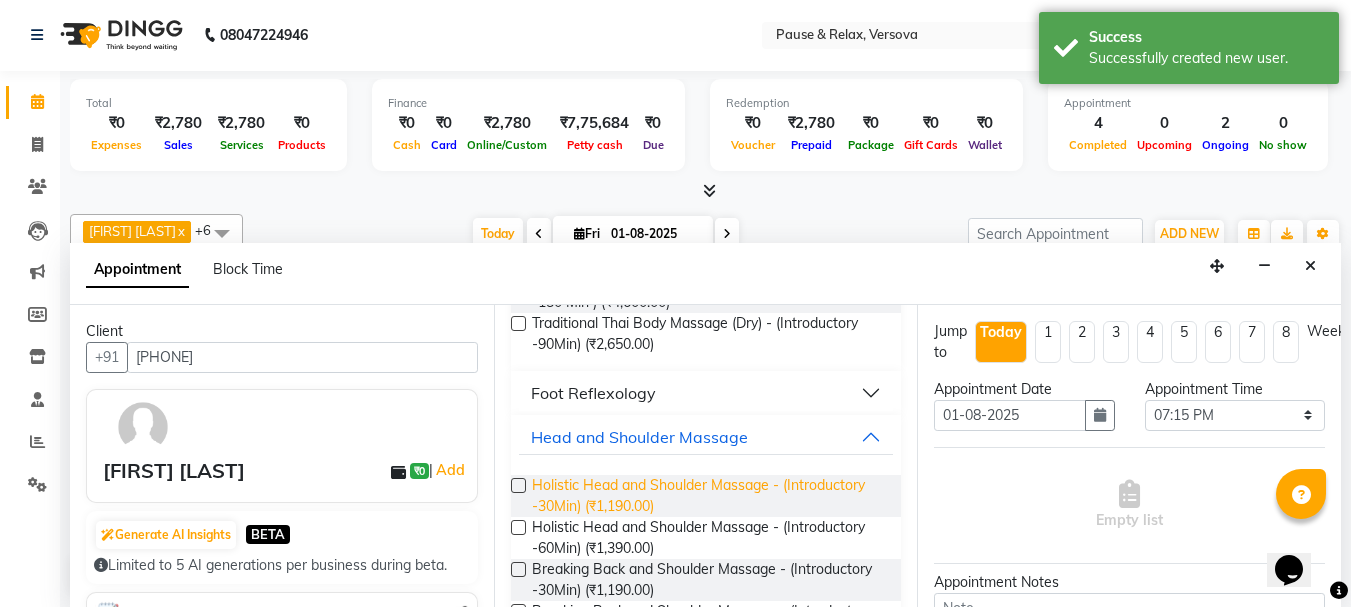 click on "Holistic Head and Shoulder Massage - (Introductory -30Min) (₹1,190.00)" at bounding box center (709, 496) 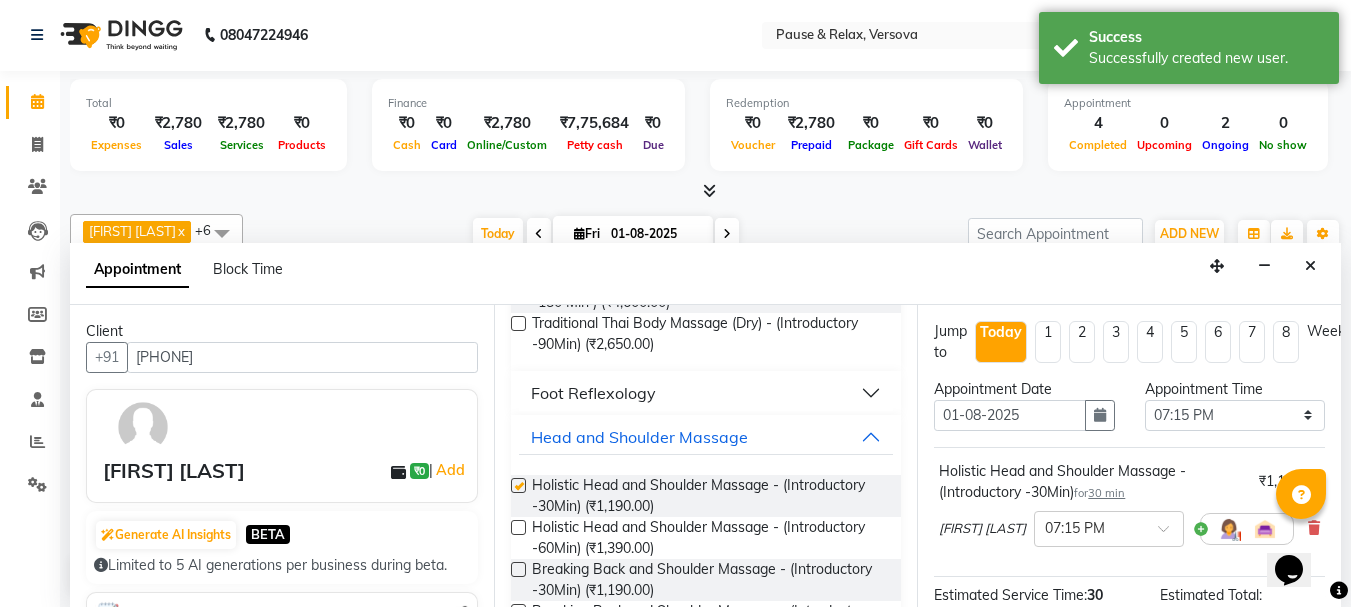 checkbox on "false" 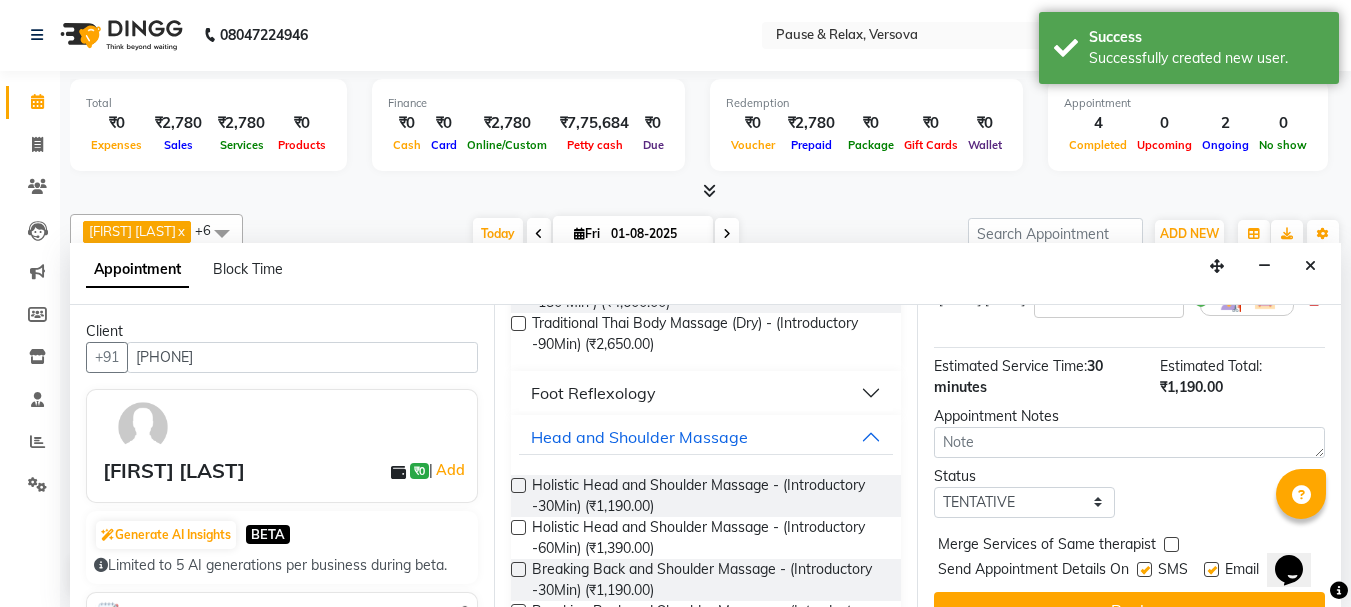 scroll, scrollTop: 284, scrollLeft: 0, axis: vertical 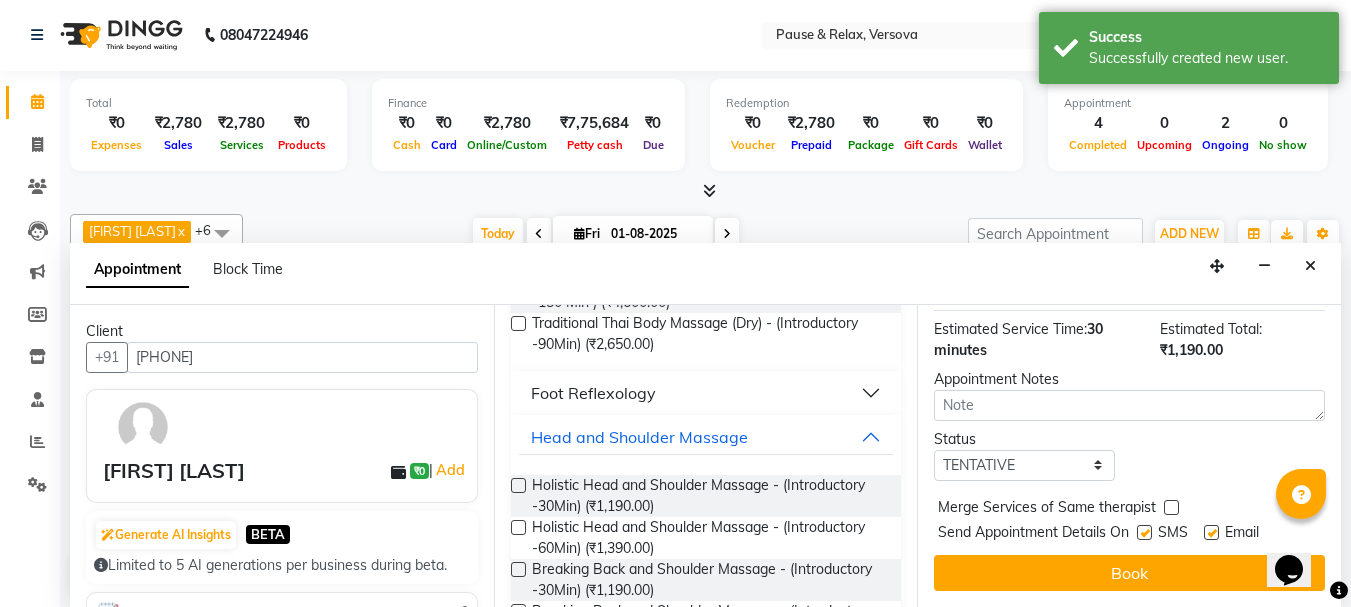 click at bounding box center (1211, 532) 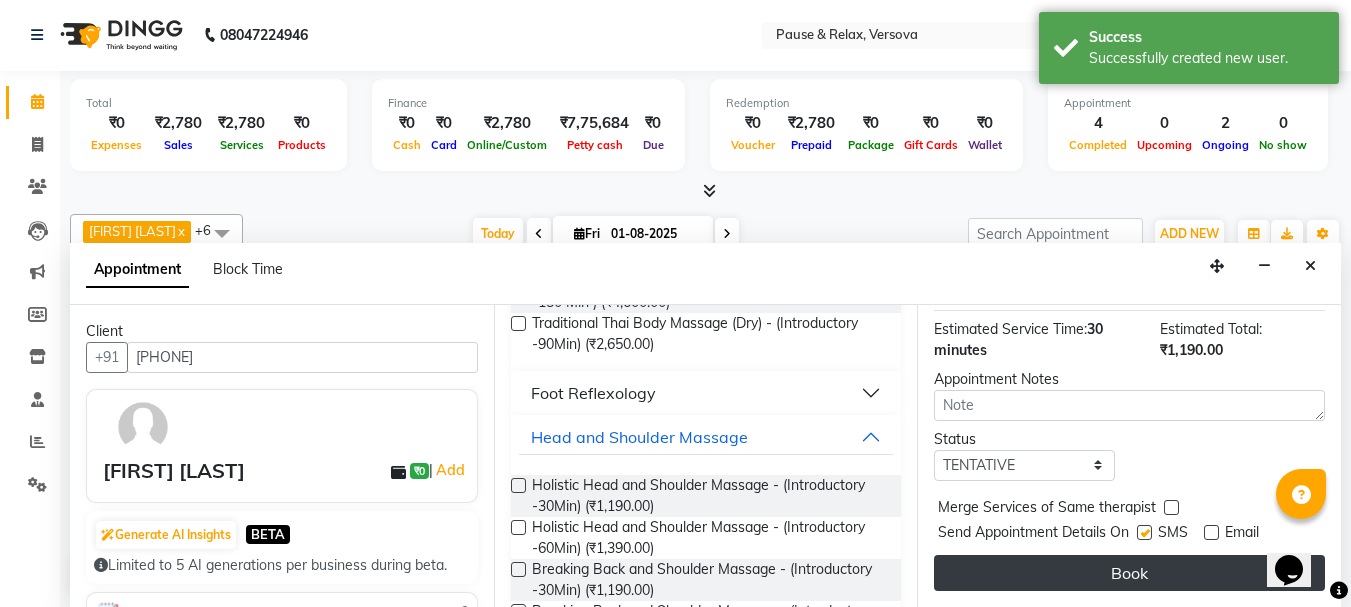 click on "Book" at bounding box center (1129, 573) 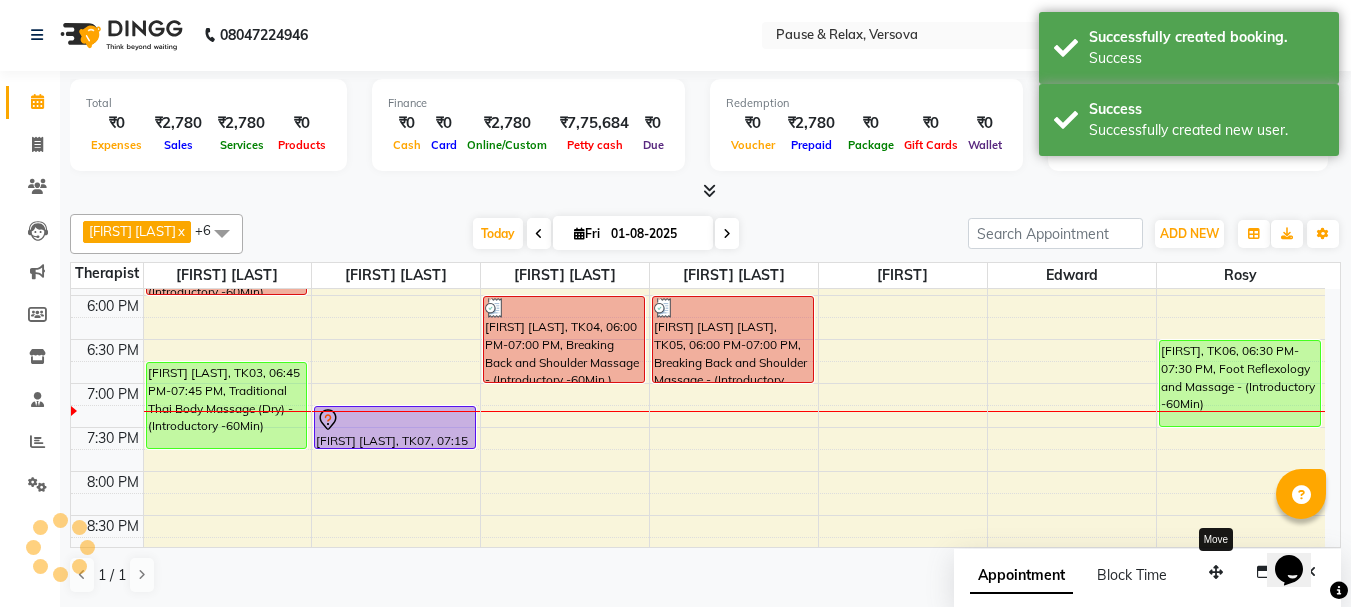 scroll, scrollTop: 0, scrollLeft: 0, axis: both 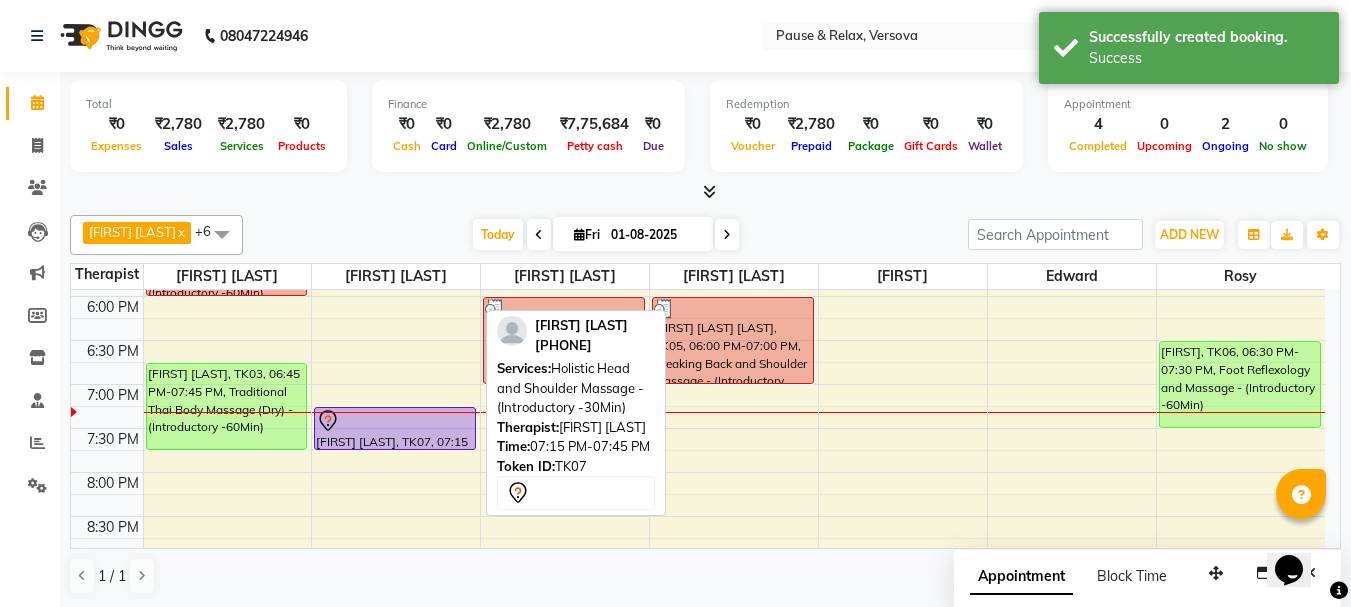 click on "[FIRST] [LAST], TK07, 07:15 PM-07:45 PM, Holistic Head and Shoulder Massage - (Introductory -30Min)" at bounding box center [395, 428] 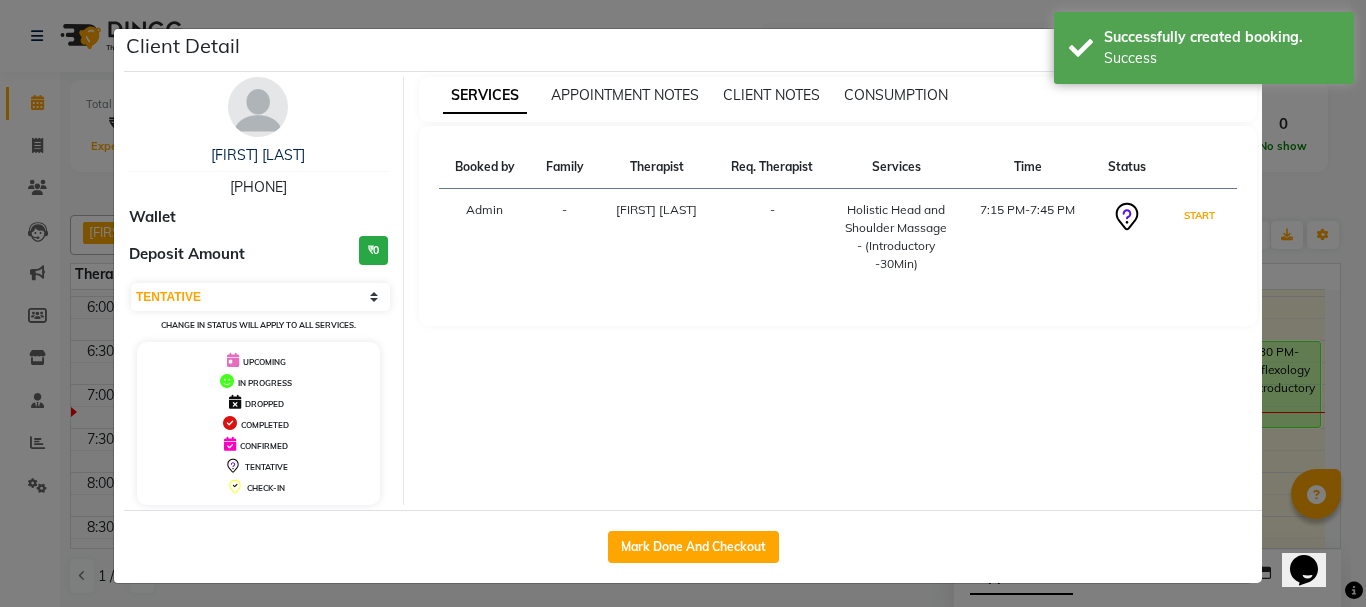 drag, startPoint x: 1196, startPoint y: 217, endPoint x: 1194, endPoint y: 280, distance: 63.03174 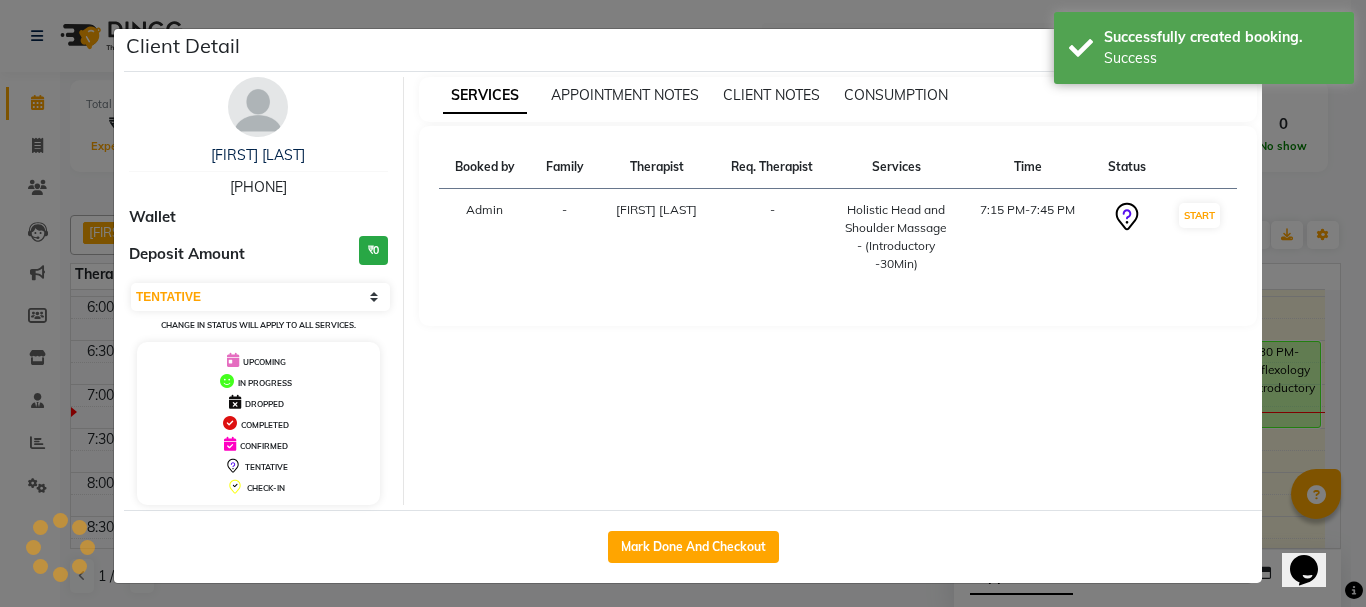 select on "1" 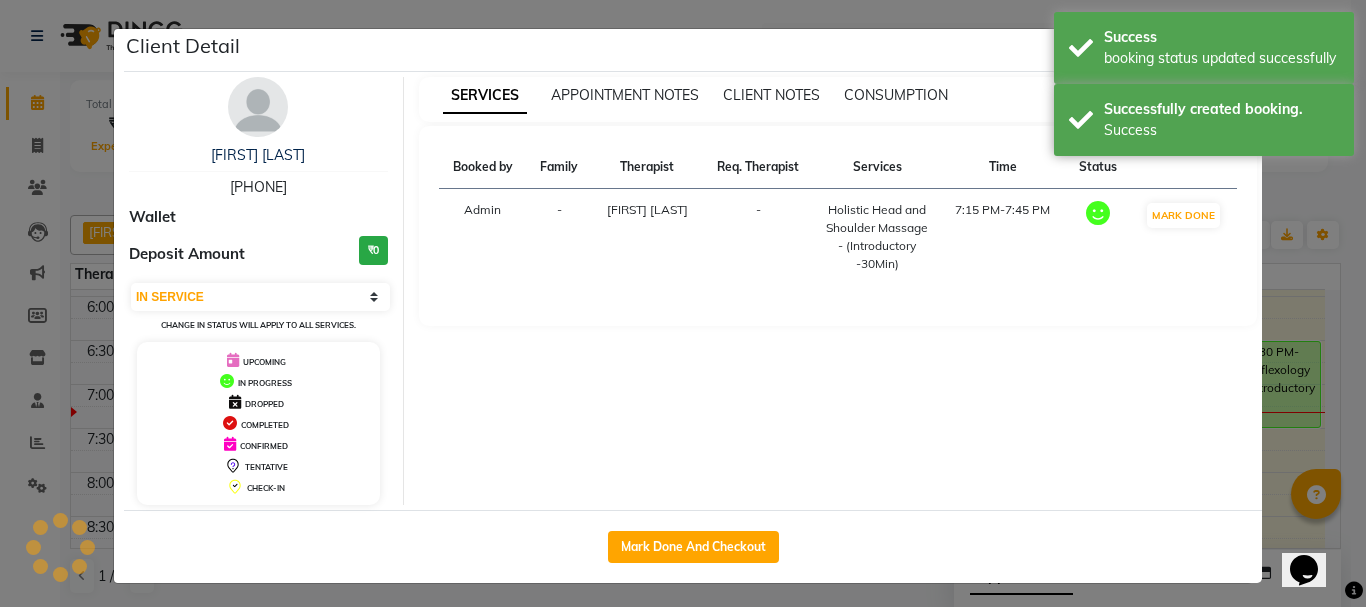 drag, startPoint x: 1276, startPoint y: 466, endPoint x: 988, endPoint y: 488, distance: 288.83905 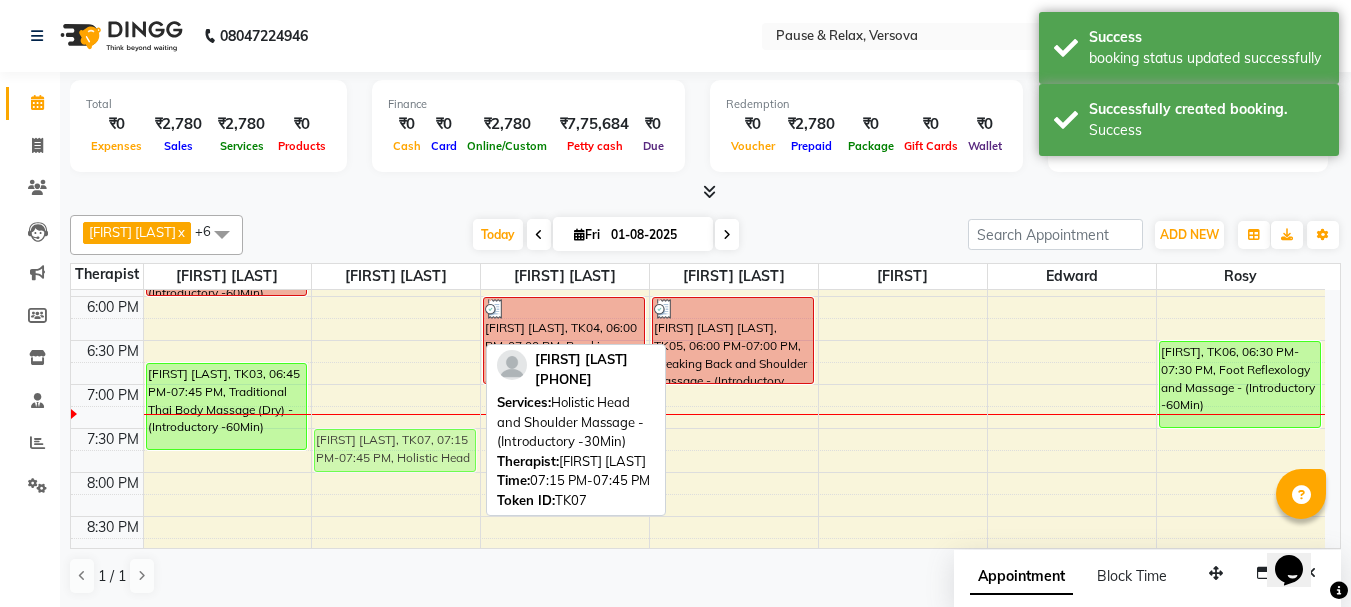 drag, startPoint x: 399, startPoint y: 427, endPoint x: 399, endPoint y: 448, distance: 21 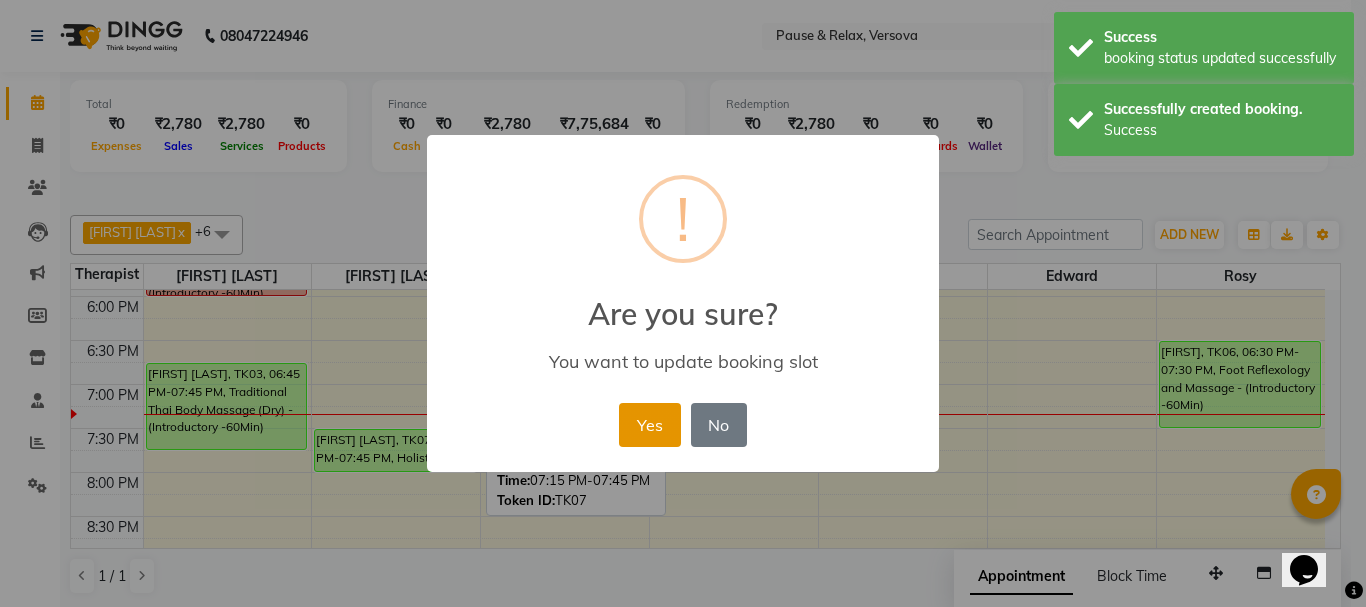 click on "Yes" at bounding box center (649, 425) 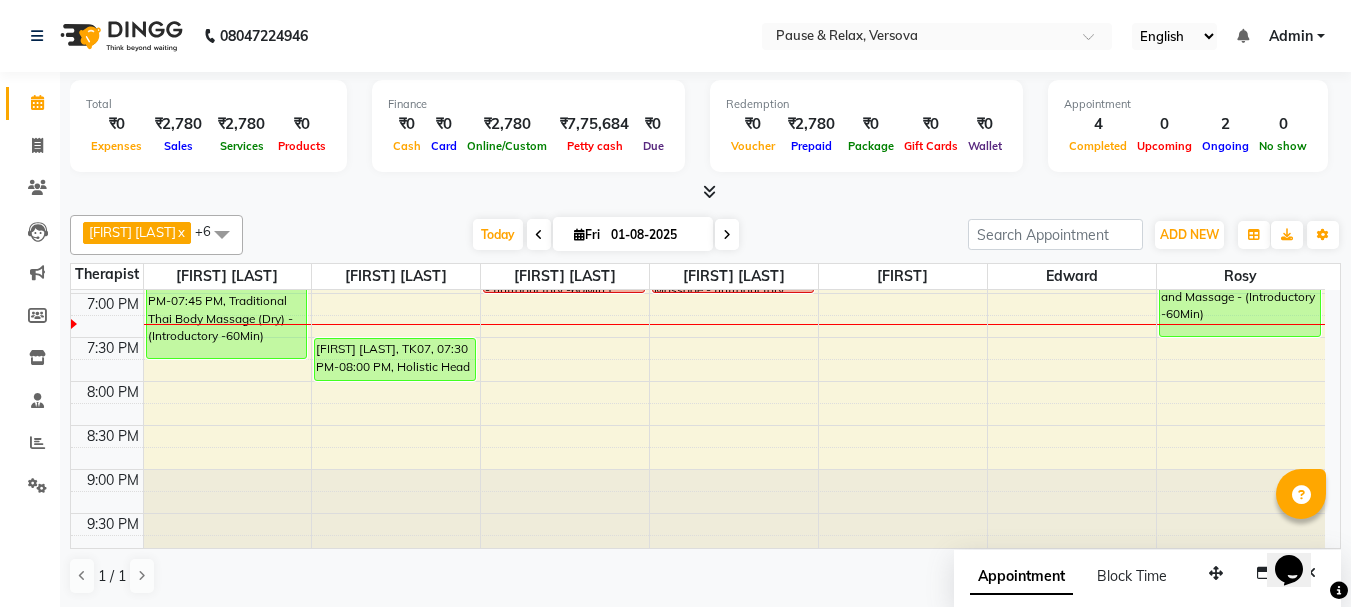 scroll, scrollTop: 709, scrollLeft: 0, axis: vertical 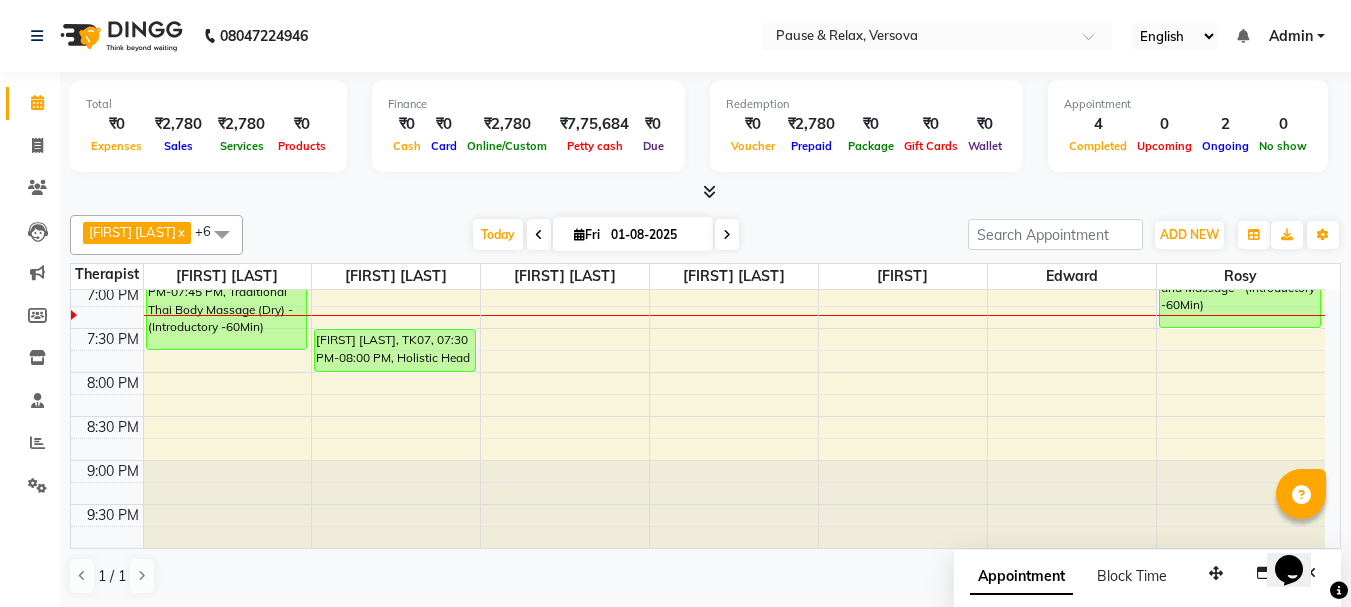 click at bounding box center [727, 235] 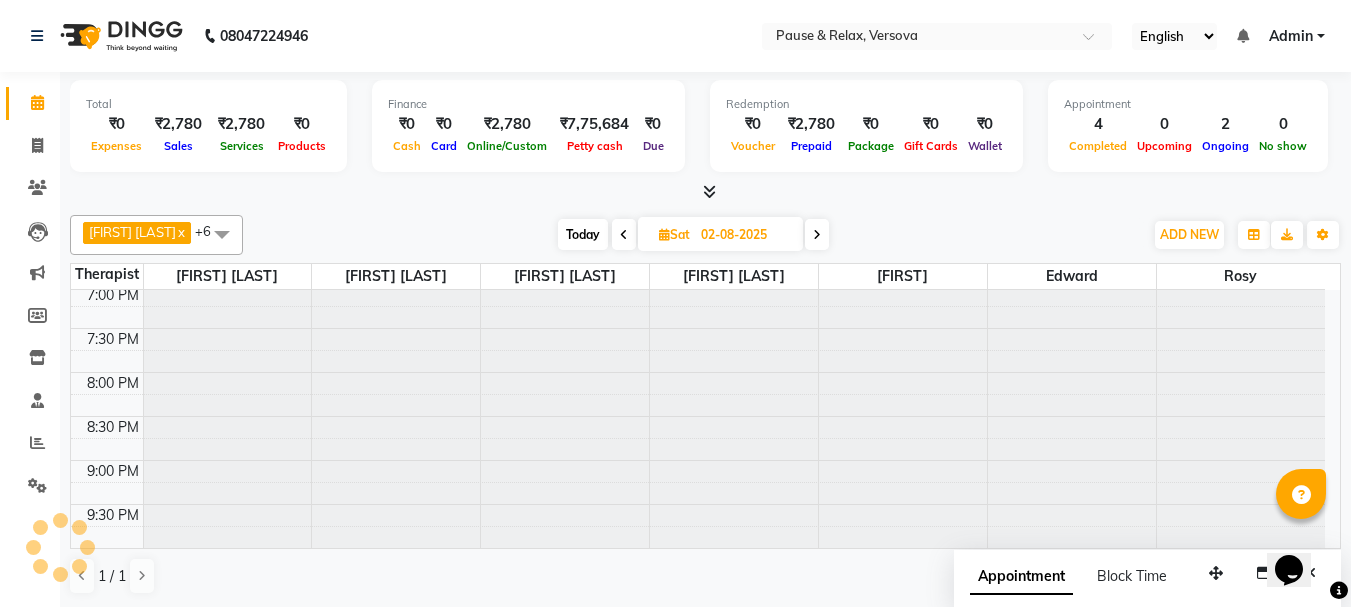 scroll, scrollTop: 705, scrollLeft: 0, axis: vertical 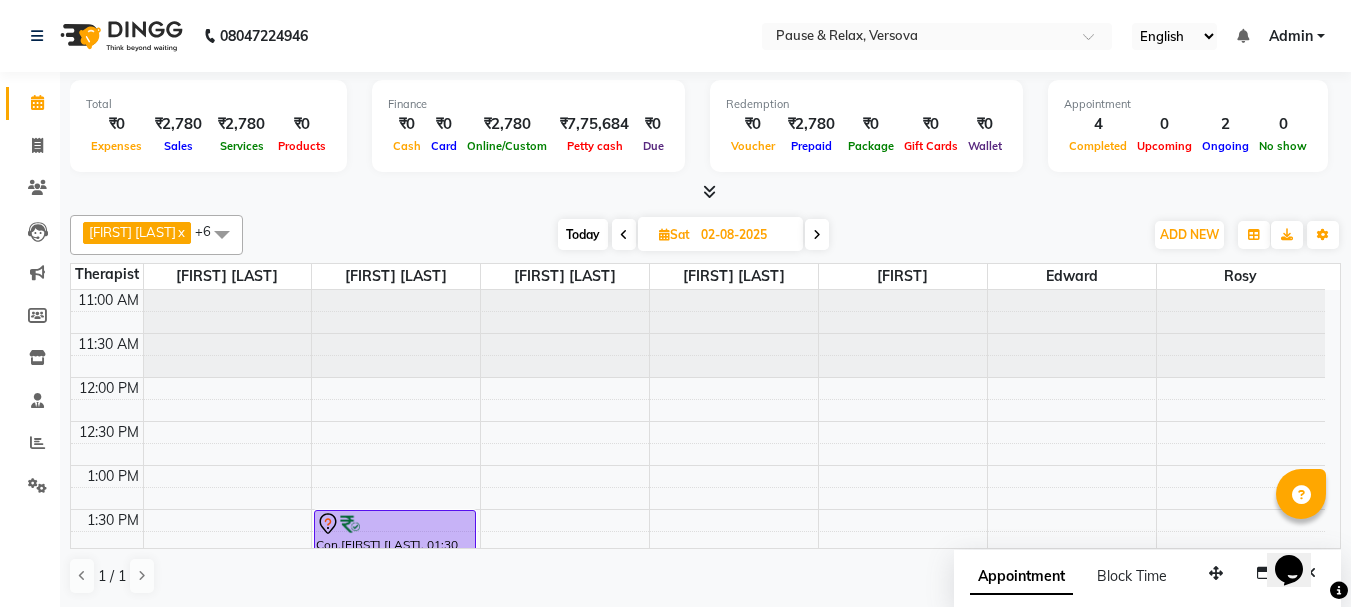 click on "Today" at bounding box center (583, 234) 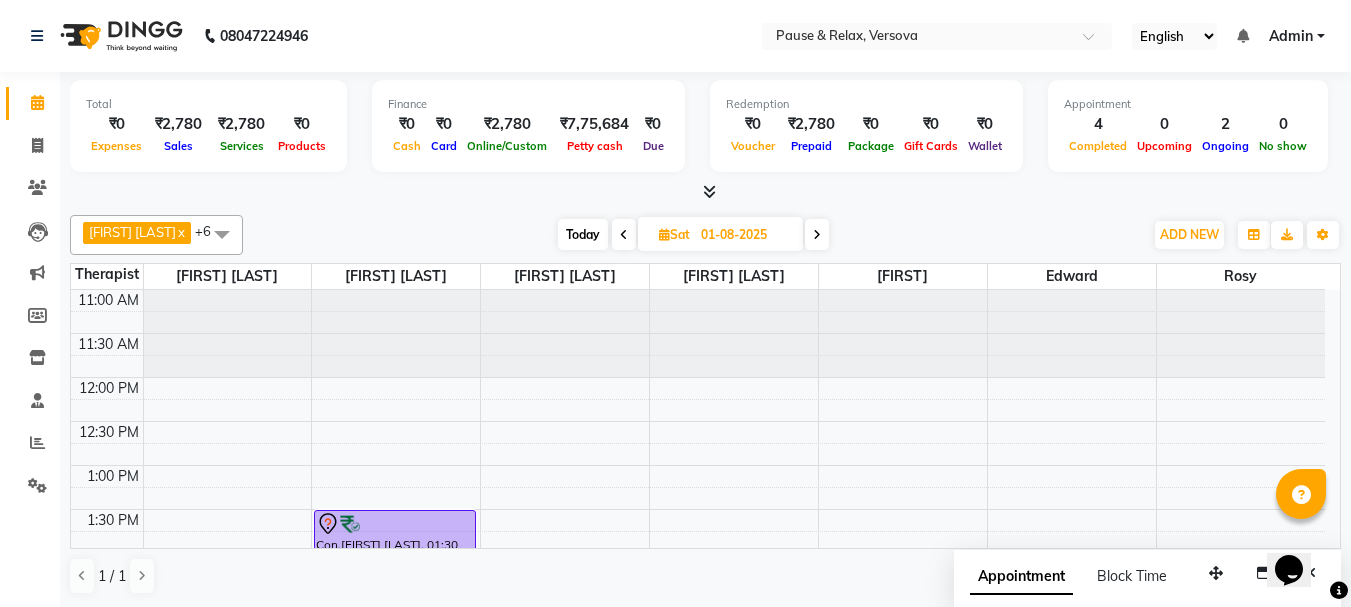 scroll, scrollTop: 705, scrollLeft: 0, axis: vertical 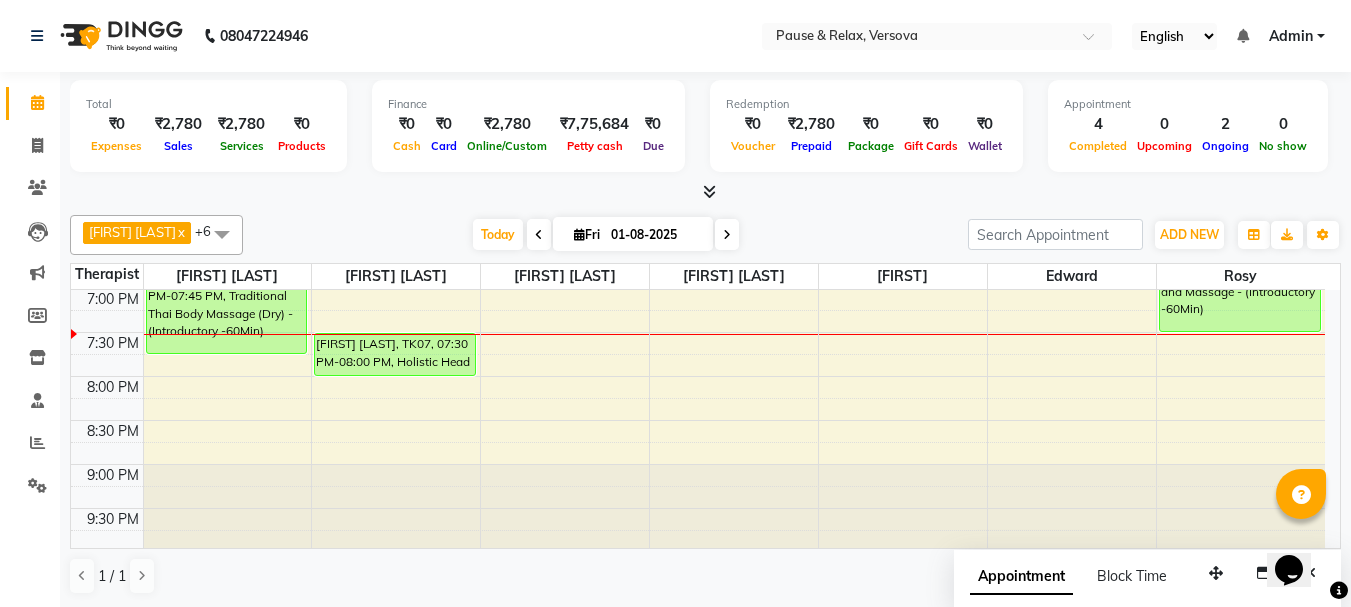 drag, startPoint x: 914, startPoint y: 469, endPoint x: 930, endPoint y: 478, distance: 18.35756 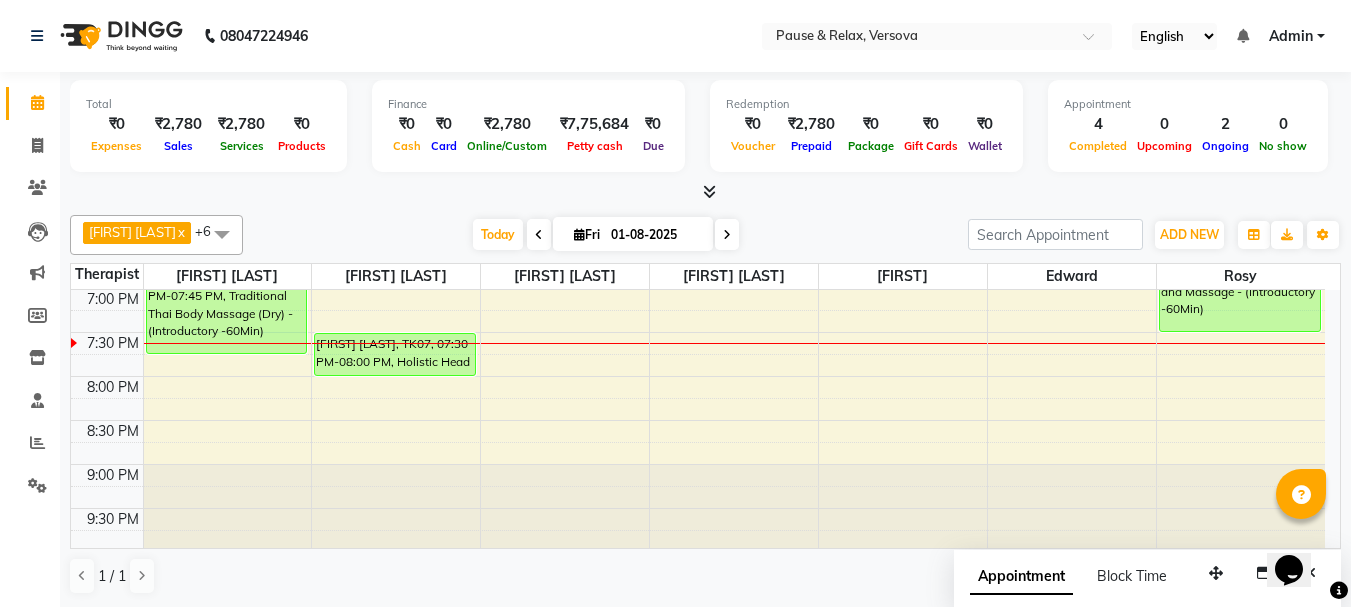 click at bounding box center [727, 235] 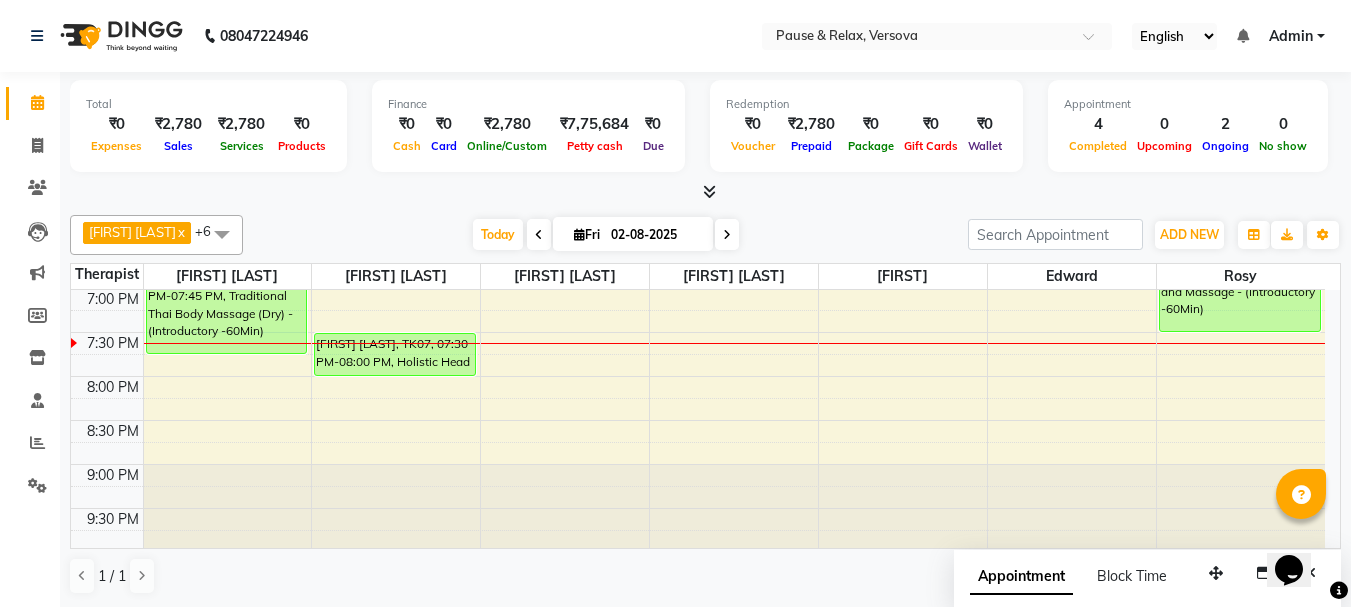 scroll, scrollTop: 705, scrollLeft: 0, axis: vertical 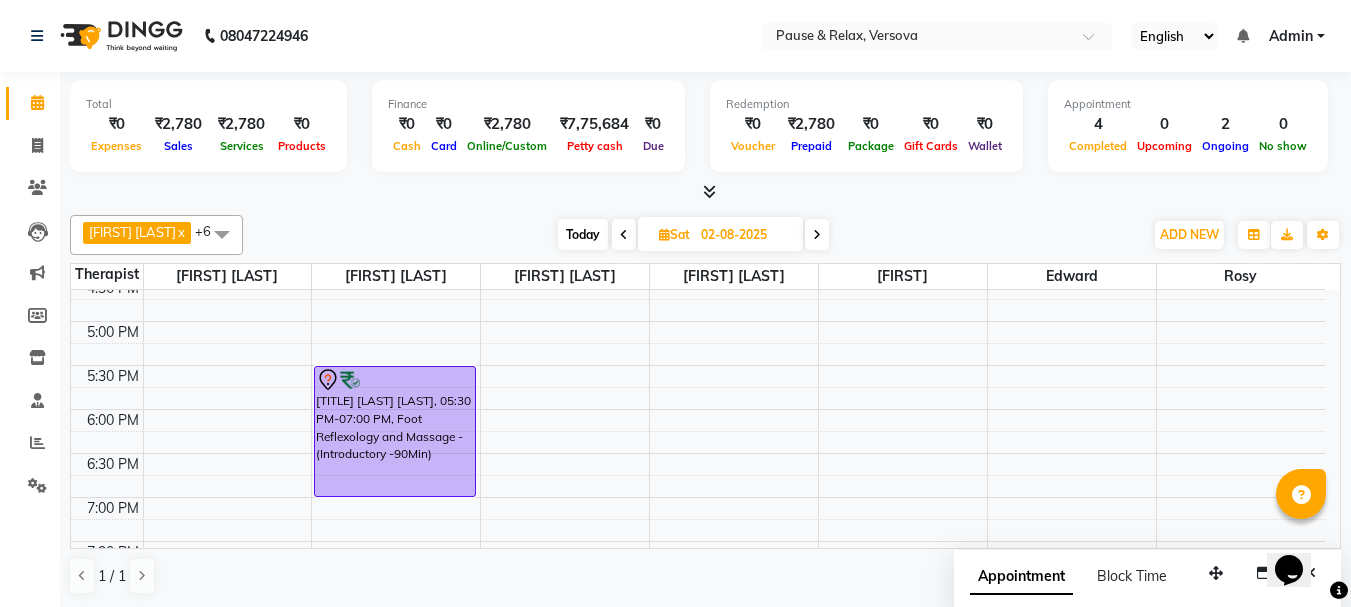 click at bounding box center (817, 235) 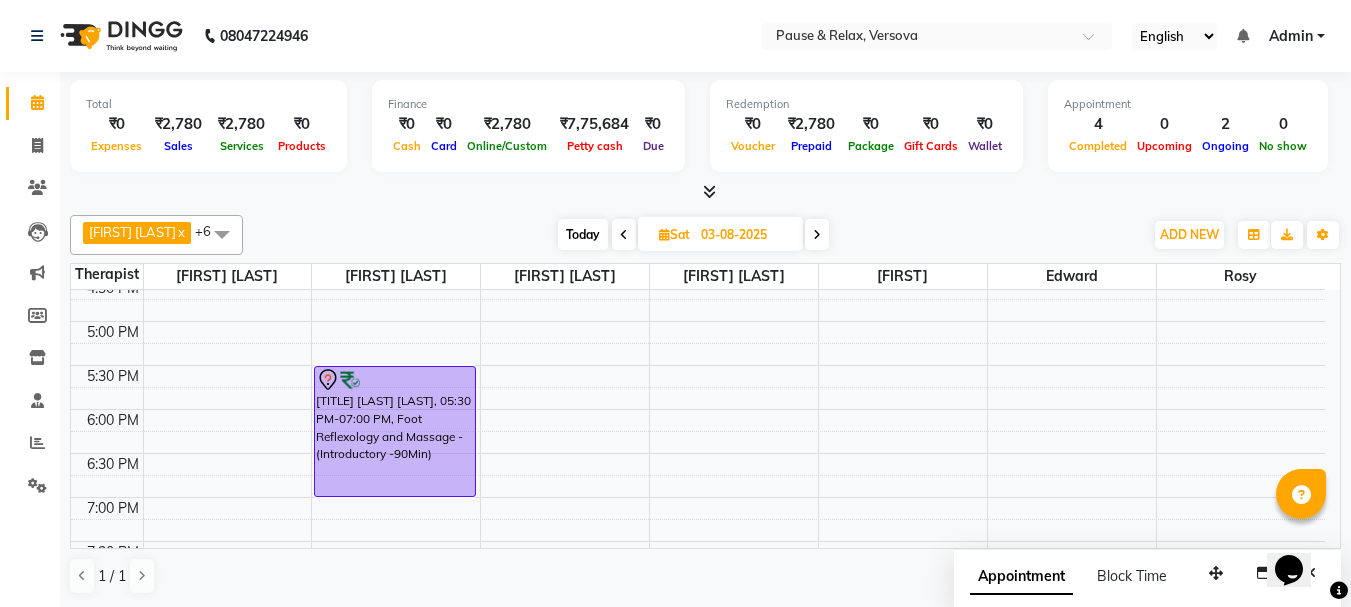 scroll, scrollTop: 705, scrollLeft: 0, axis: vertical 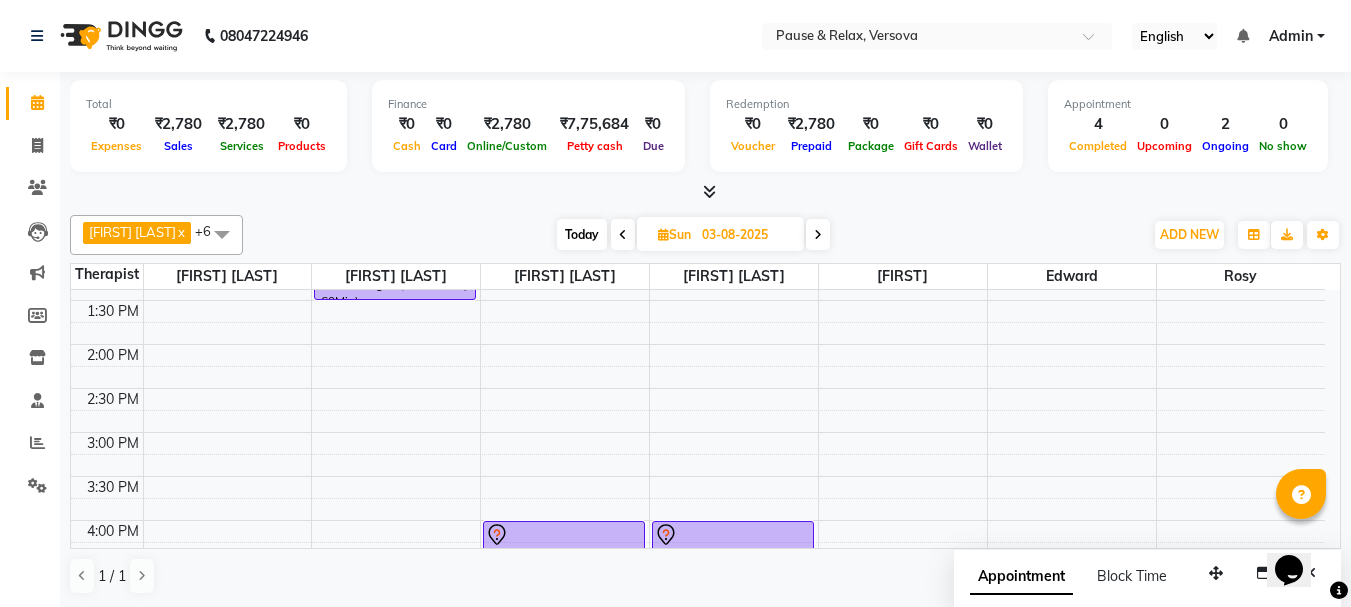 click at bounding box center (623, 235) 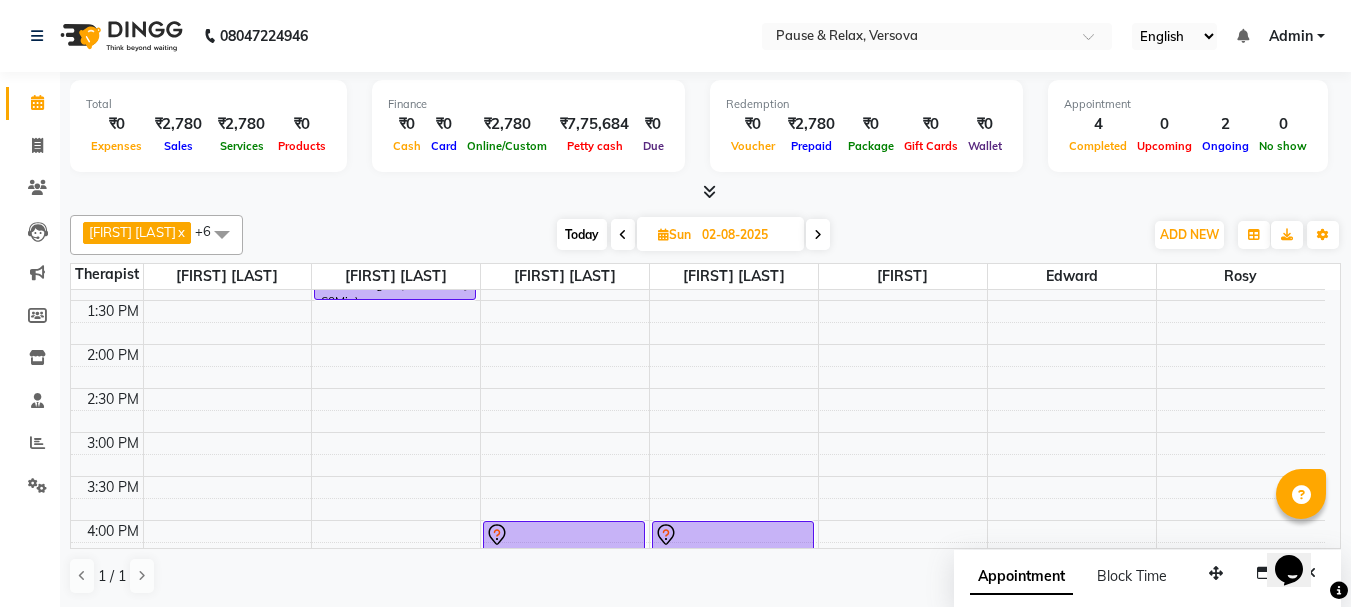 scroll, scrollTop: 0, scrollLeft: 0, axis: both 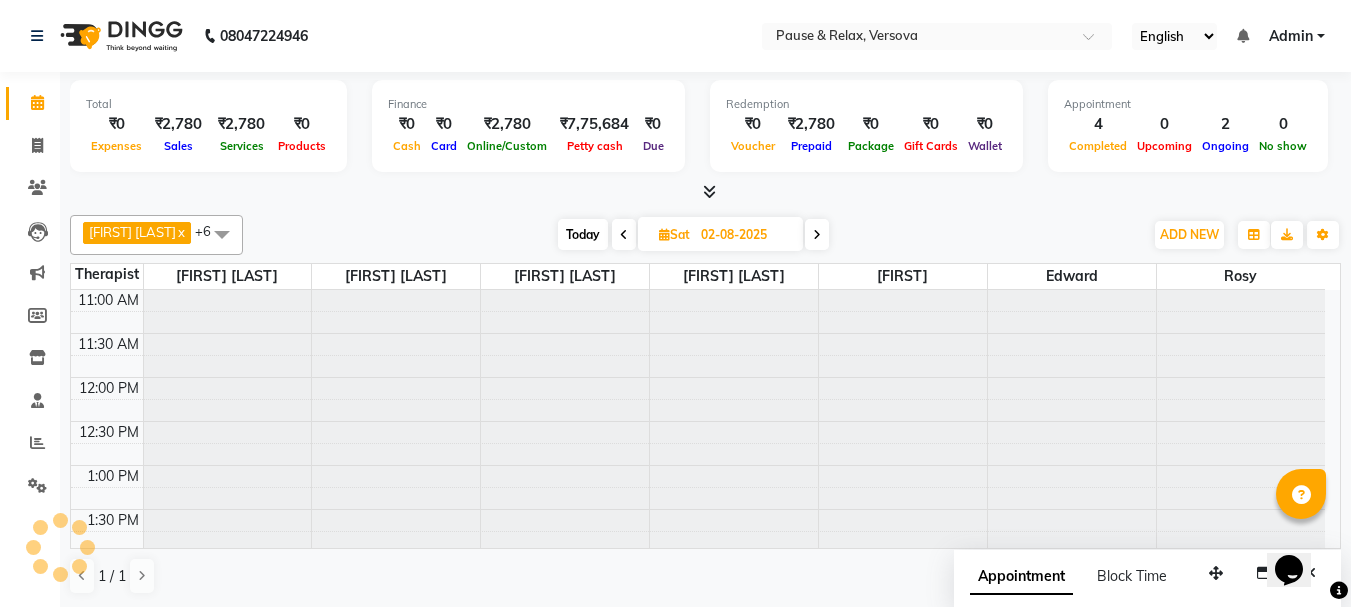 click at bounding box center (624, 235) 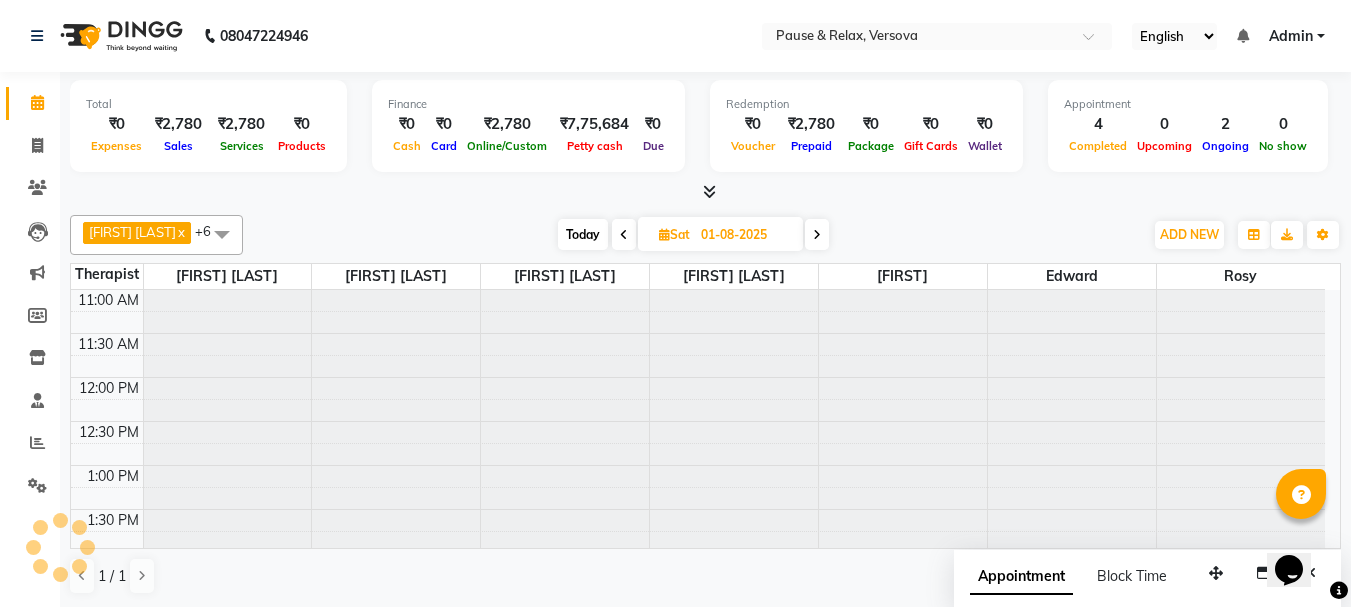 click on "01-08-2025" at bounding box center [745, 235] 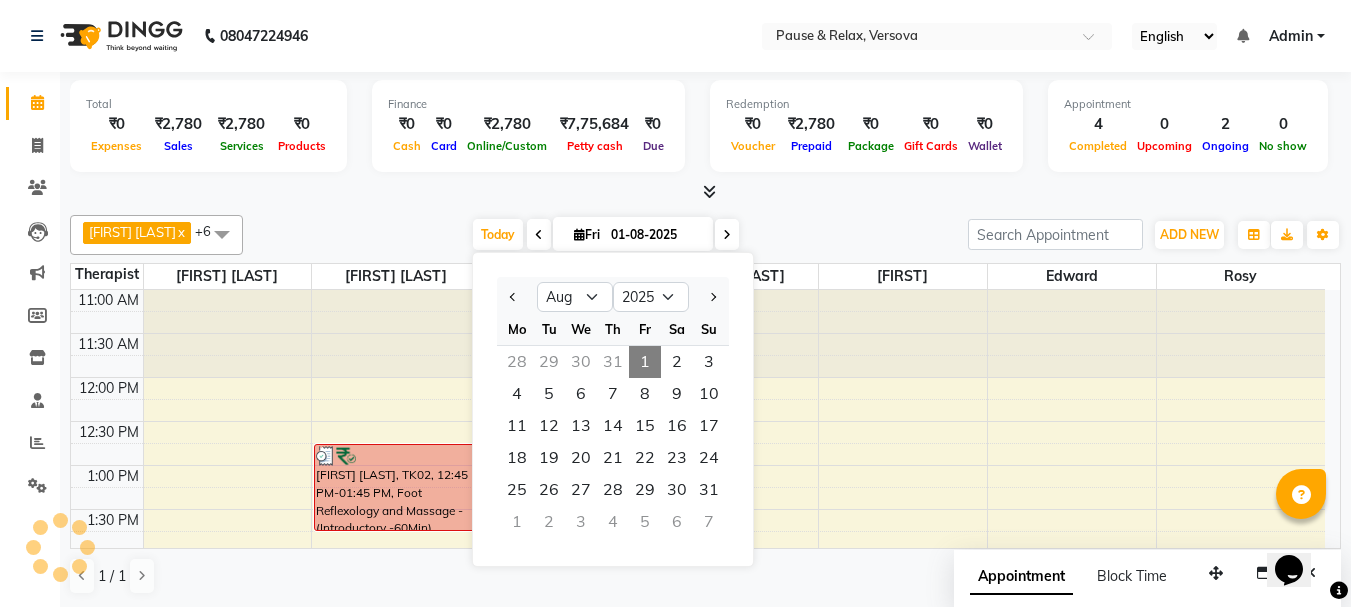 scroll, scrollTop: 705, scrollLeft: 0, axis: vertical 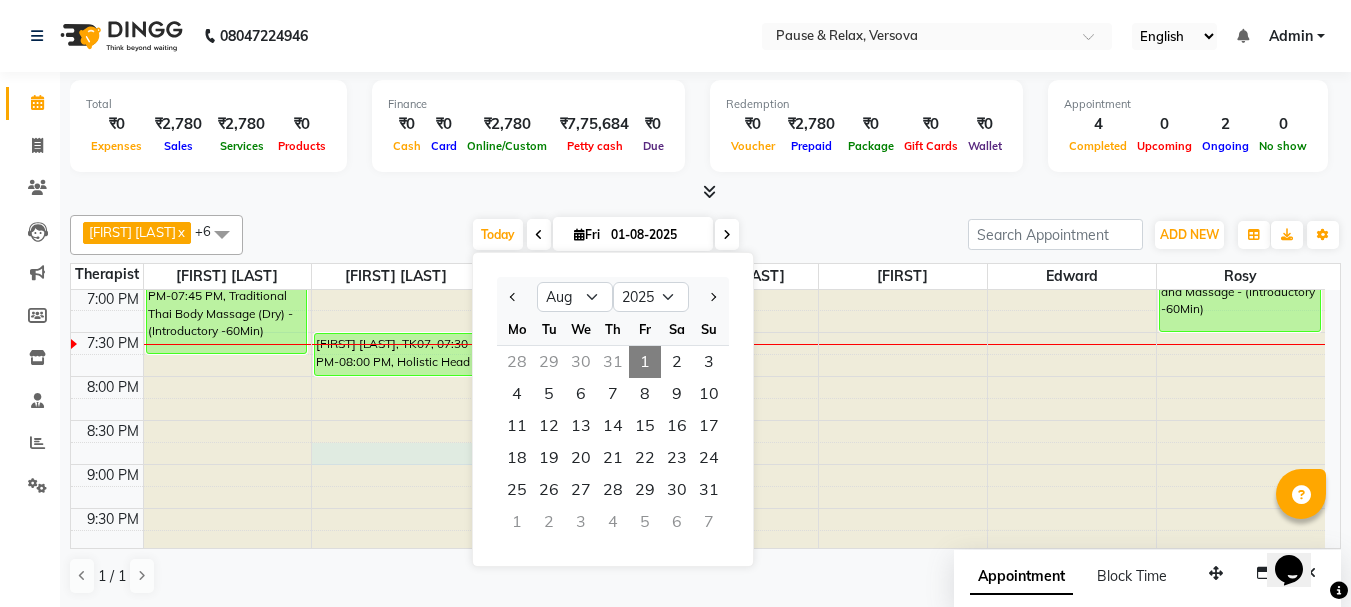 click at bounding box center [396, -415] 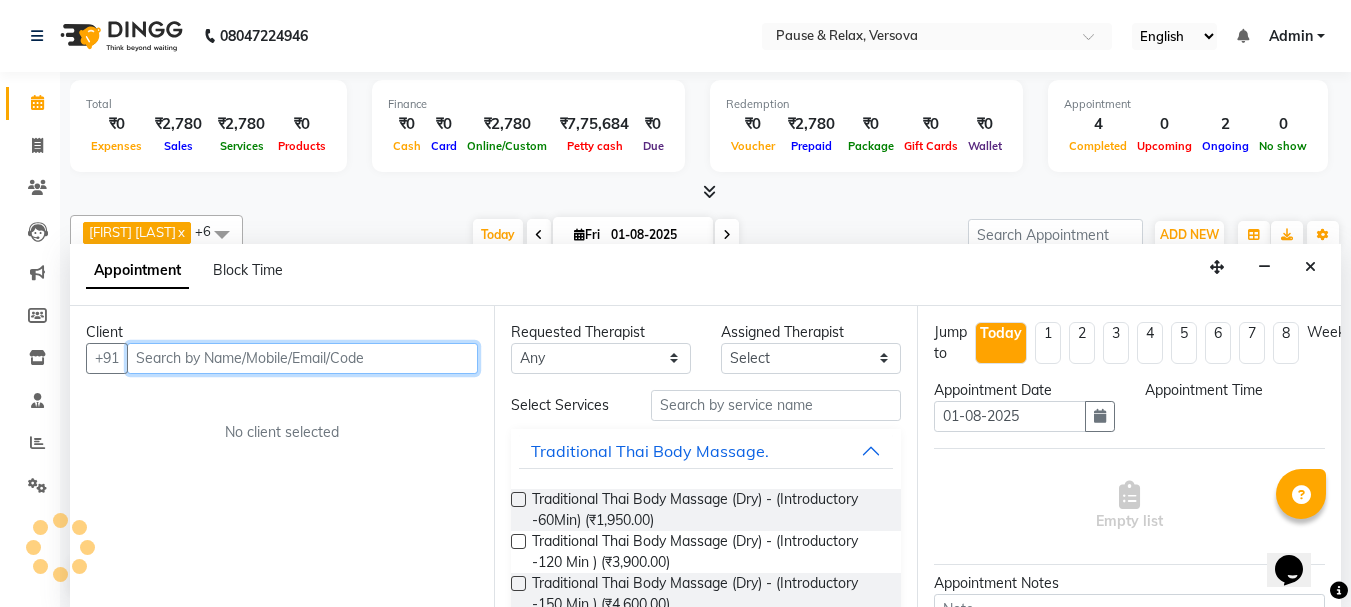 scroll, scrollTop: 1, scrollLeft: 0, axis: vertical 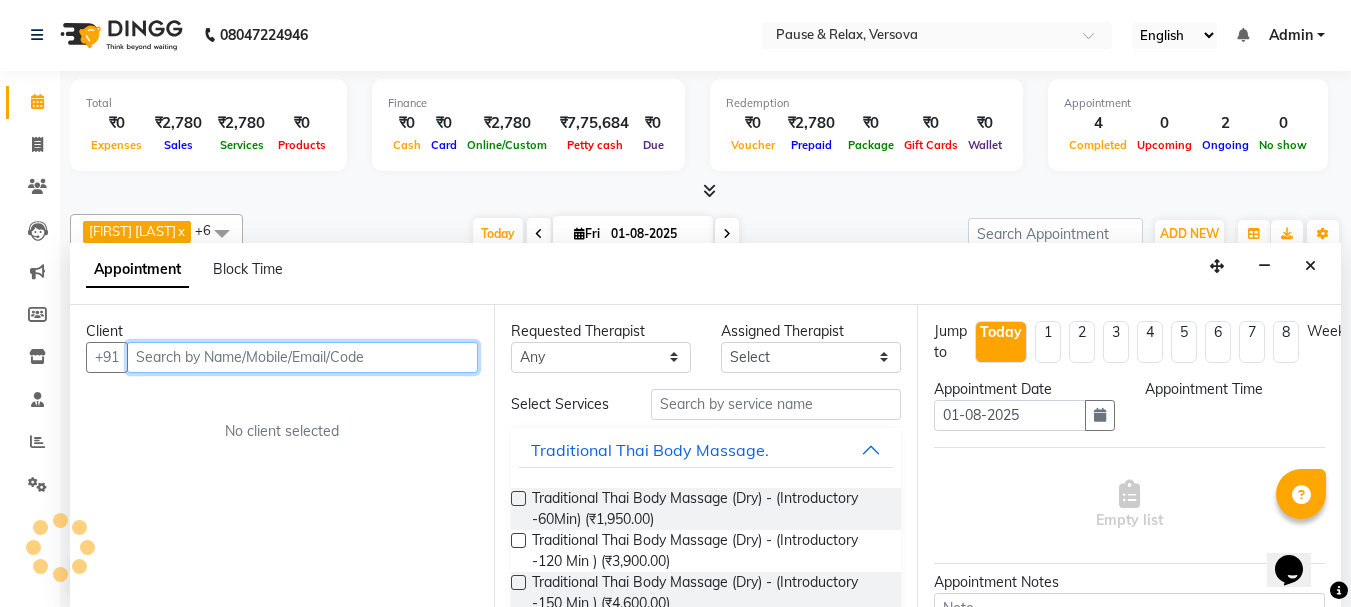 select on "1245" 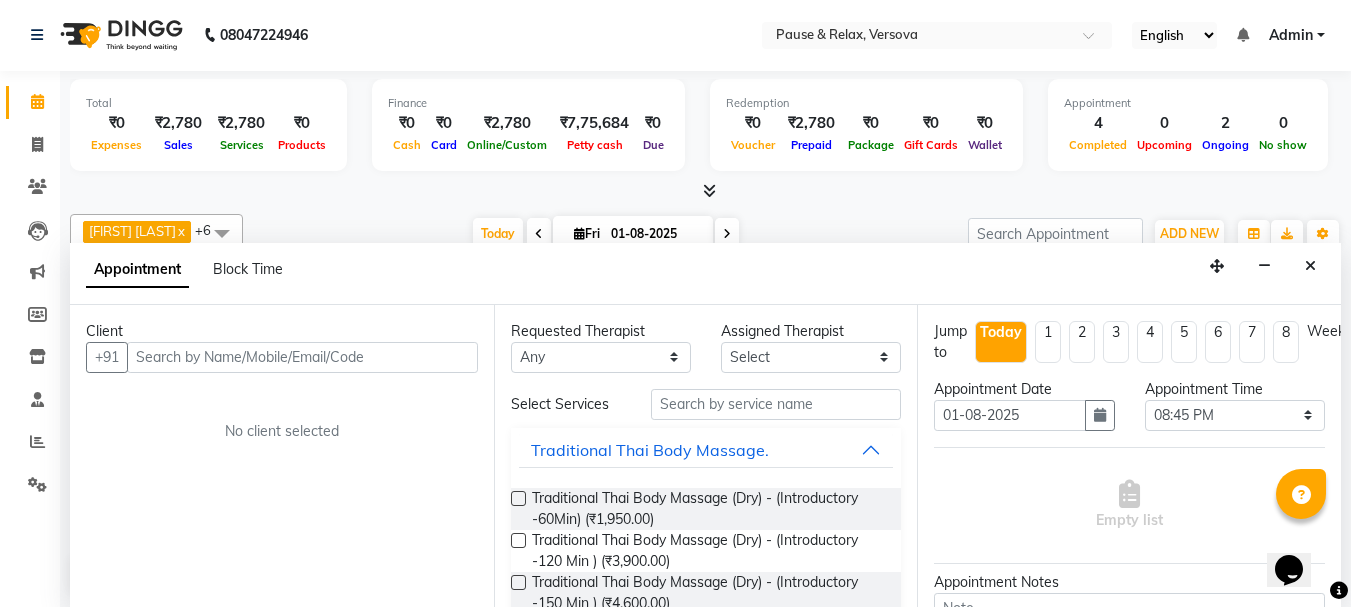 click at bounding box center [1310, 266] 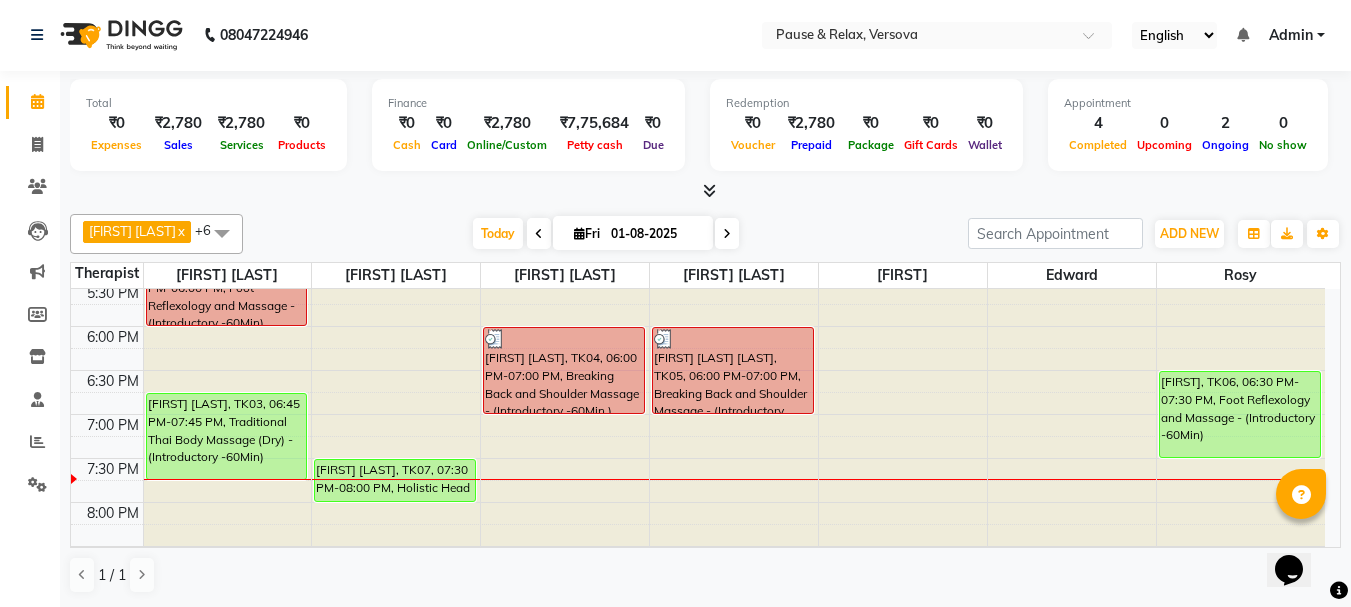 scroll, scrollTop: 565, scrollLeft: 0, axis: vertical 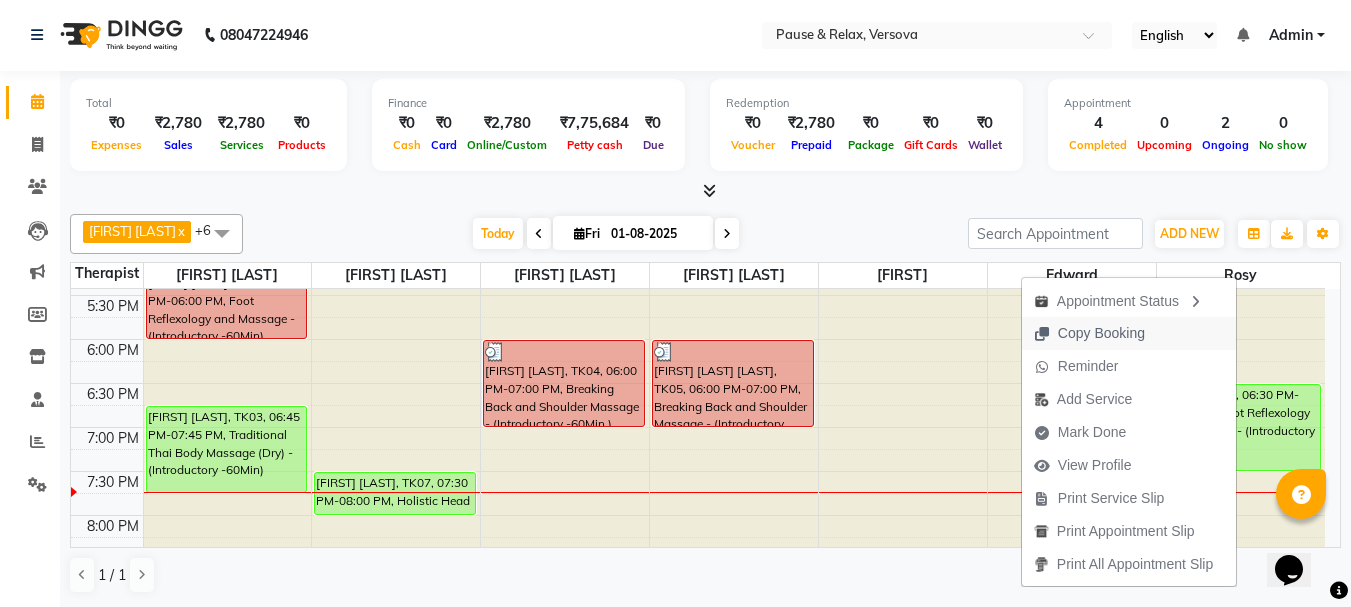 click on "Copy Booking" at bounding box center (1101, 333) 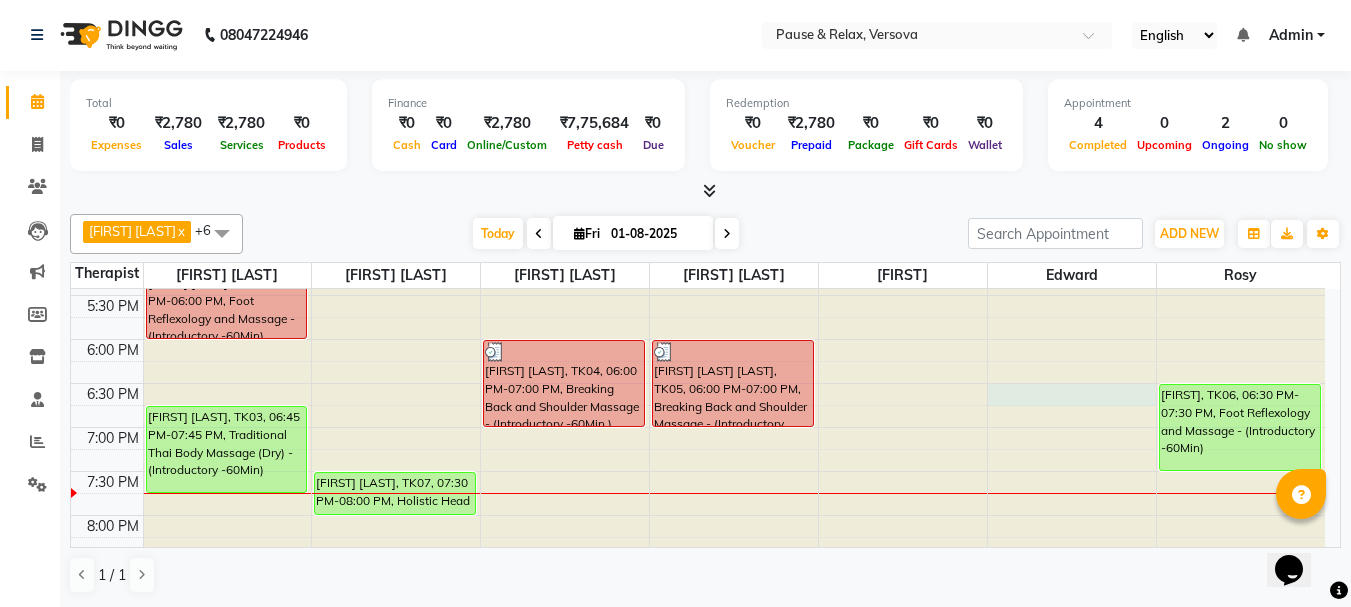 click at bounding box center (1072, -276) 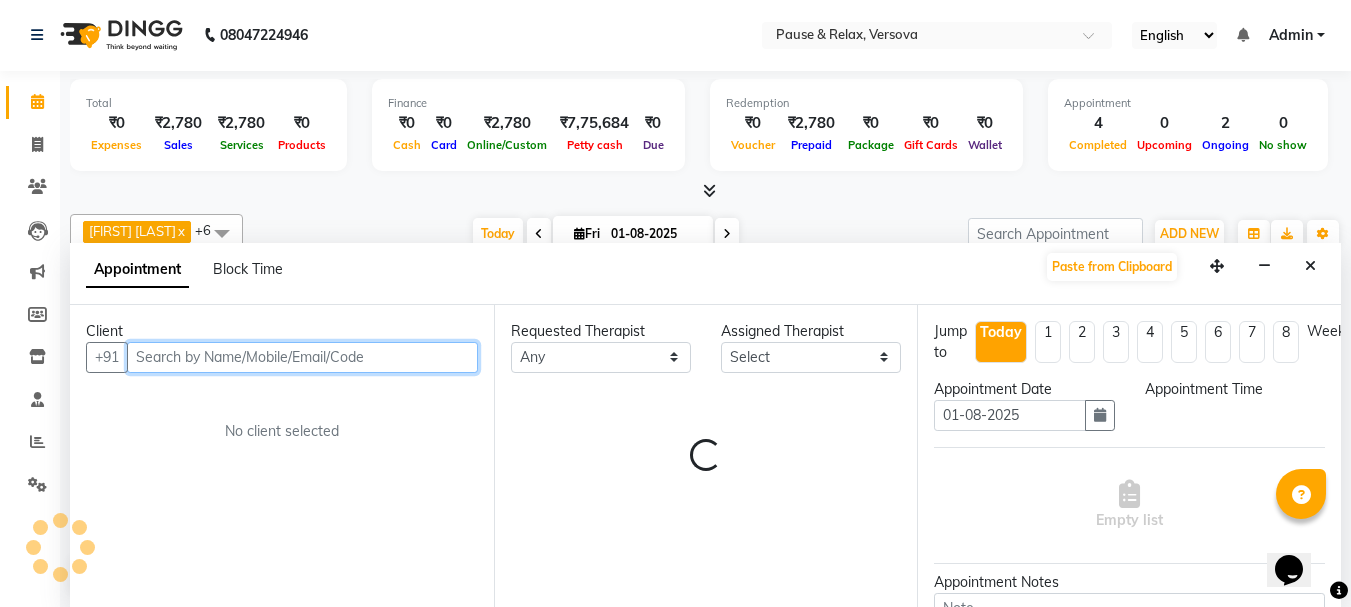 select on "1110" 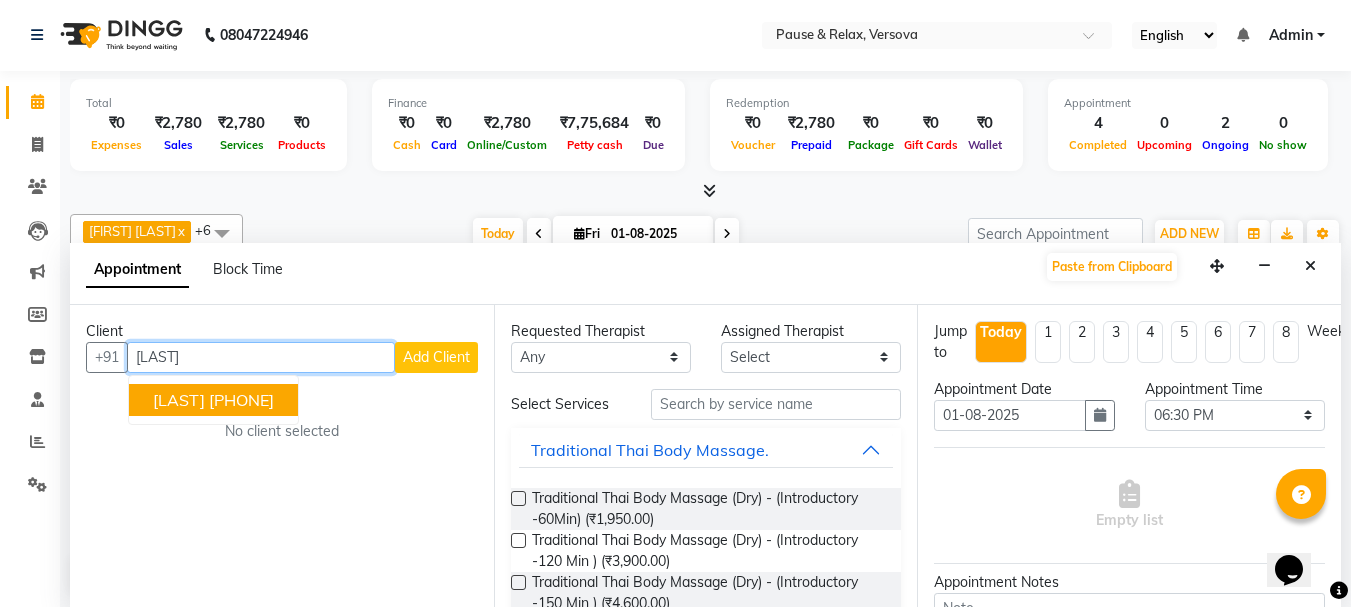 click on "[PHONE]" at bounding box center [241, 400] 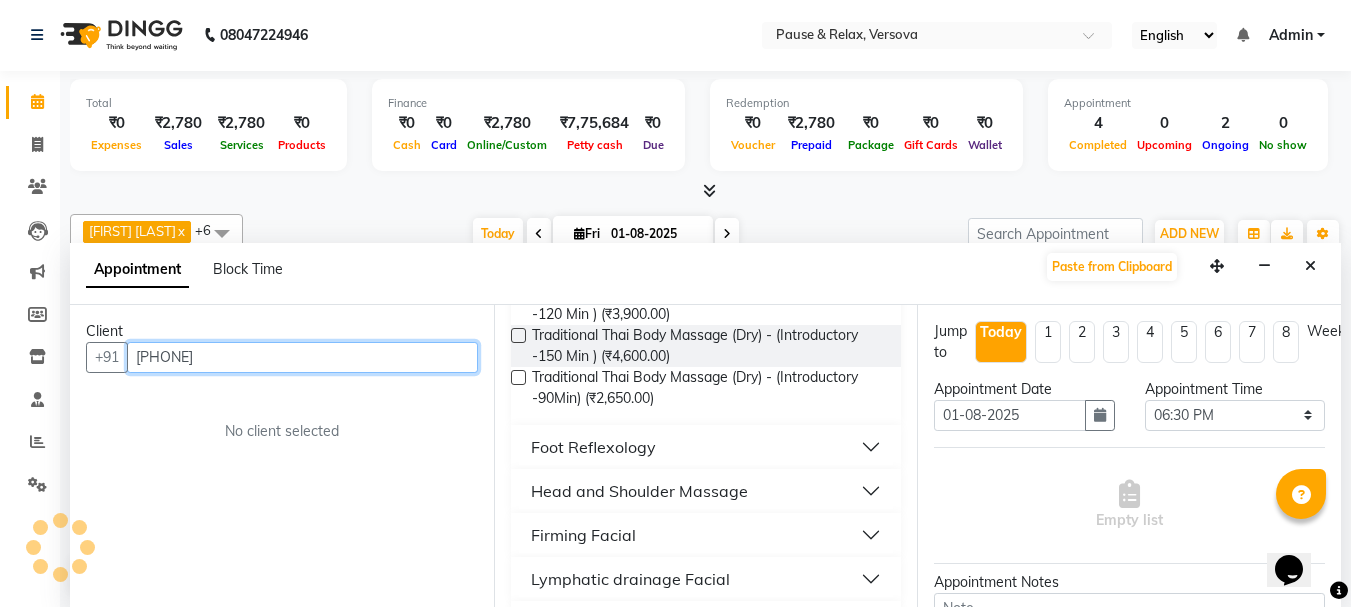 scroll, scrollTop: 301, scrollLeft: 0, axis: vertical 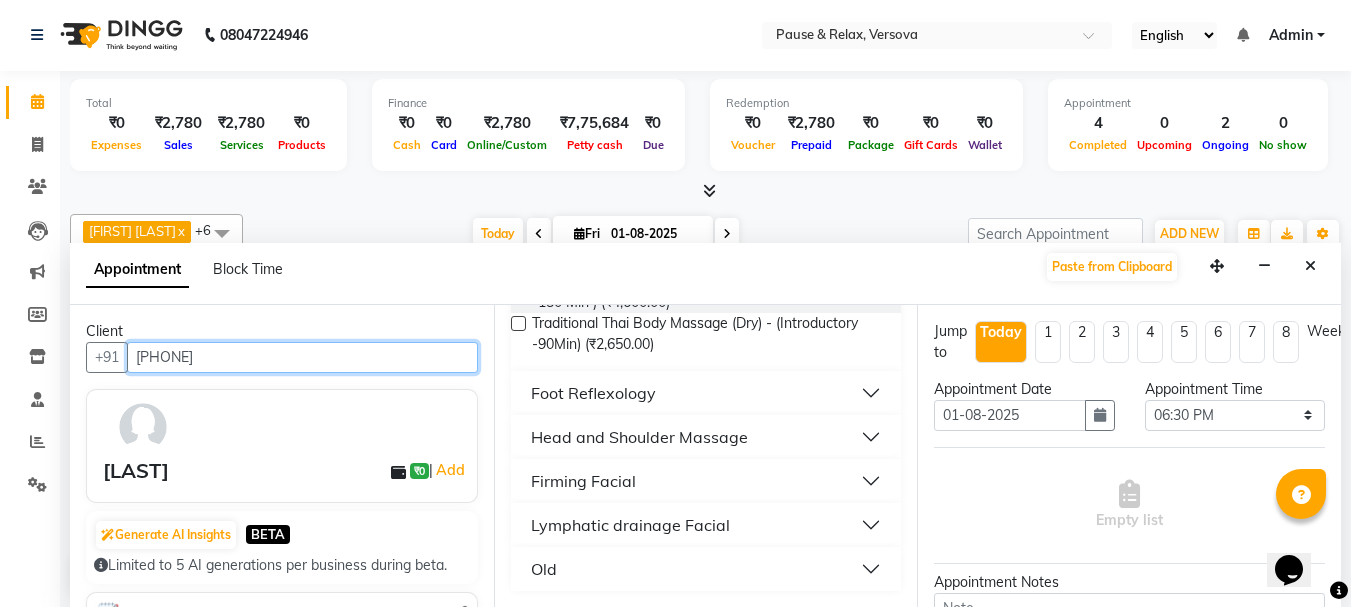type on "[PHONE]" 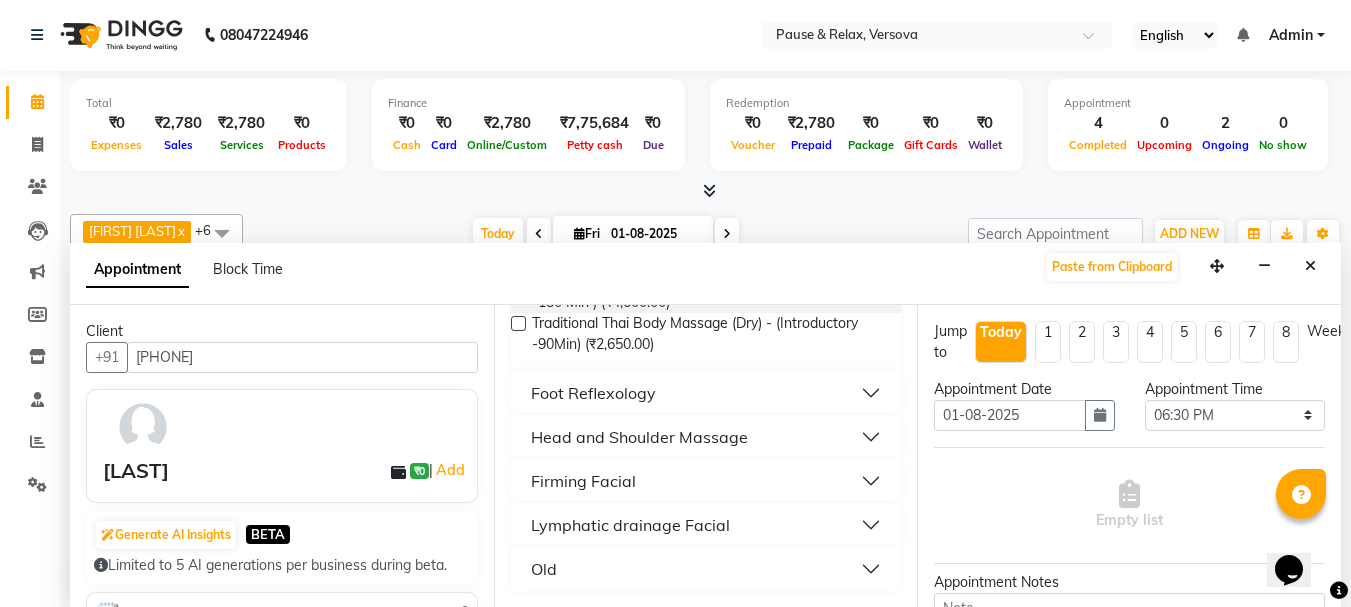 click on "Lymphatic drainage  Facial" at bounding box center (706, 525) 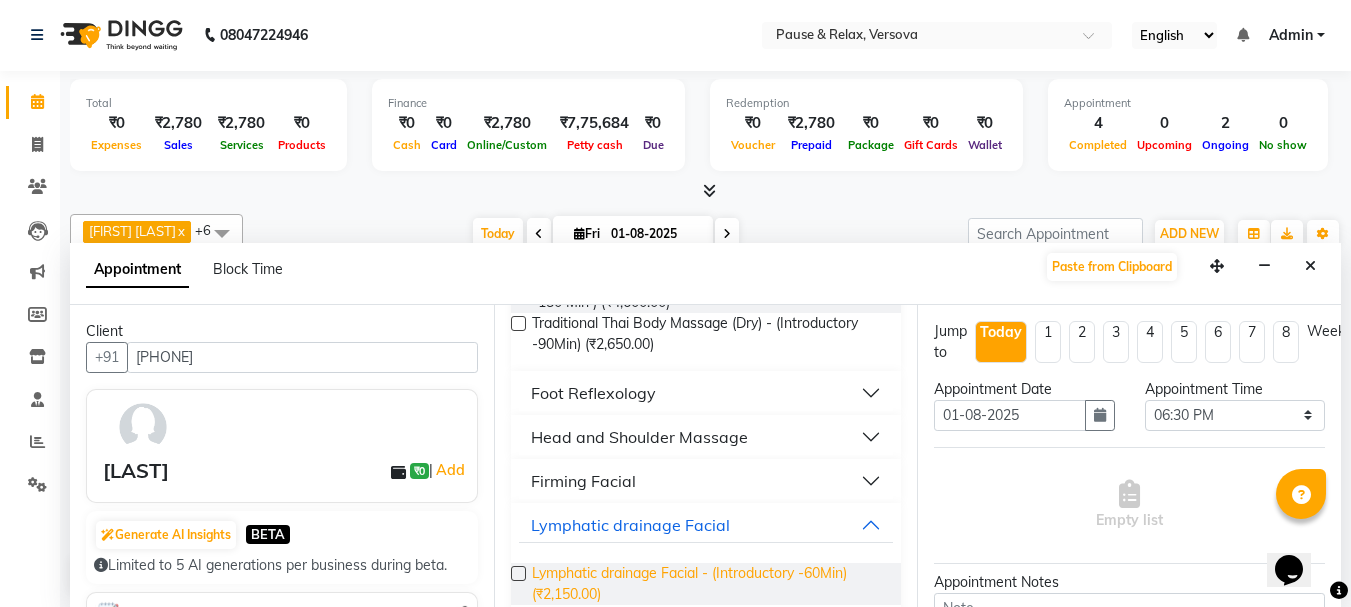 click on "Lymphatic drainage  Facial - (Introductory -60Min) (₹2,150.00)" at bounding box center [709, 584] 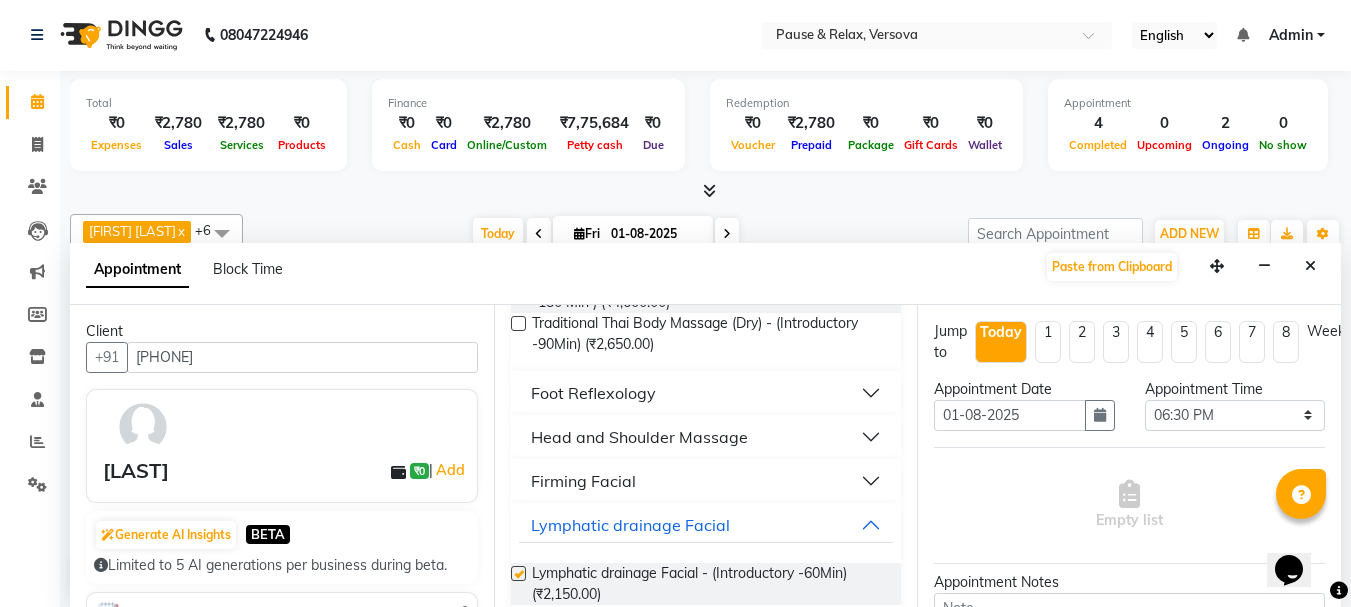 checkbox on "false" 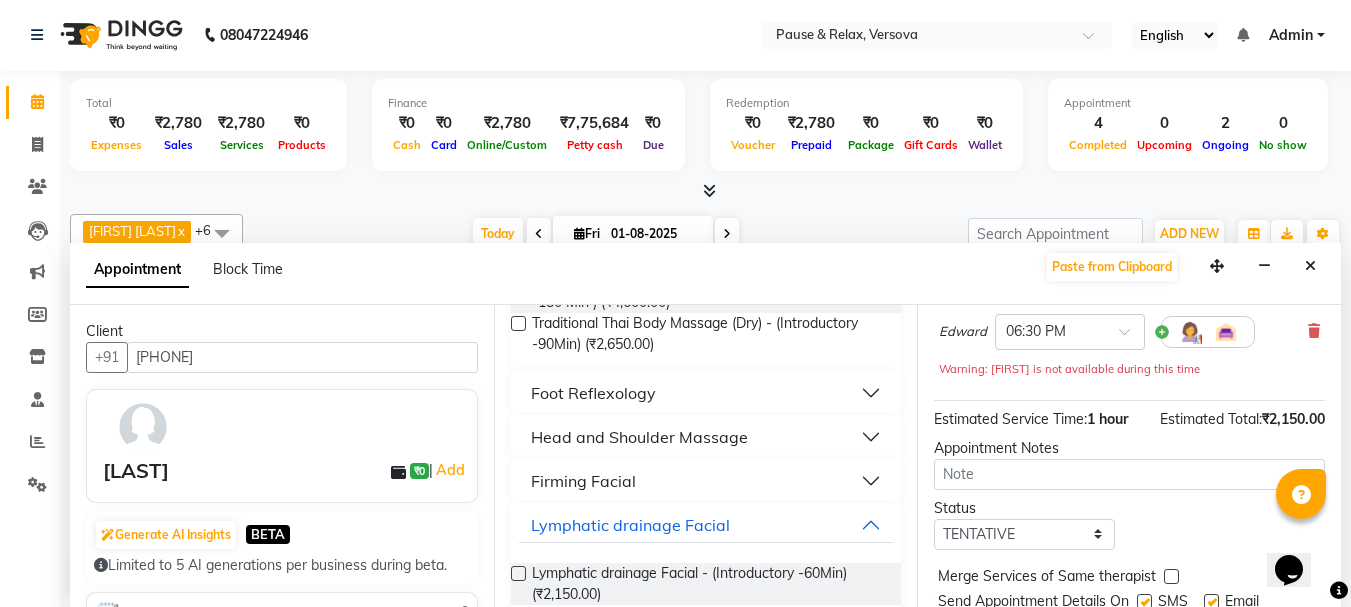 scroll, scrollTop: 281, scrollLeft: 0, axis: vertical 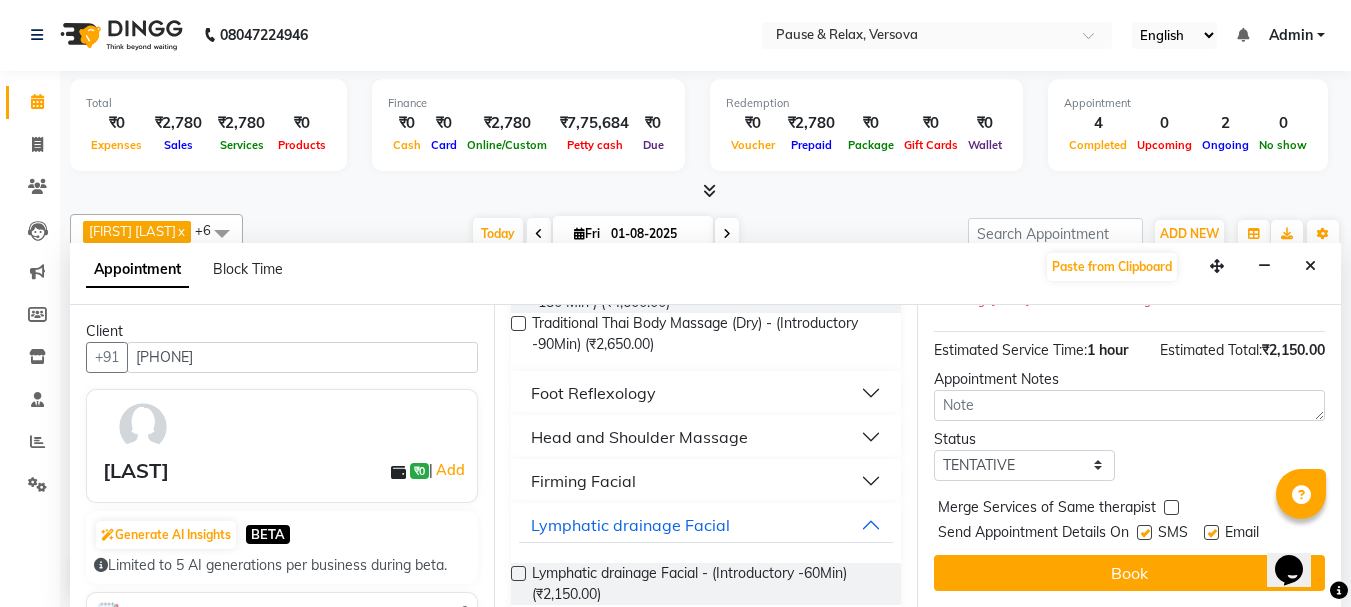 click at bounding box center (1211, 532) 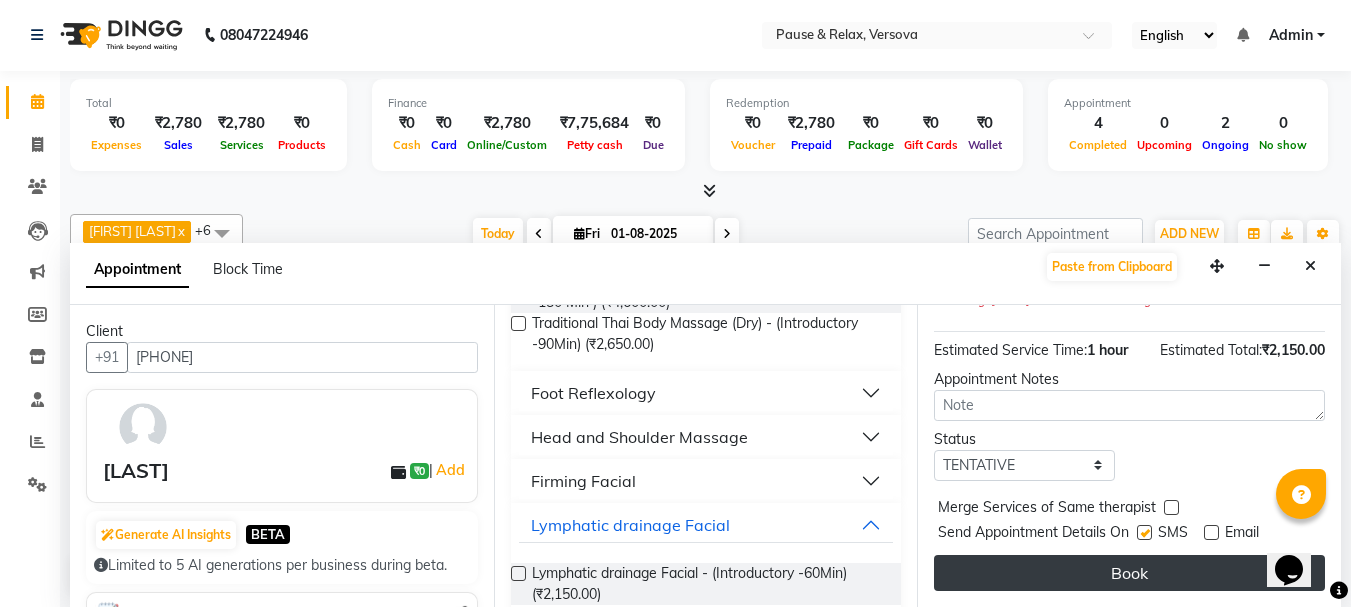click on "Book" at bounding box center (1129, 573) 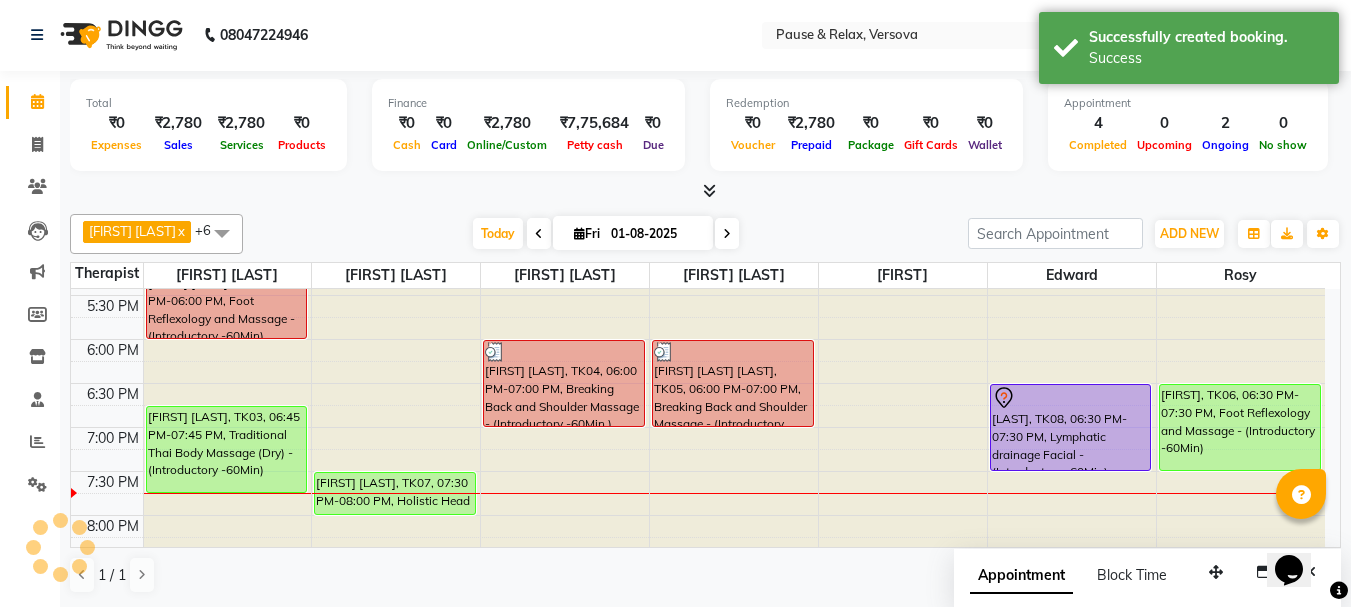 scroll, scrollTop: 0, scrollLeft: 0, axis: both 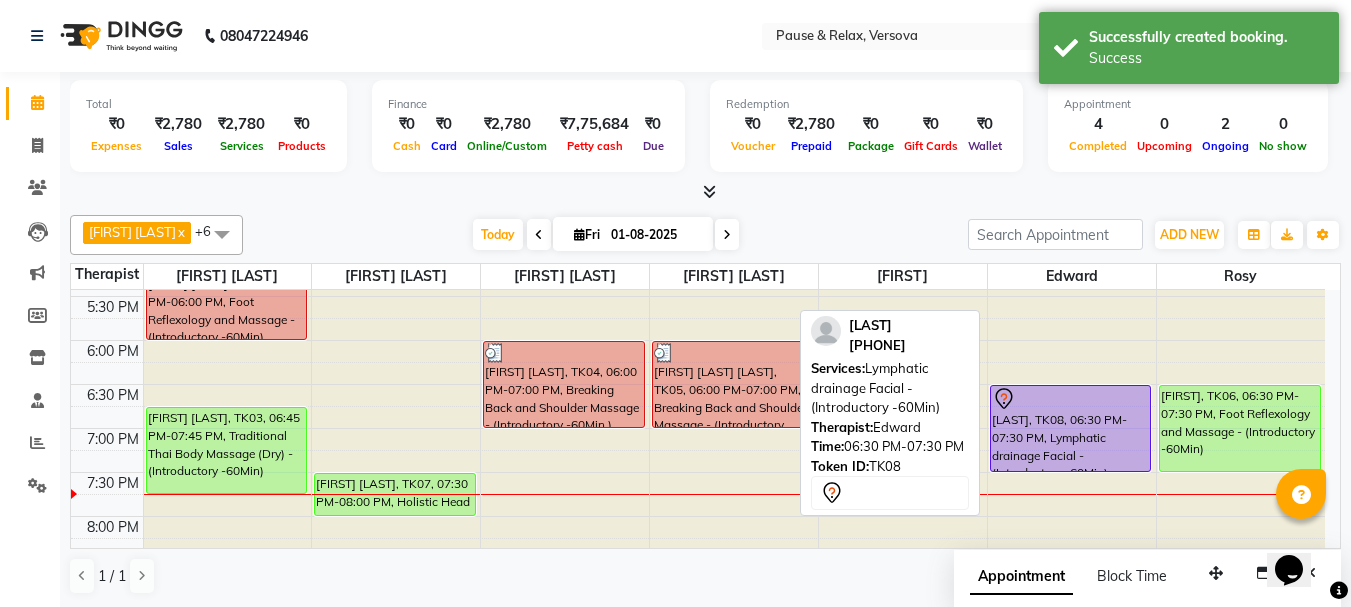 click on "[LAST], TK08, 06:30 PM-07:30 PM, Lymphatic drainage  Facial - (Introductory -60Min)" at bounding box center (1071, 428) 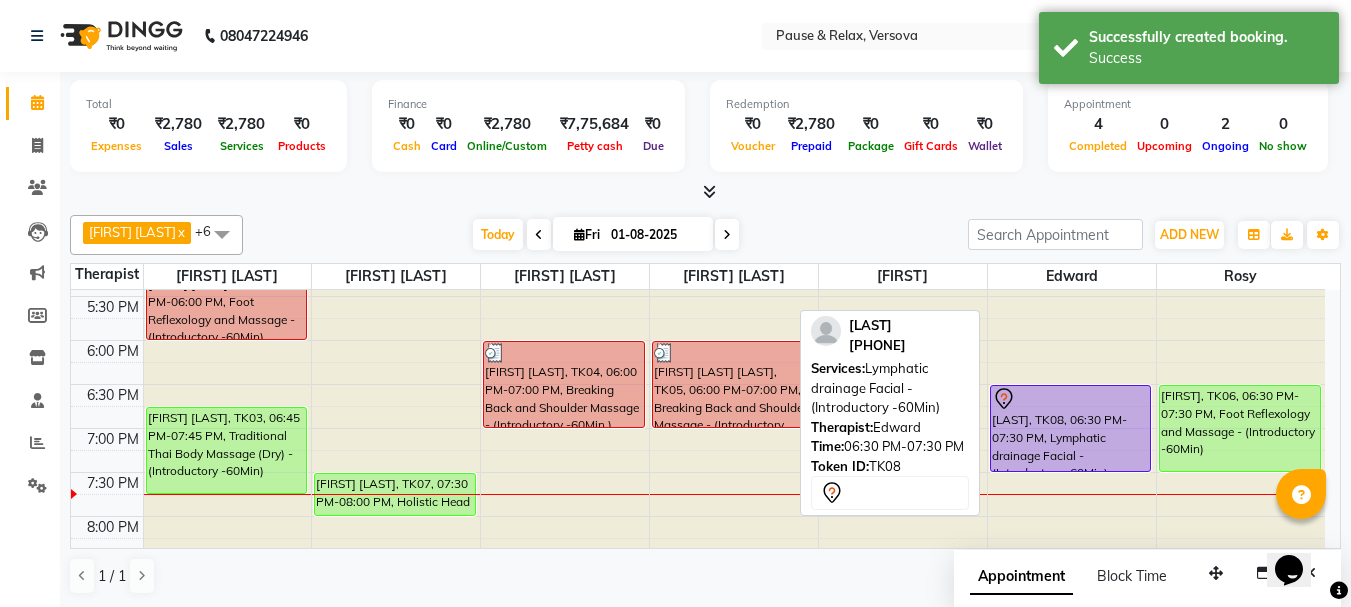click on "[LAST], TK08, 06:30 PM-07:30 PM, Lymphatic drainage  Facial - (Introductory -60Min)" at bounding box center [1071, 428] 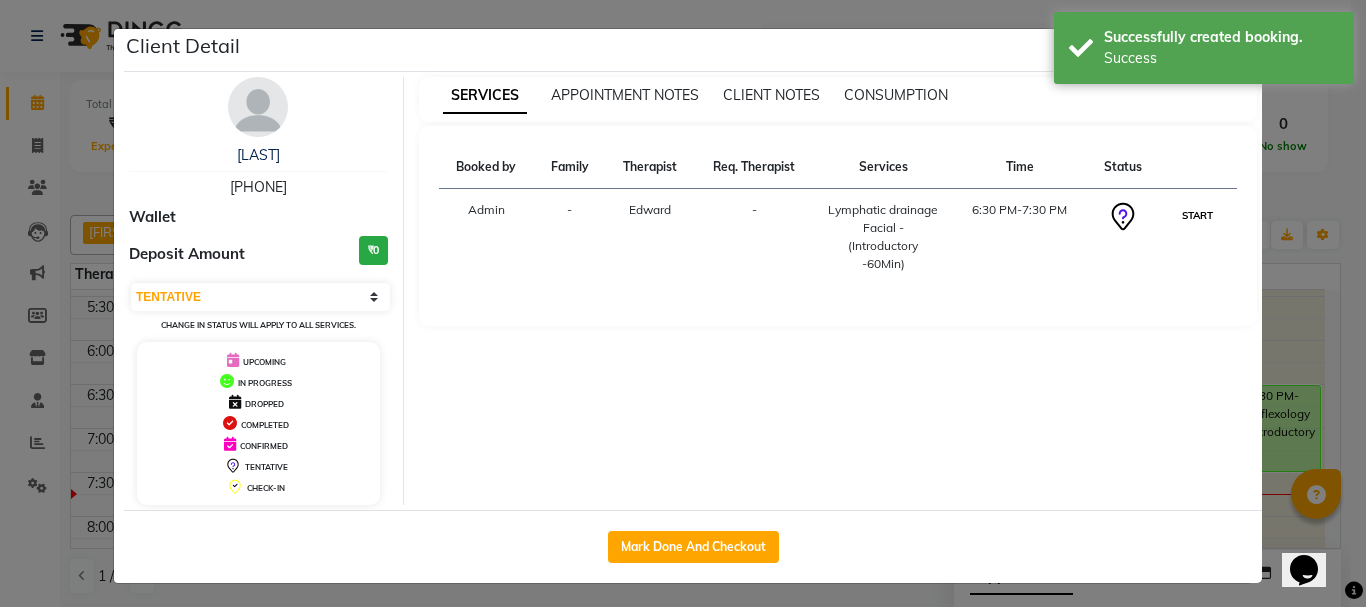 click on "START" at bounding box center [1197, 215] 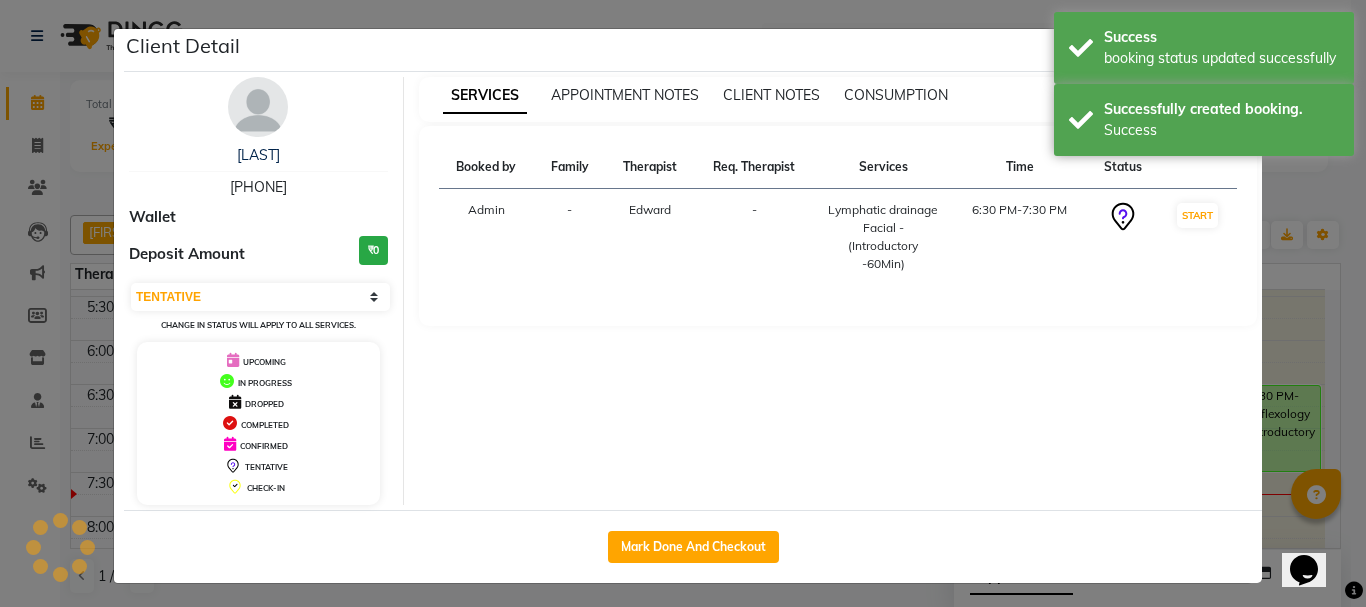 select on "1" 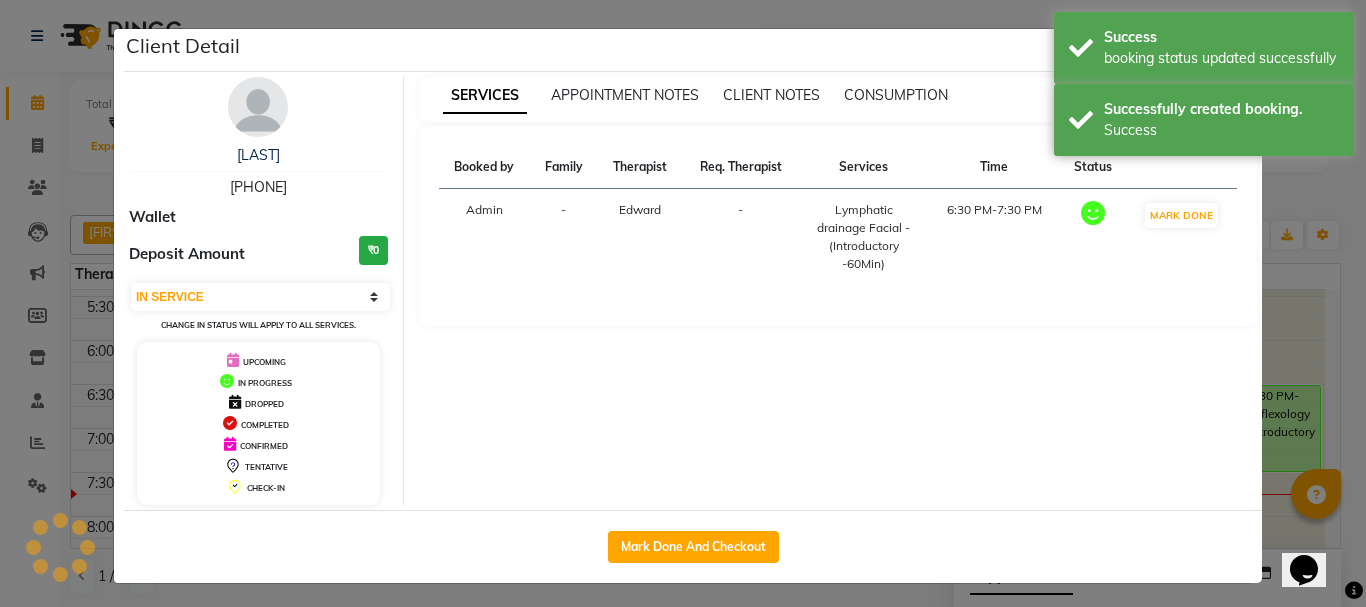 click on "Client Detail  [FIRST]    [PHONE] Wallet Deposit Amount  ₹0  Select IN SERVICE CONFIRMED TENTATIVE CHECK IN MARK DONE DROPPED UPCOMING Change in status will apply to all services. UPCOMING IN PROGRESS DROPPED COMPLETED CONFIRMED TENTATIVE CHECK-IN SERVICES APPOINTMENT NOTES CLIENT NOTES CONSUMPTION Booked by Family Therapist Req. Therapist Services Time Status  Admin  - [FIRST] -  Lymphatic drainage  Facial - (Introductory -60Min)   6:30 PM-7:30 PM   MARK DONE   Mark Done And Checkout" 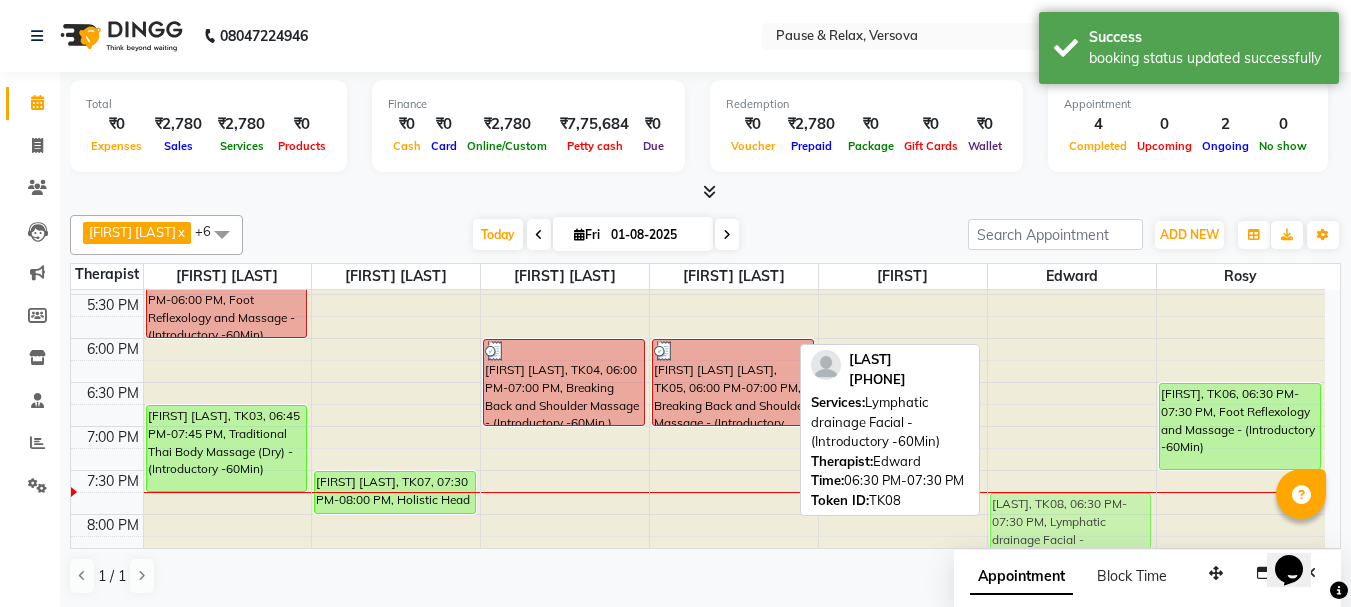 scroll, scrollTop: 568, scrollLeft: 0, axis: vertical 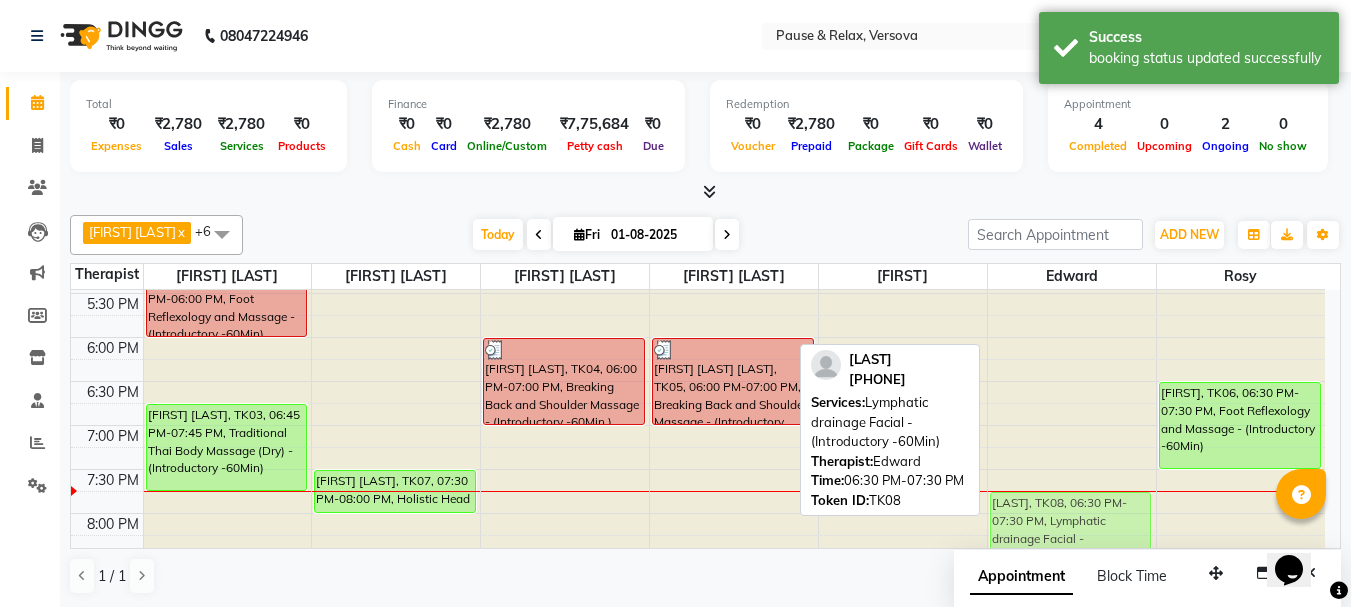 drag, startPoint x: 1076, startPoint y: 398, endPoint x: 1084, endPoint y: 502, distance: 104.307236 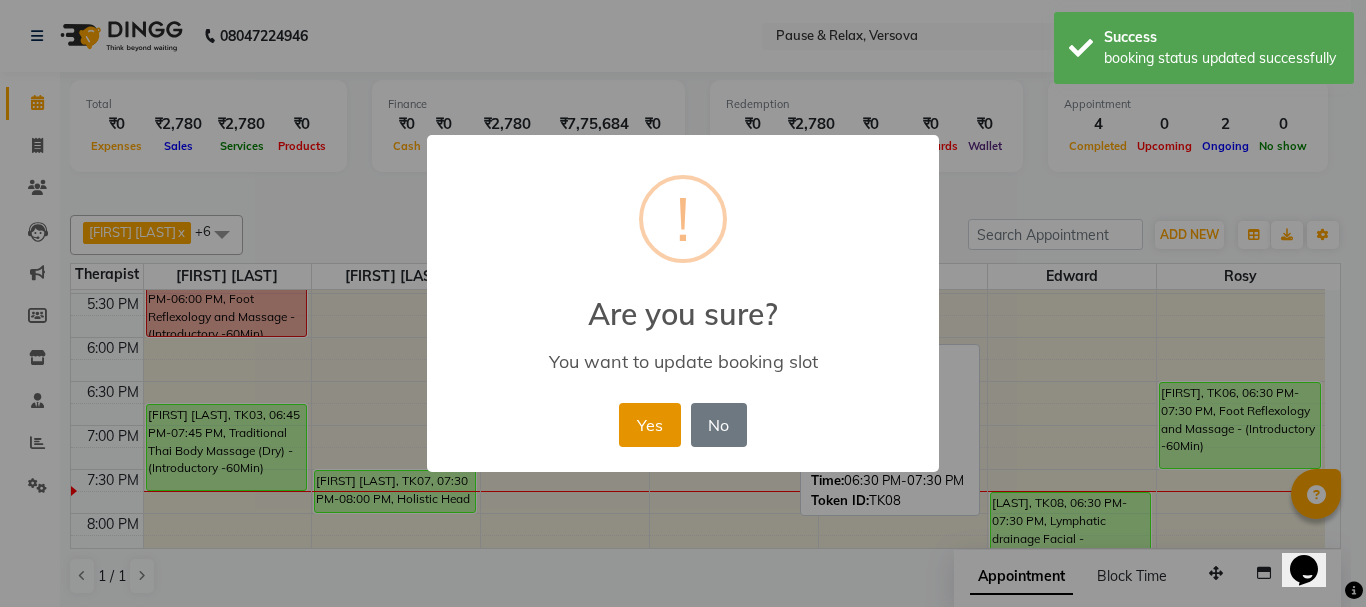 click on "Yes" at bounding box center (649, 425) 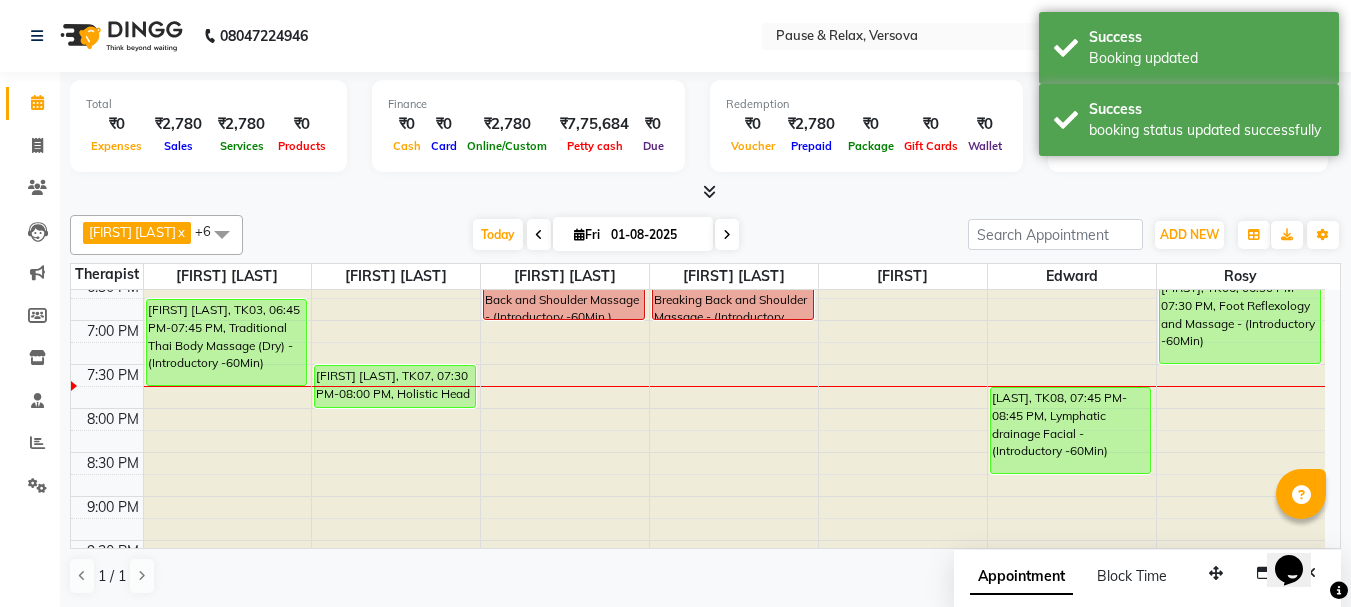 scroll, scrollTop: 668, scrollLeft: 0, axis: vertical 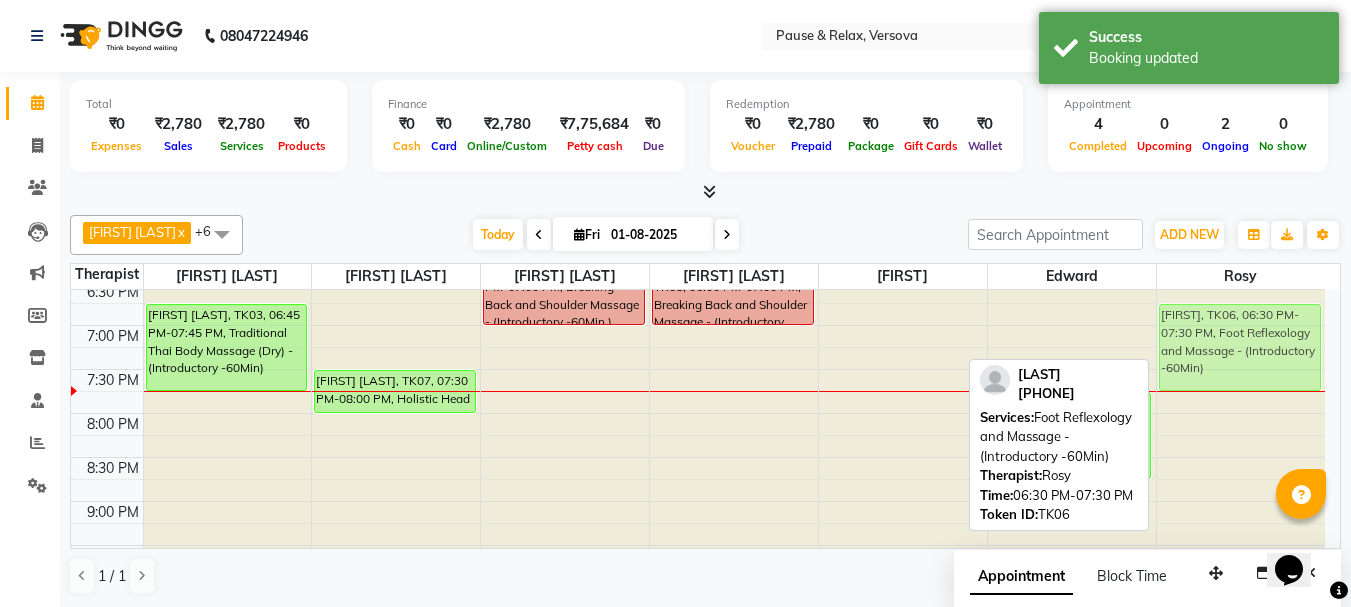 click on "[LAST], TK06, 06:30 PM-07:30 PM, Foot Reflexology and Massage - (Introductory -60Min)    [LAST], TK06, 06:30 PM-07:30 PM, Foot Reflexology and Massage - (Introductory -60Min)" at bounding box center (1241, 105) 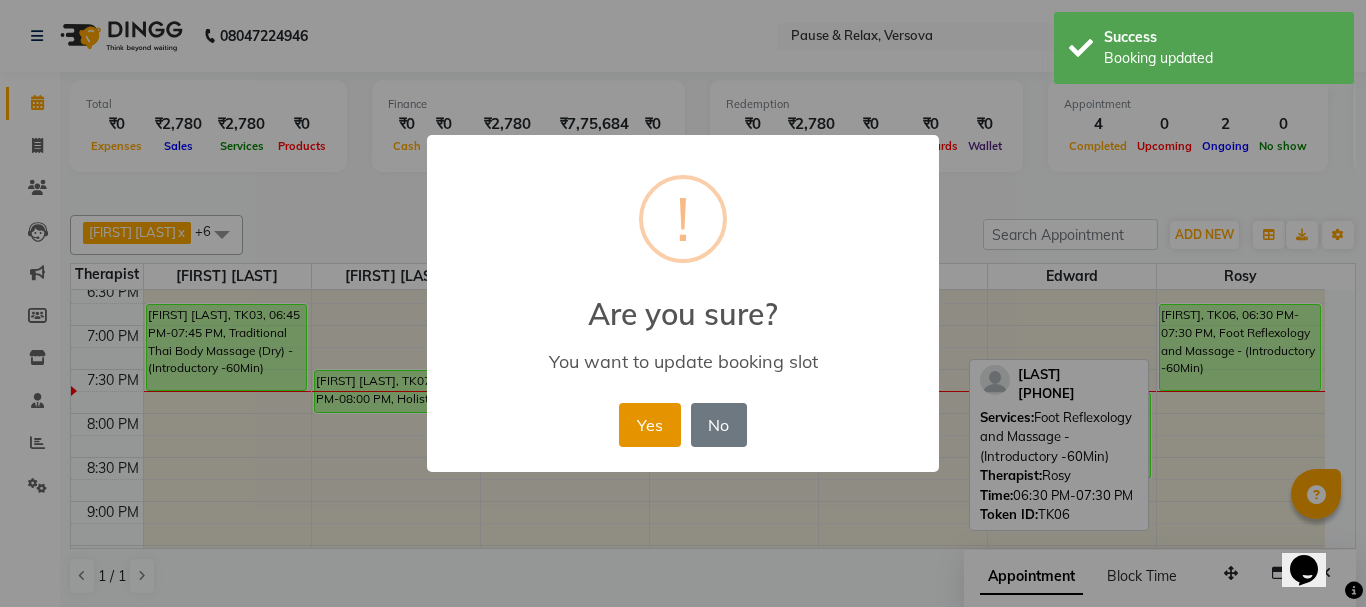 click on "Yes" at bounding box center (649, 425) 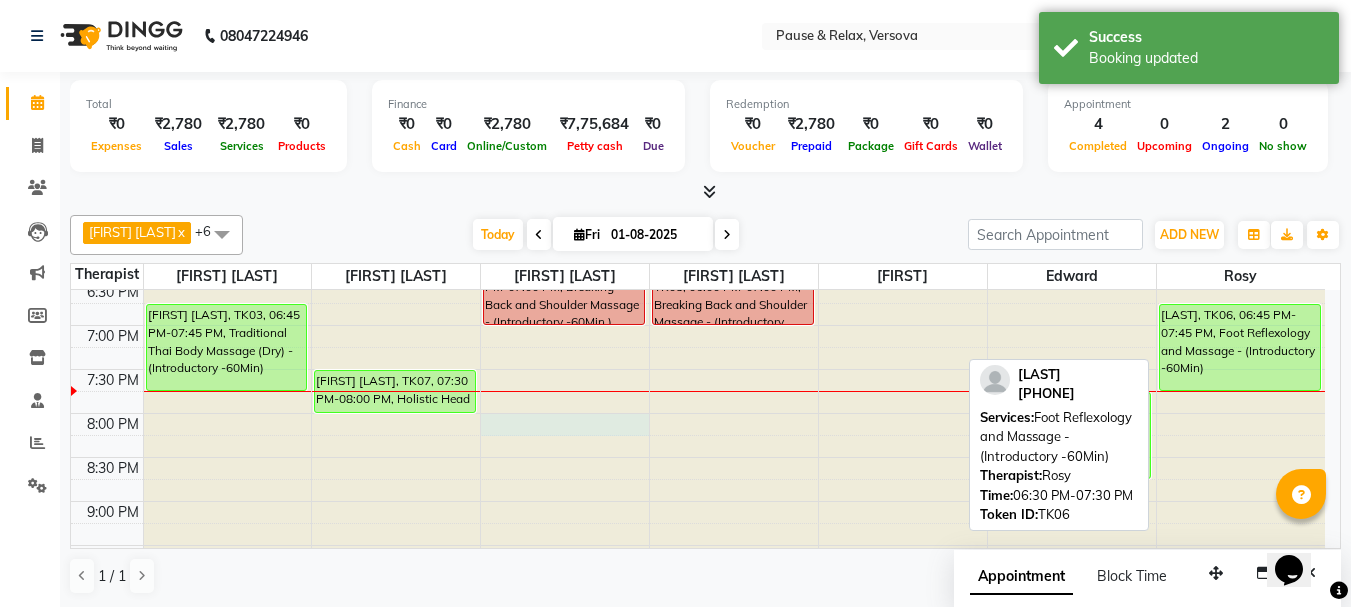 click at bounding box center [565, -378] 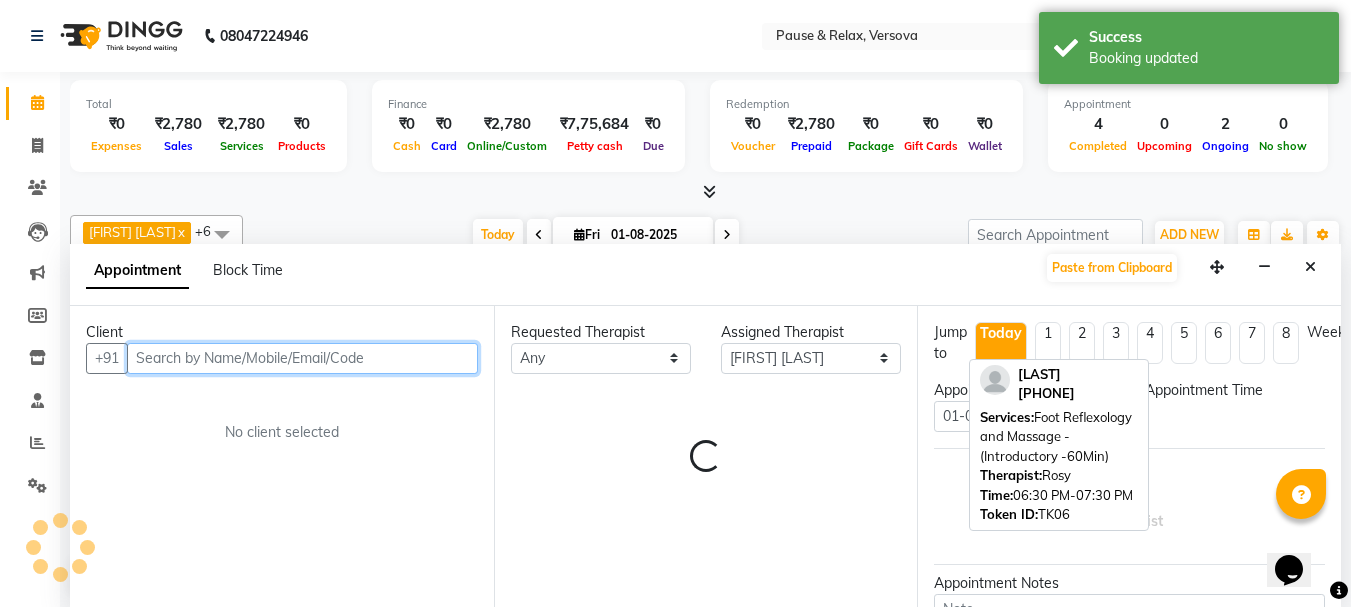 select on "1200" 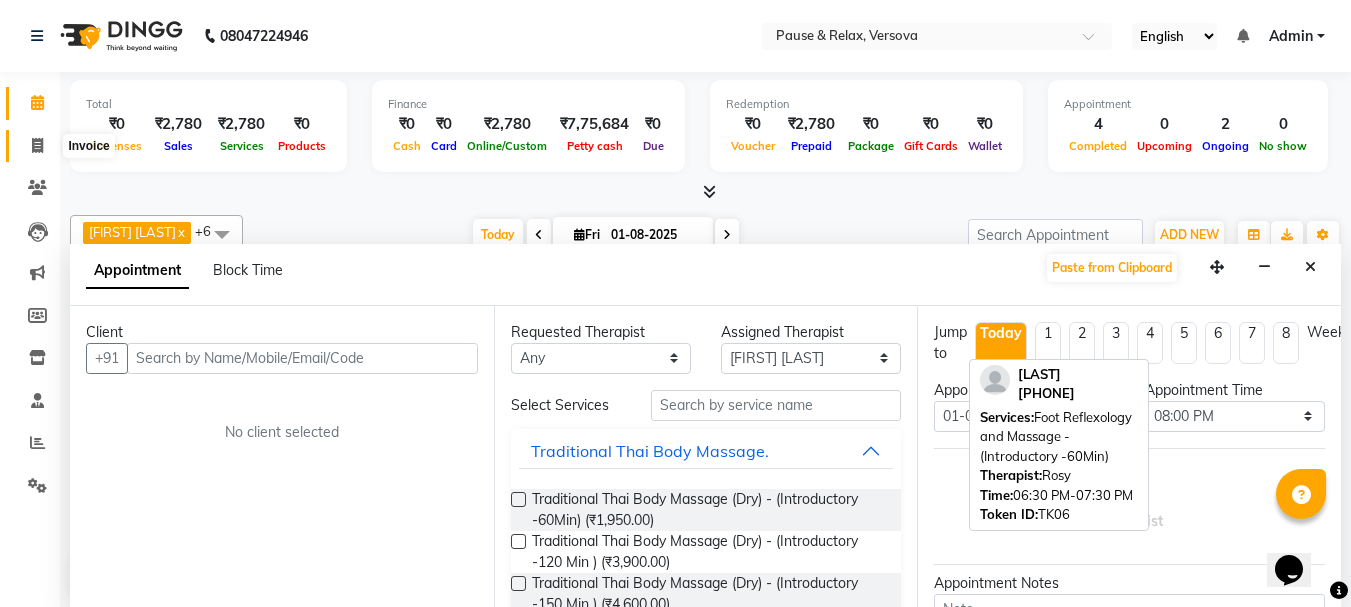 click 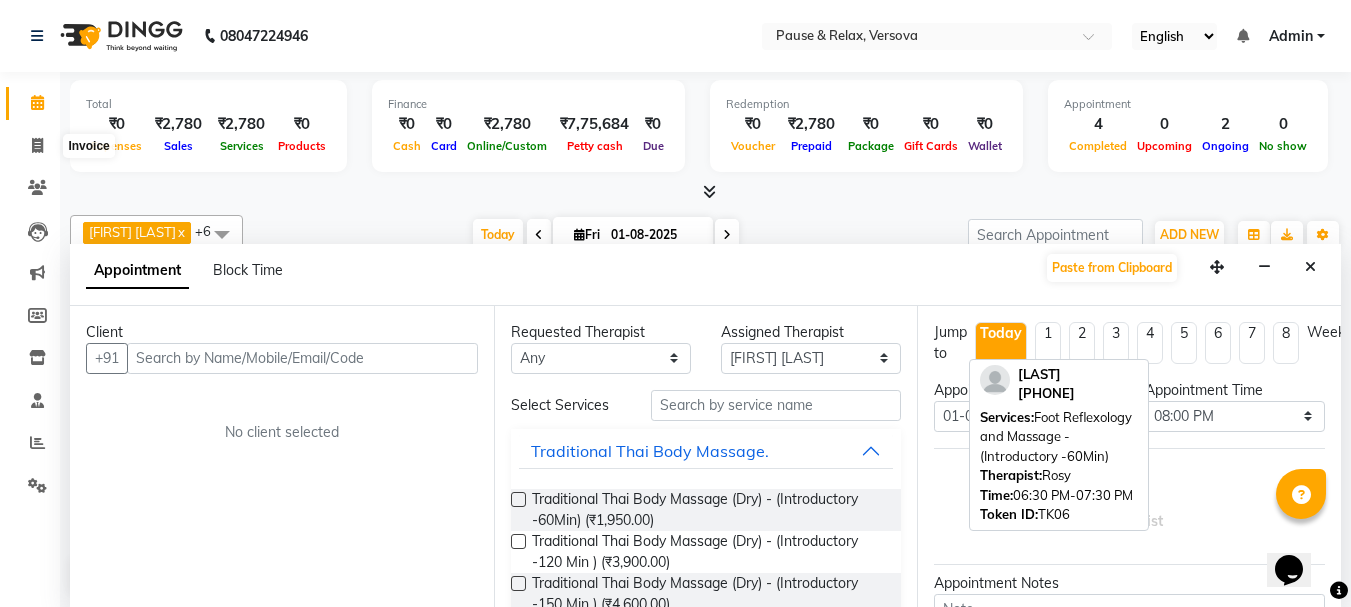select on "service" 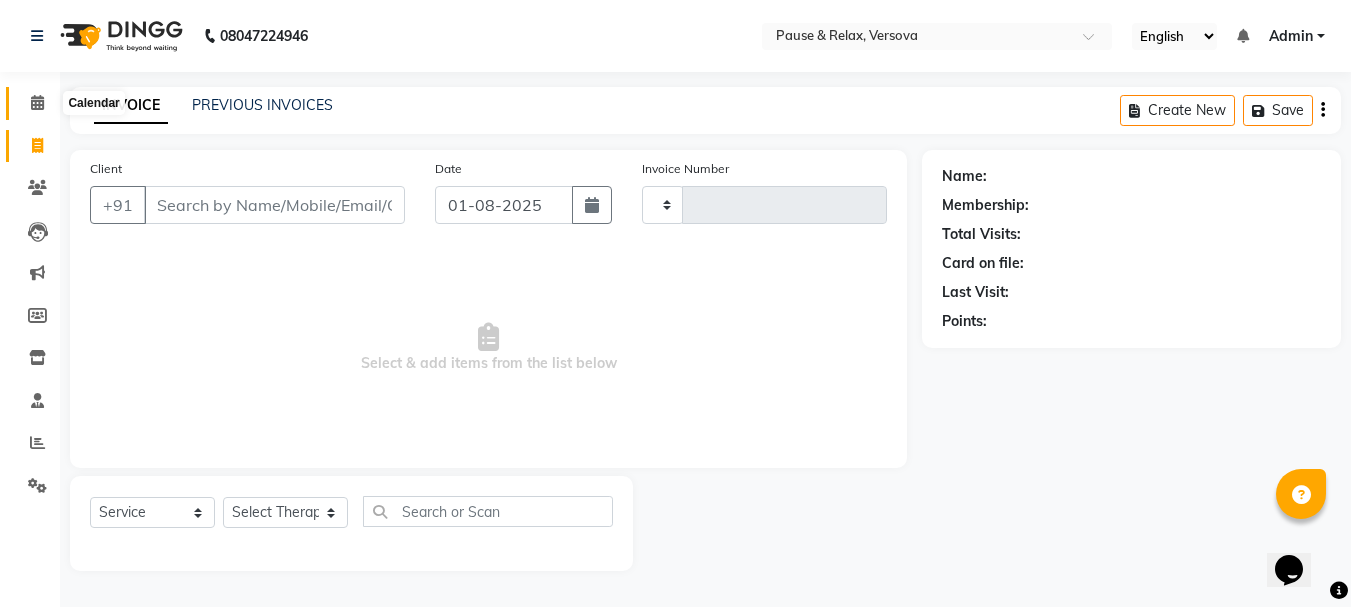 type on "1259" 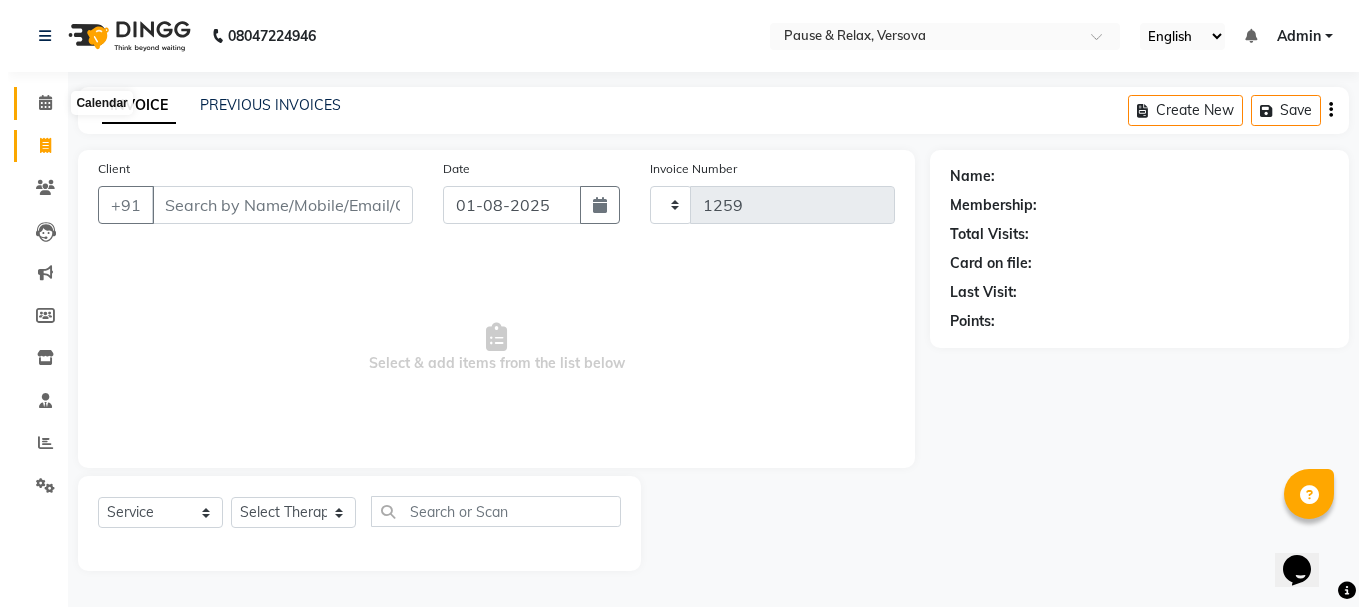 select on "6832" 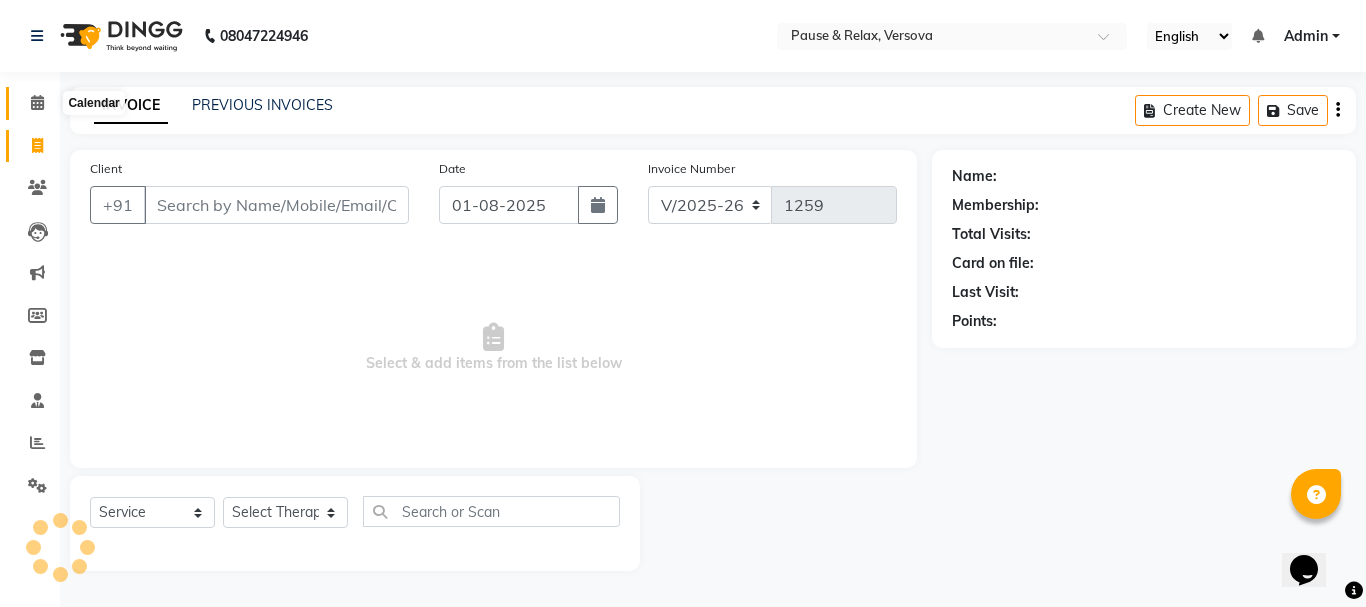 click 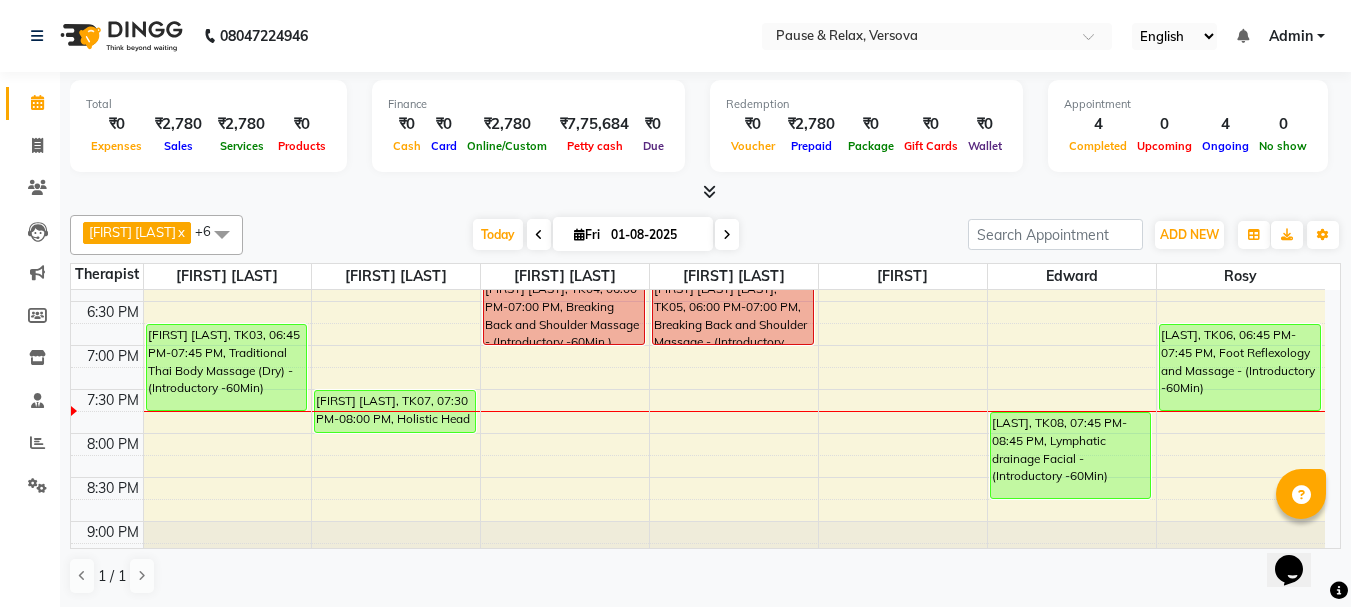 scroll, scrollTop: 652, scrollLeft: 0, axis: vertical 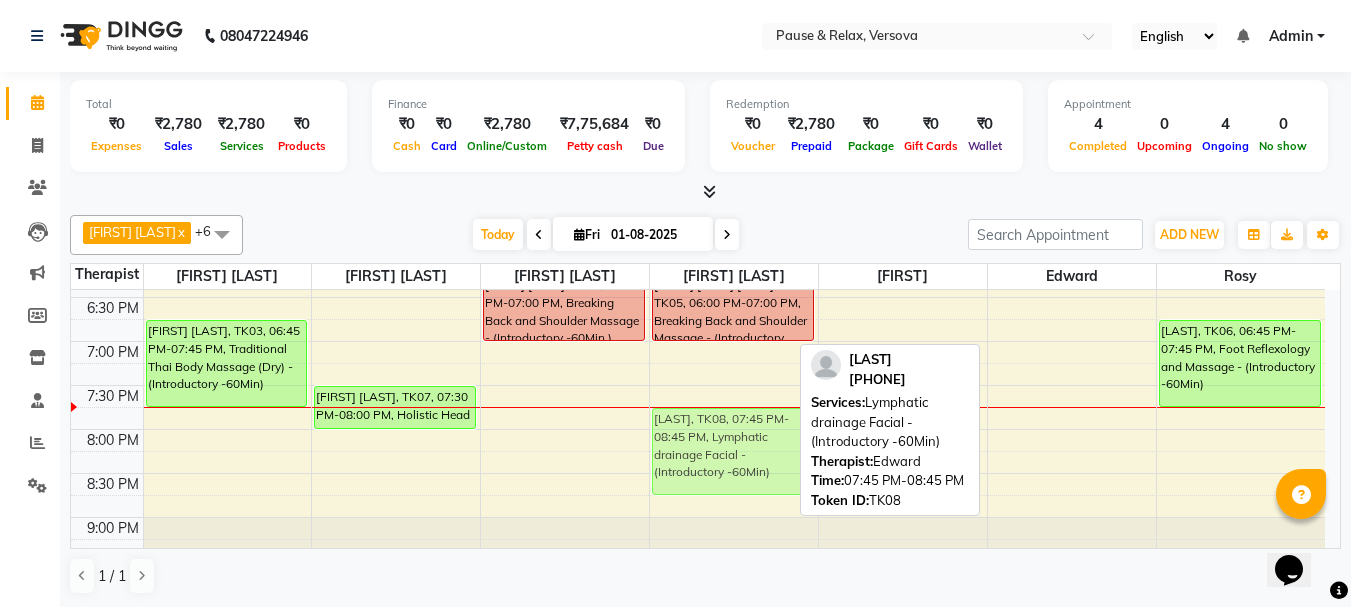 drag, startPoint x: 1090, startPoint y: 421, endPoint x: 760, endPoint y: 424, distance: 330.01364 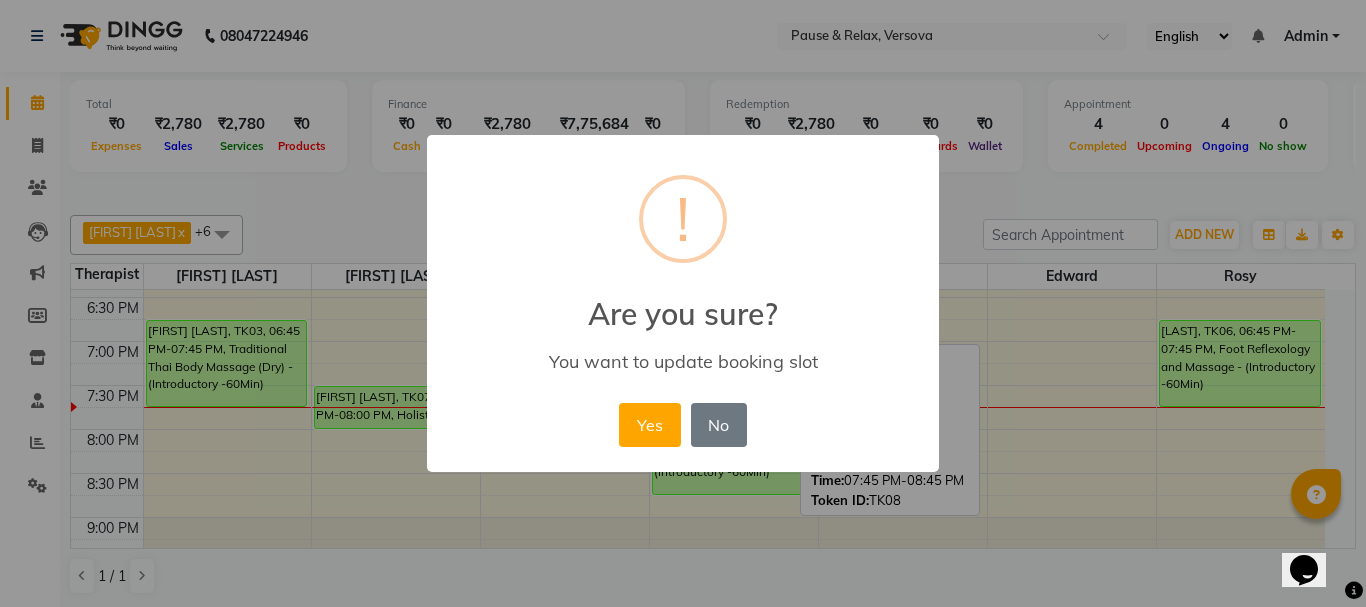click on "Yes" at bounding box center [649, 425] 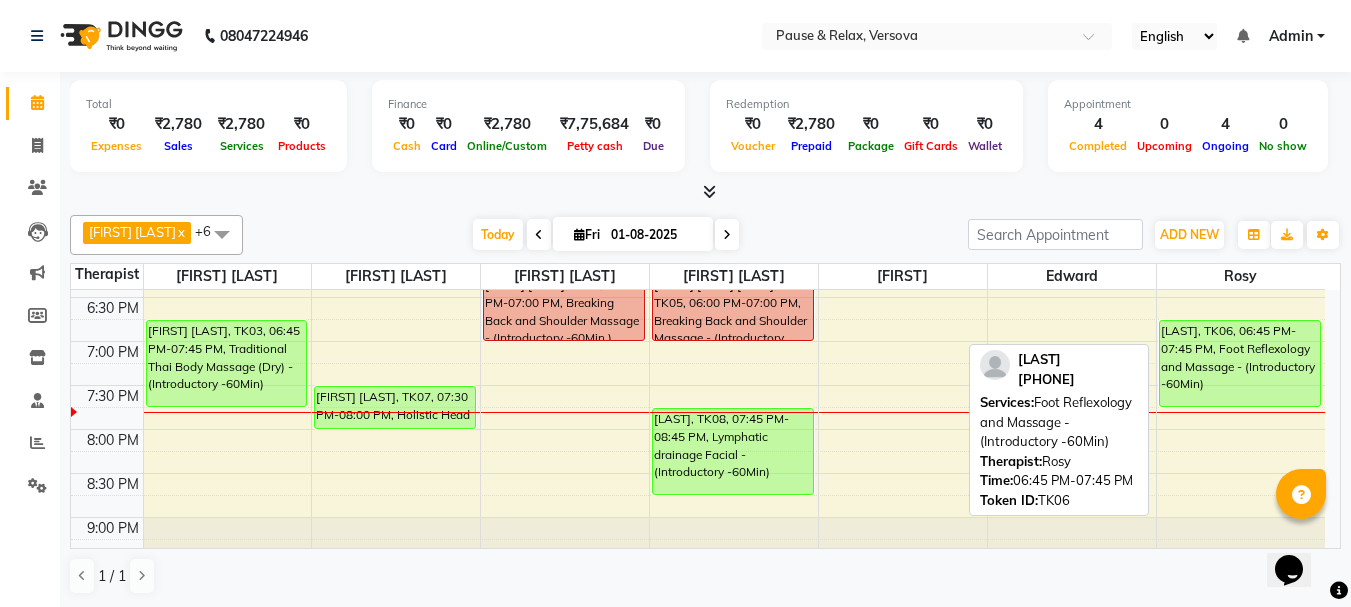 click on "[LAST], TK06, 06:45 PM-07:45 PM, Foot Reflexology and Massage - (Introductory -60Min)" at bounding box center (1240, 363) 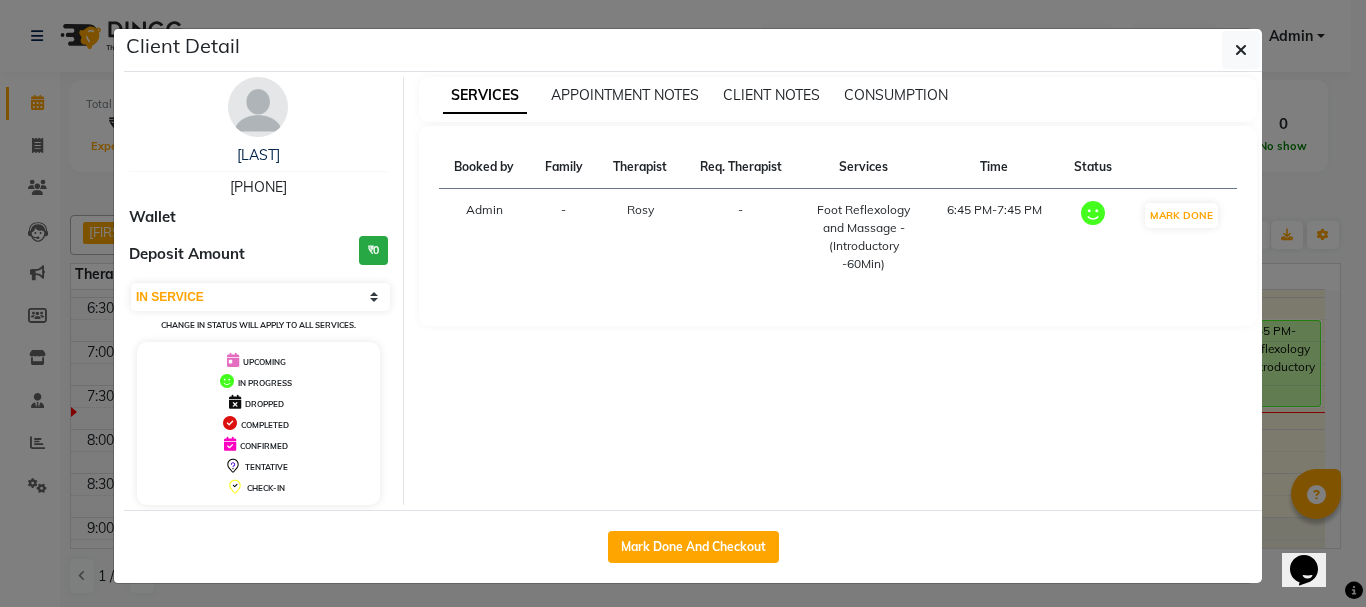 drag, startPoint x: 209, startPoint y: 188, endPoint x: 307, endPoint y: 188, distance: 98 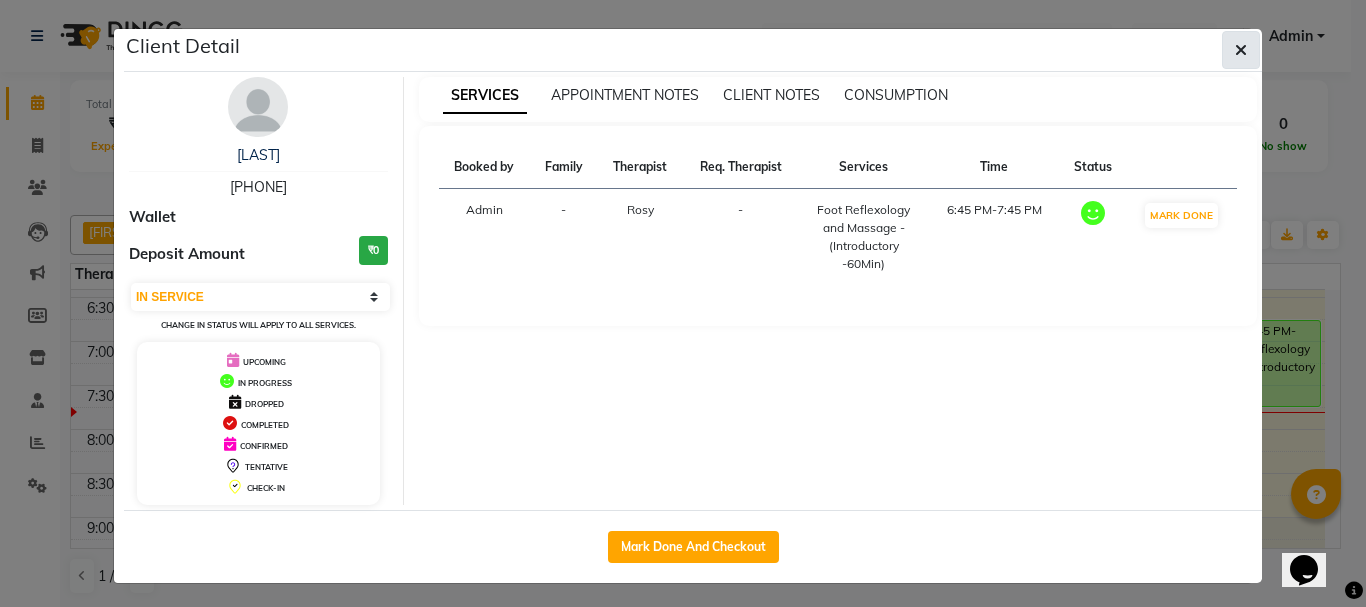 click 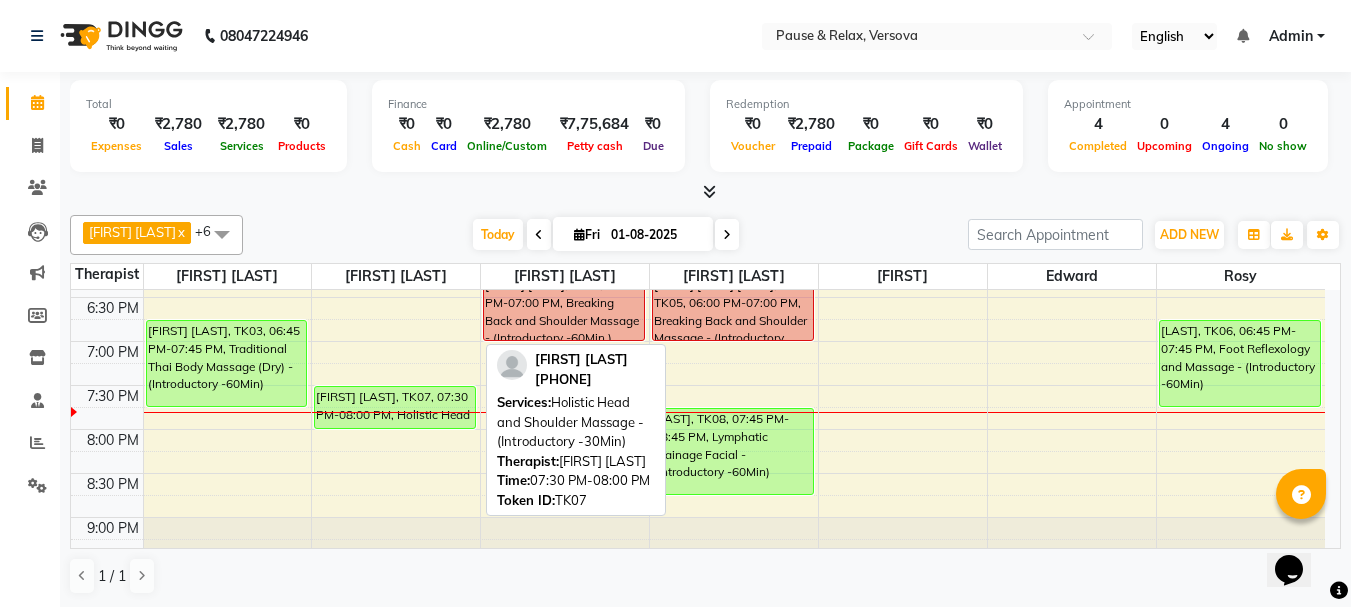 click on "[FIRST] [LAST], TK07, 07:30 PM-08:00 PM, Holistic Head and Shoulder Massage - (Introductory -30Min)" at bounding box center (395, 407) 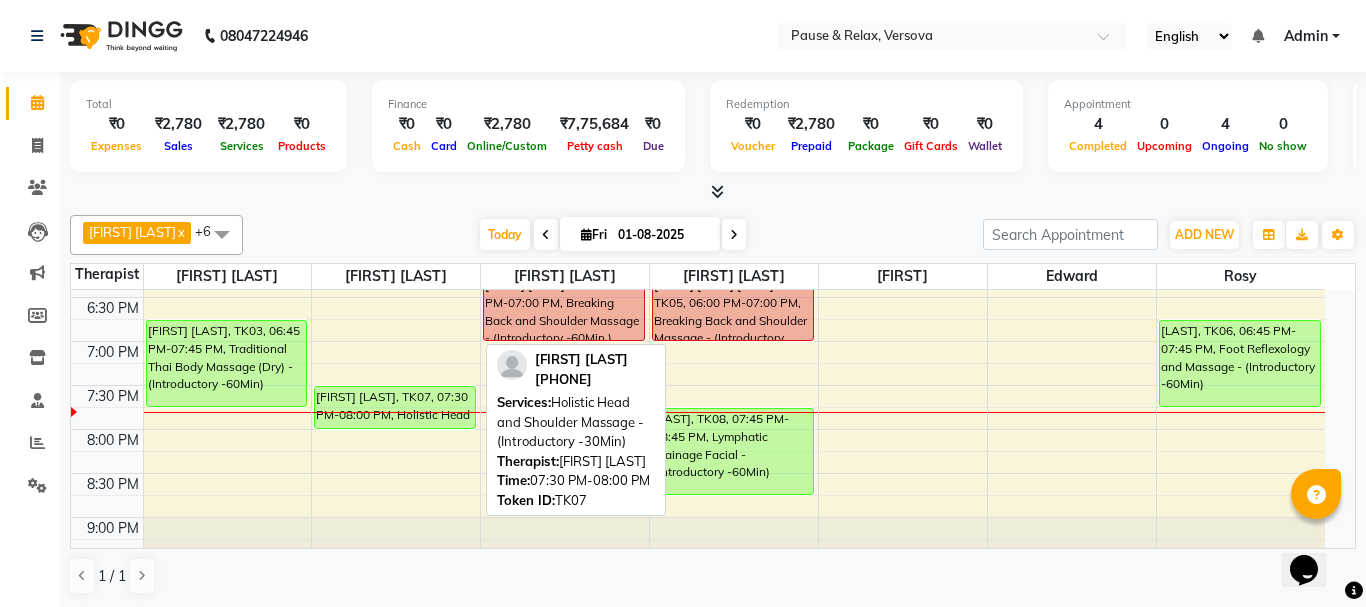 select on "1" 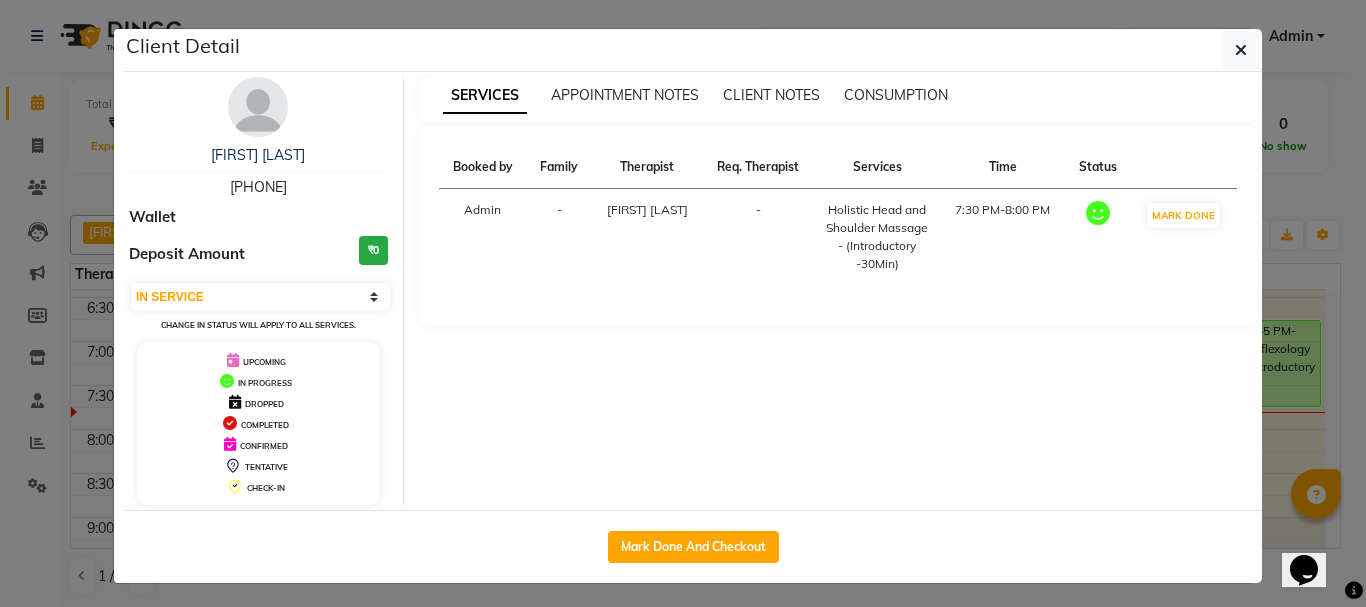 drag, startPoint x: 212, startPoint y: 183, endPoint x: 303, endPoint y: 184, distance: 91.00549 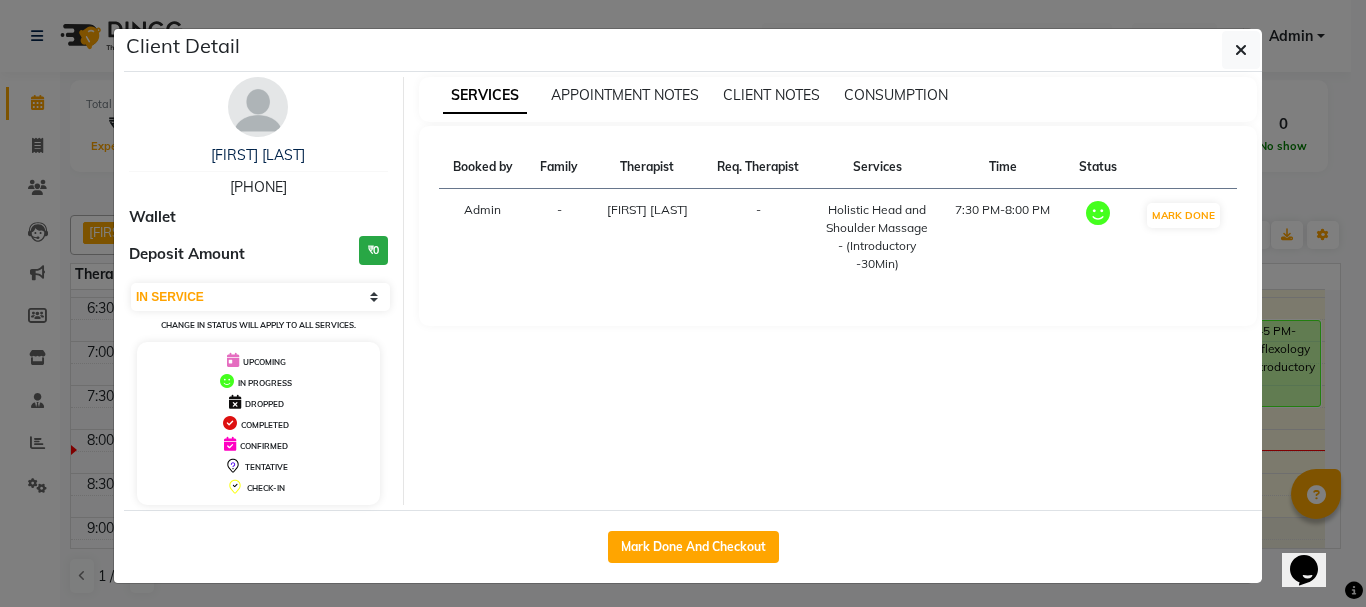 click on "Client Detail  [FIRST] [LAST]   [PHONE] Wallet Deposit Amount  ₹0  Select IN SERVICE CONFIRMED TENTATIVE CHECK IN MARK DONE DROPPED UPCOMING Change in status will apply to all services. UPCOMING IN PROGRESS DROPPED COMPLETED CONFIRMED TENTATIVE CHECK-IN SERVICES APPOINTMENT NOTES CLIENT NOTES CONSUMPTION Booked by Family Therapist Req. Therapist Services Time Status  Admin  - [FIRST] [LAST] -  Holistic Head and Shoulder Massage - (Introductory -30Min)   7:30 PM-8:00 PM   MARK DONE   Mark Done And Checkout" 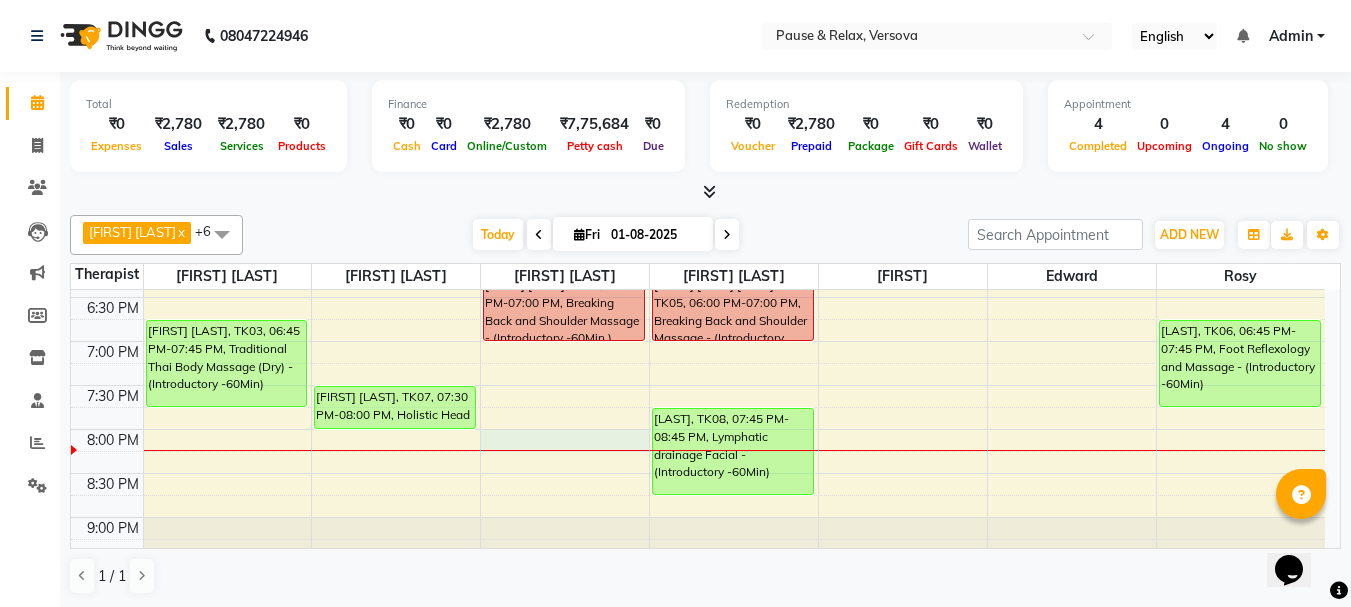click on "11:00 AM 11:30 AM 12:00 PM 12:30 PM 1:00 PM 1:30 PM 2:00 PM 2:30 PM 3:00 PM 3:30 PM 4:00 PM 4:30 PM 5:00 PM 5:30 PM 6:00 PM 6:30 PM 7:00 PM 7:30 PM 8:00 PM 8:30 PM 9:00 PM 9:30 PM     [FIRST] [LAST], TK01, 05:00 PM-06:00 PM, Foot Reflexology and Massage - (Introductory -60Min)    [FIRST] [LAST], TK03, 06:45 PM-07:45 PM, Traditional Thai Body Massage (Dry) - (Introductory -60Min)     [FIRST] [LAST], TK02, 12:45 PM-01:45 PM, Foot Reflexology and Massage - (Introductory -60Min)    [FIRST] [LAST], TK07, 07:30 PM-08:00 PM, Holistic Head and Shoulder Massage - (Introductory -30Min)     [FIRST] [LAST], TK04, 06:00 PM-07:00 PM, Breaking Back and Shoulder Massage - (Introductory -60Min )     [FIRST] [LAST], TK05, 06:00 PM-07:00 PM, Breaking Back and Shoulder Massage - (Introductory -60Min )    [FIRST], TK08, 07:45 PM-08:45 PM, Lymphatic drainage  Facial - (Introductory -60Min)    [FIRST], TK06, 06:45 PM-07:45 PM, Foot Reflexology and Massage - (Introductory -60Min)" at bounding box center [698, 121] 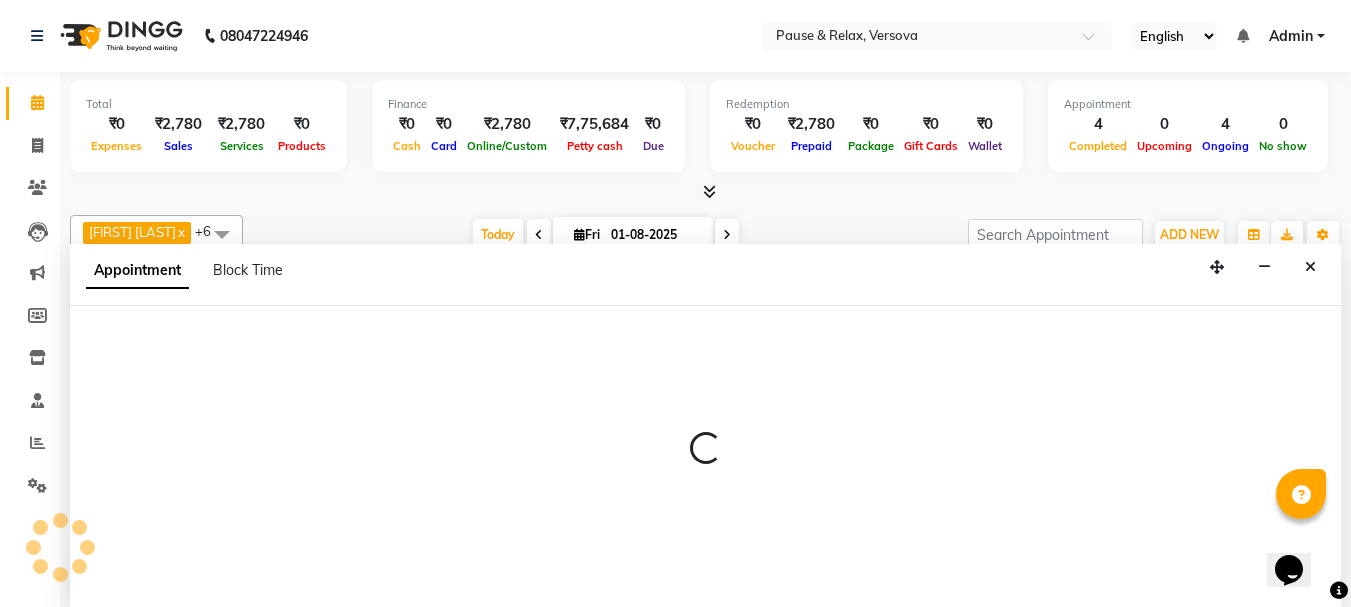 select on "53335" 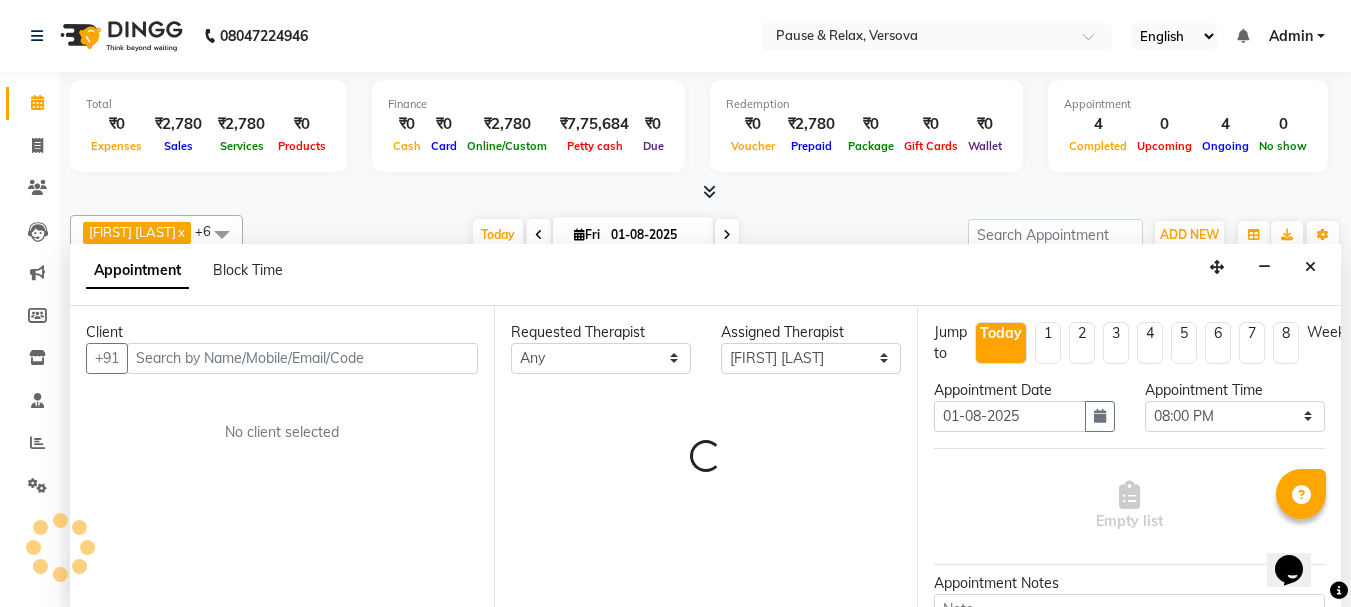scroll, scrollTop: 1, scrollLeft: 0, axis: vertical 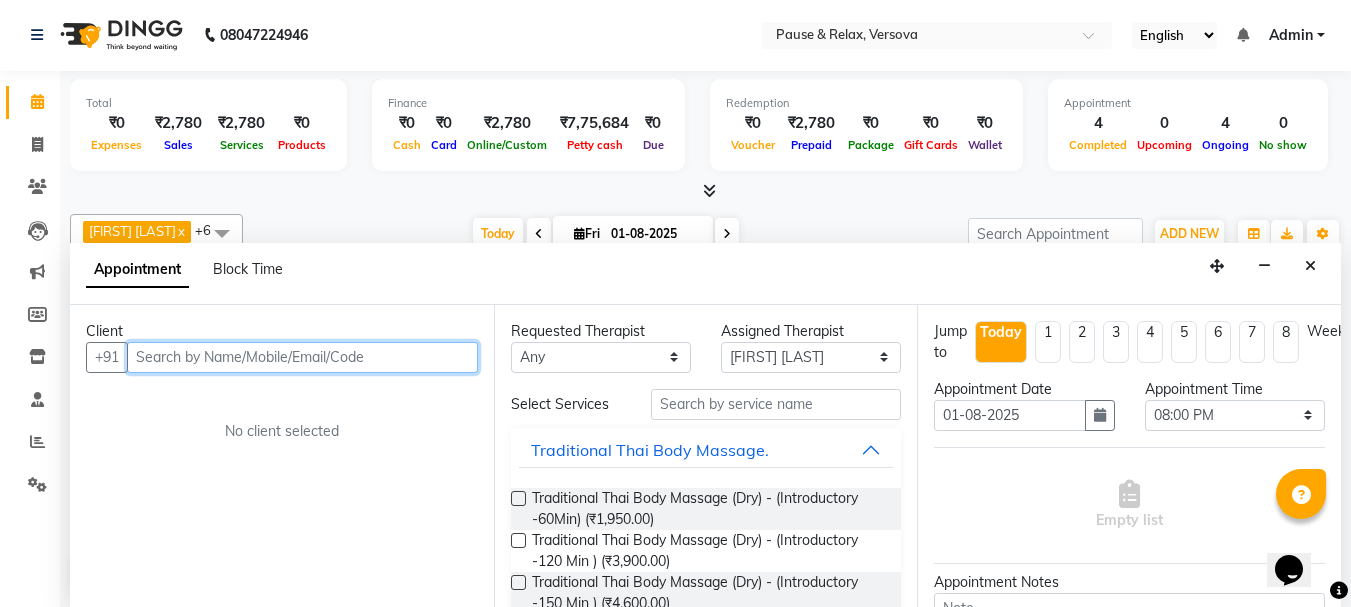 click at bounding box center (302, 357) 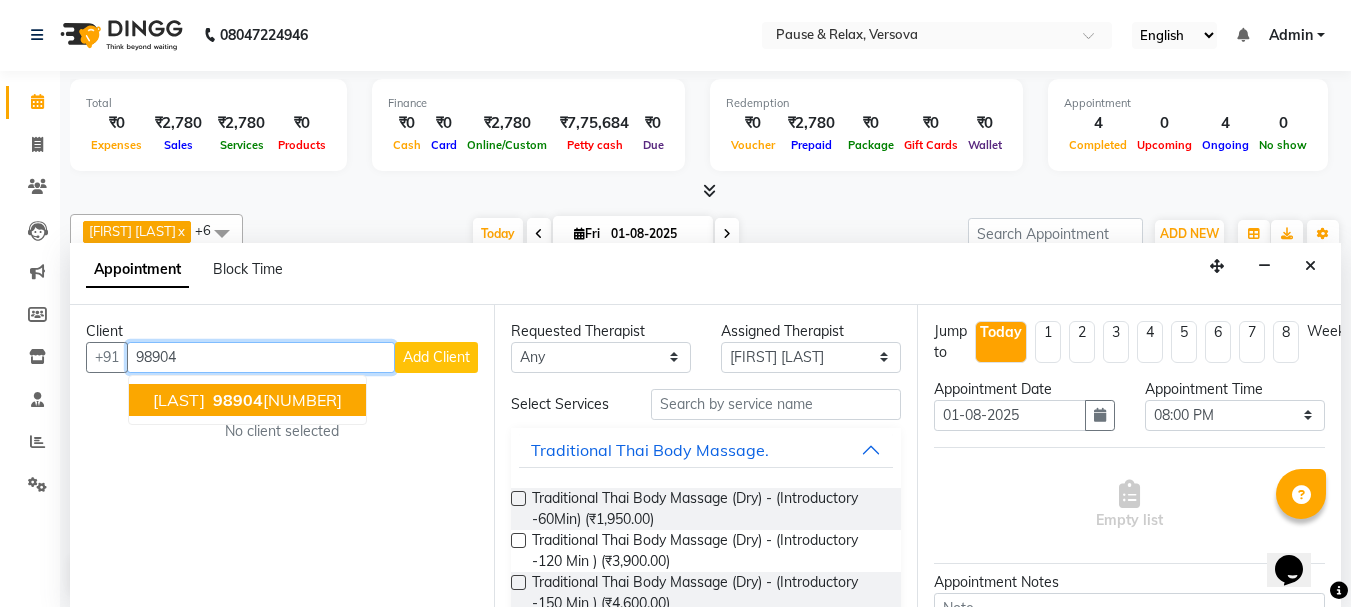 click on "98904" at bounding box center [238, 400] 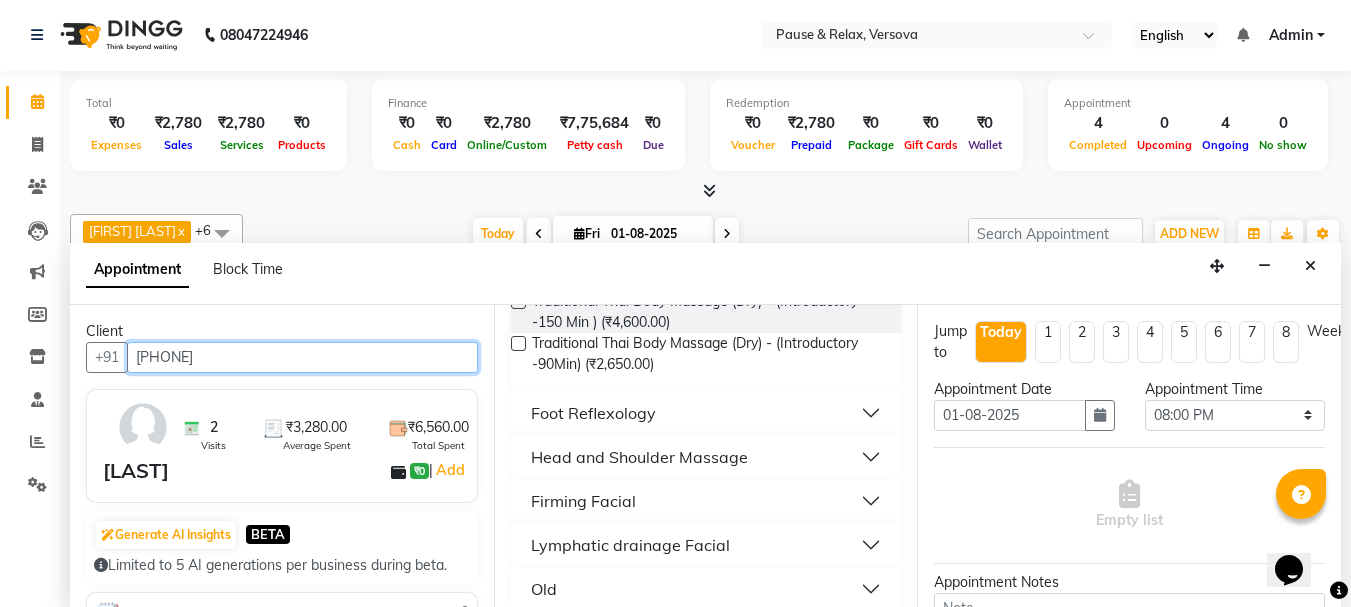 scroll, scrollTop: 301, scrollLeft: 0, axis: vertical 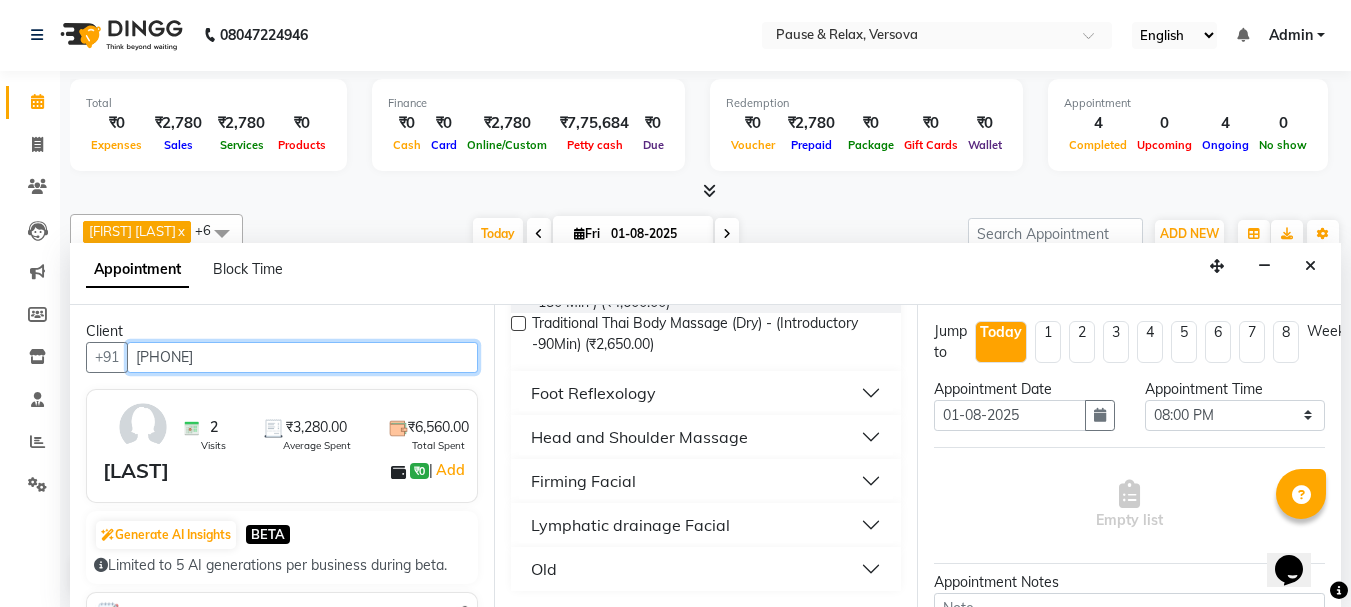 type on "[PHONE]" 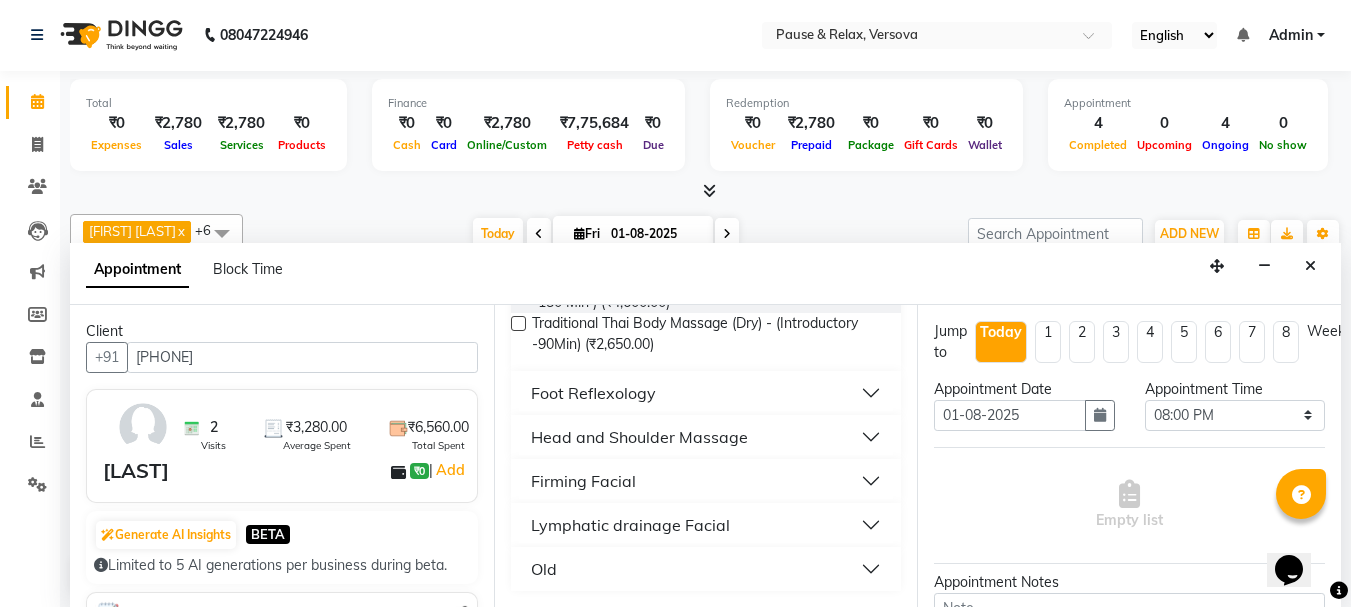 click on "Foot Reflexology" at bounding box center (706, 393) 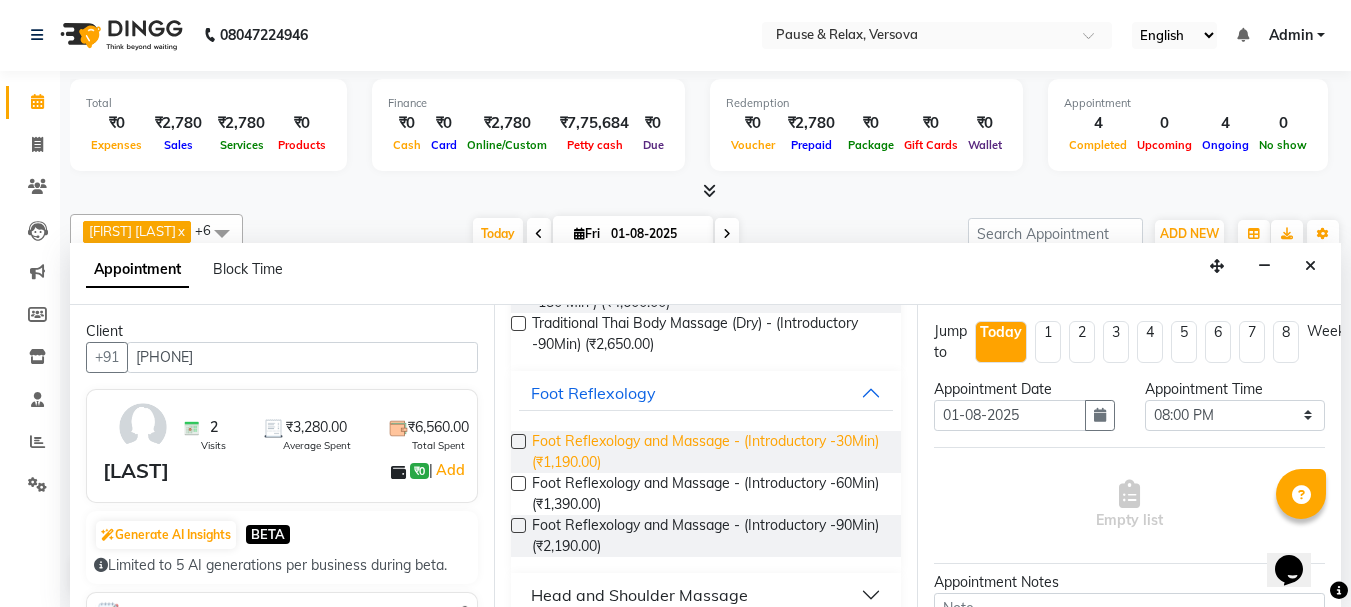 click on "Foot Reflexology and Massage - (Introductory -30Min) (₹1,190.00)" at bounding box center (709, 452) 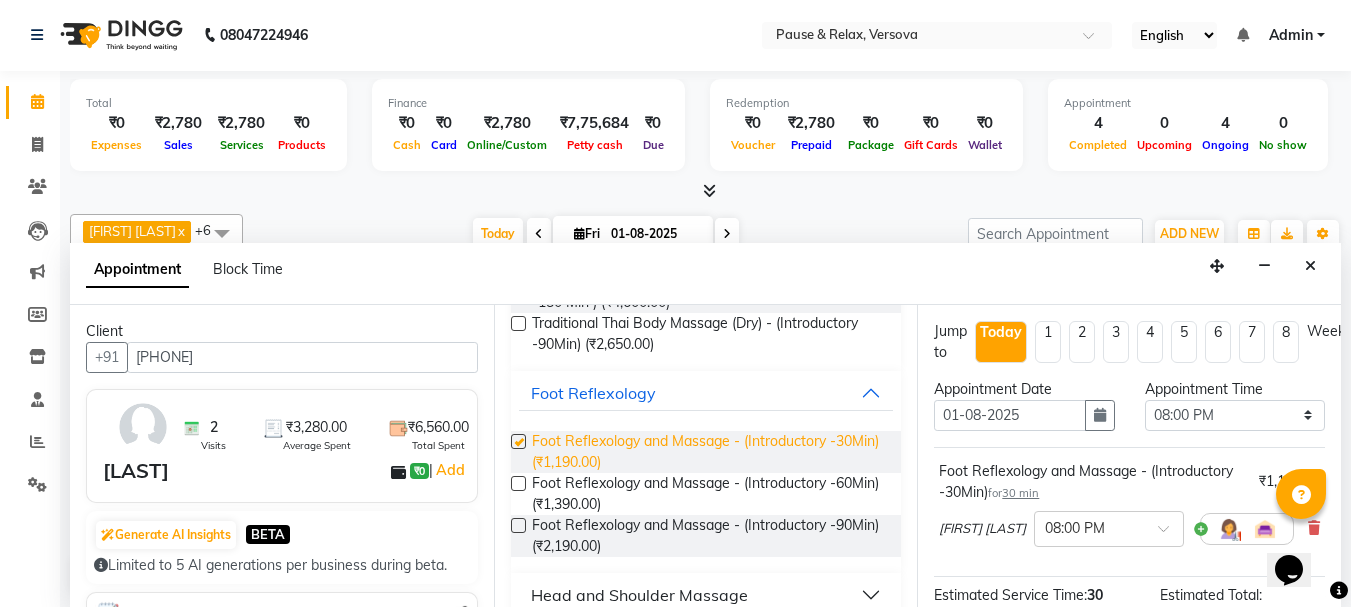 checkbox on "false" 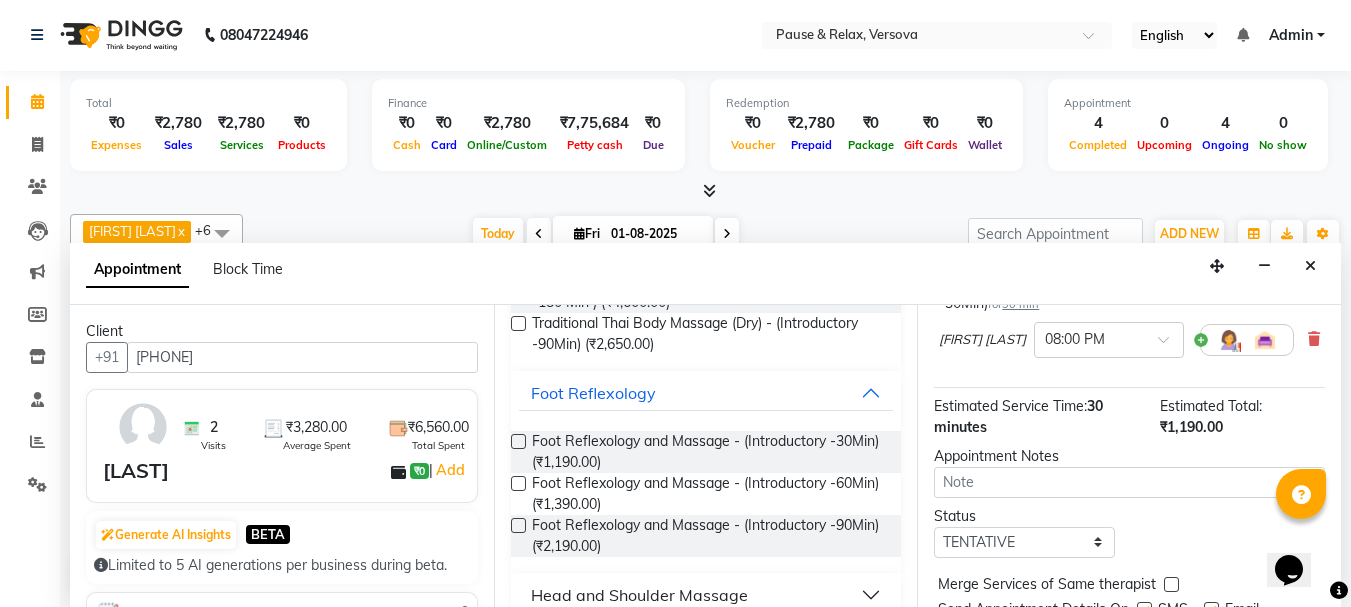 scroll, scrollTop: 284, scrollLeft: 0, axis: vertical 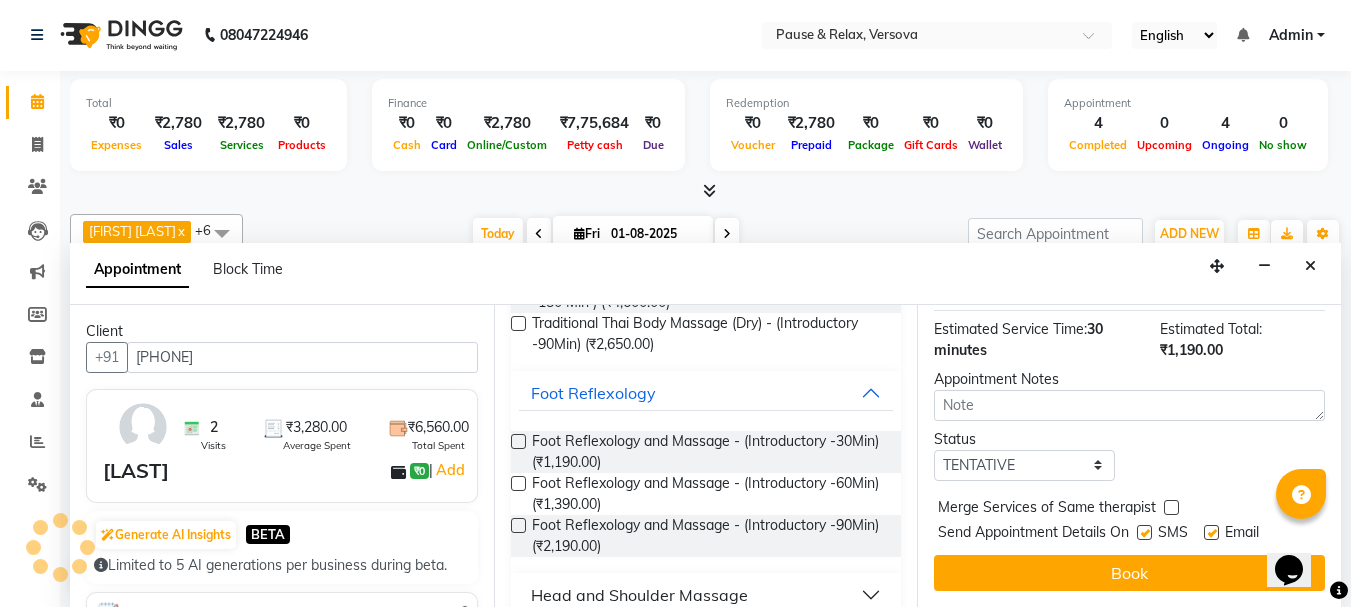 drag, startPoint x: 1332, startPoint y: 383, endPoint x: 8, endPoint y: 5, distance: 1376.9023 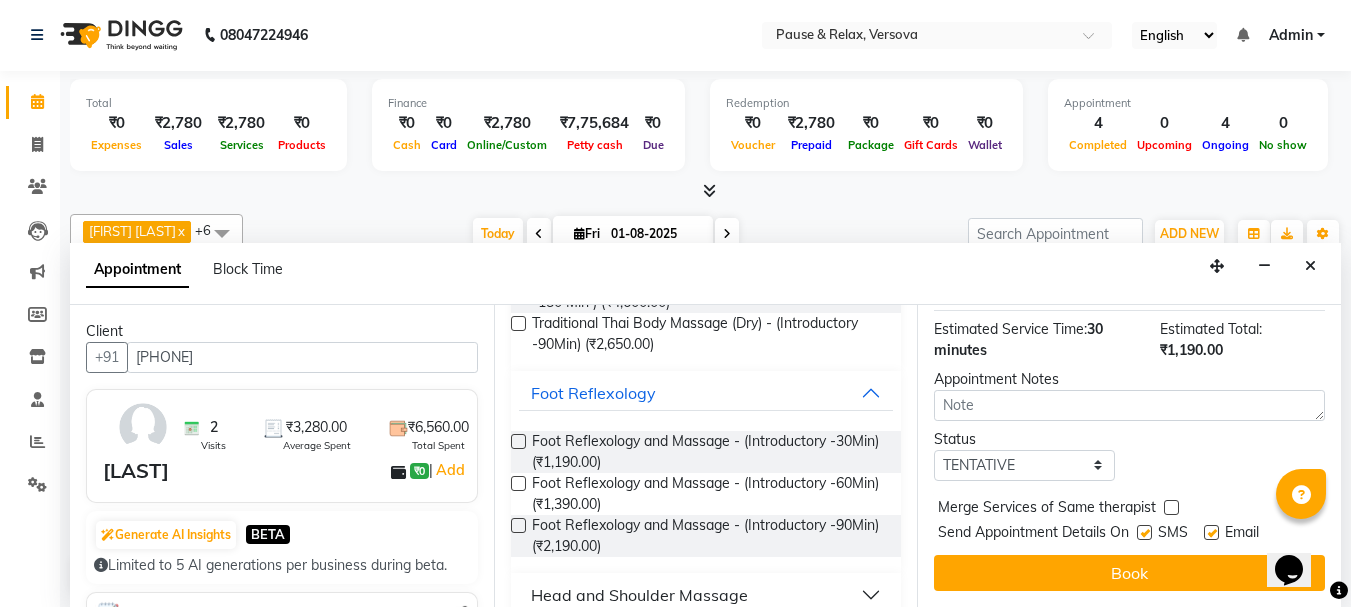 click at bounding box center [1211, 532] 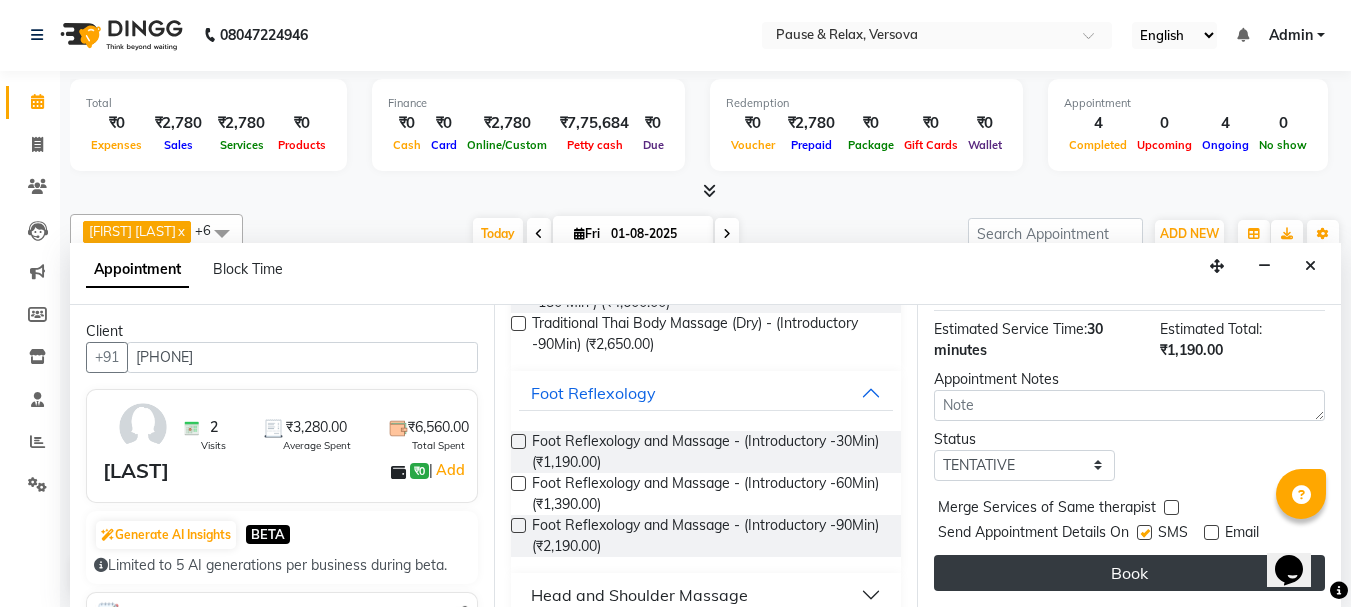 click on "Book" at bounding box center [1129, 573] 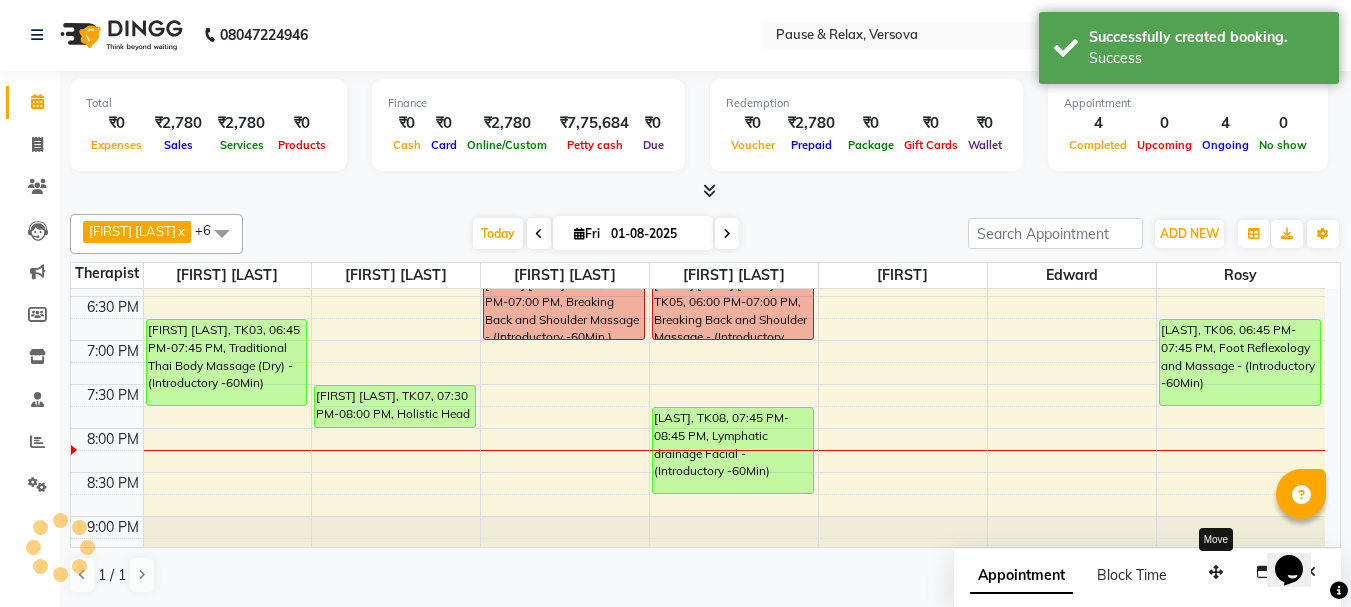 scroll, scrollTop: 0, scrollLeft: 0, axis: both 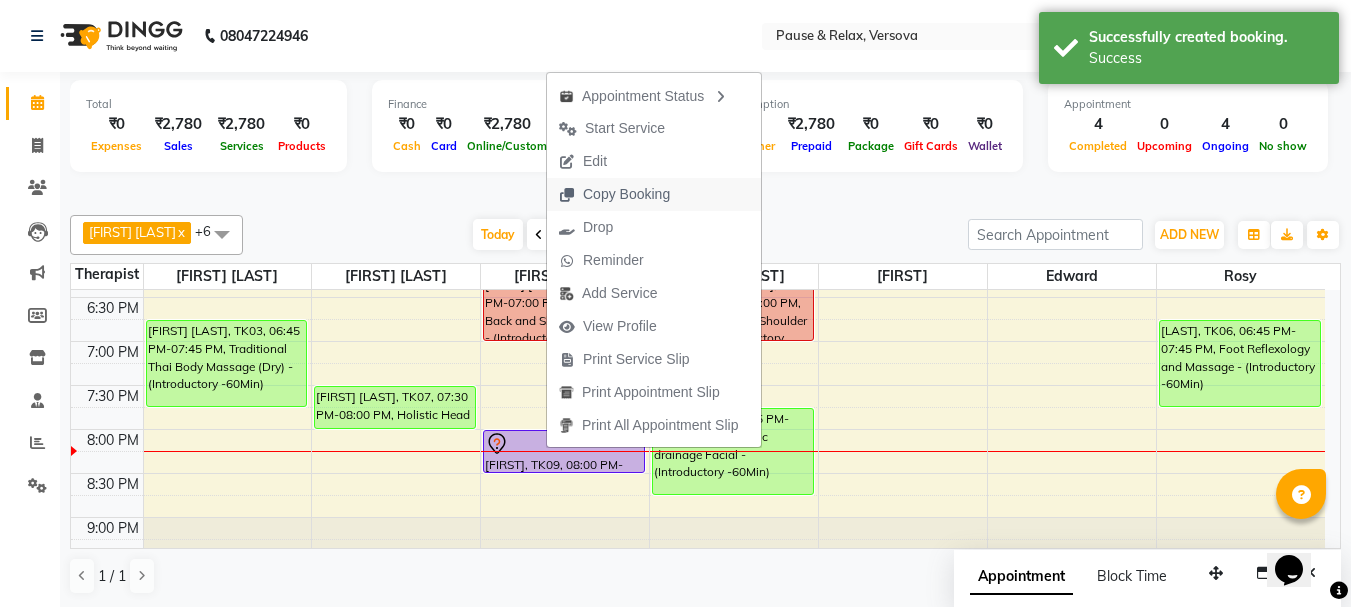 click on "Copy Booking" at bounding box center [626, 194] 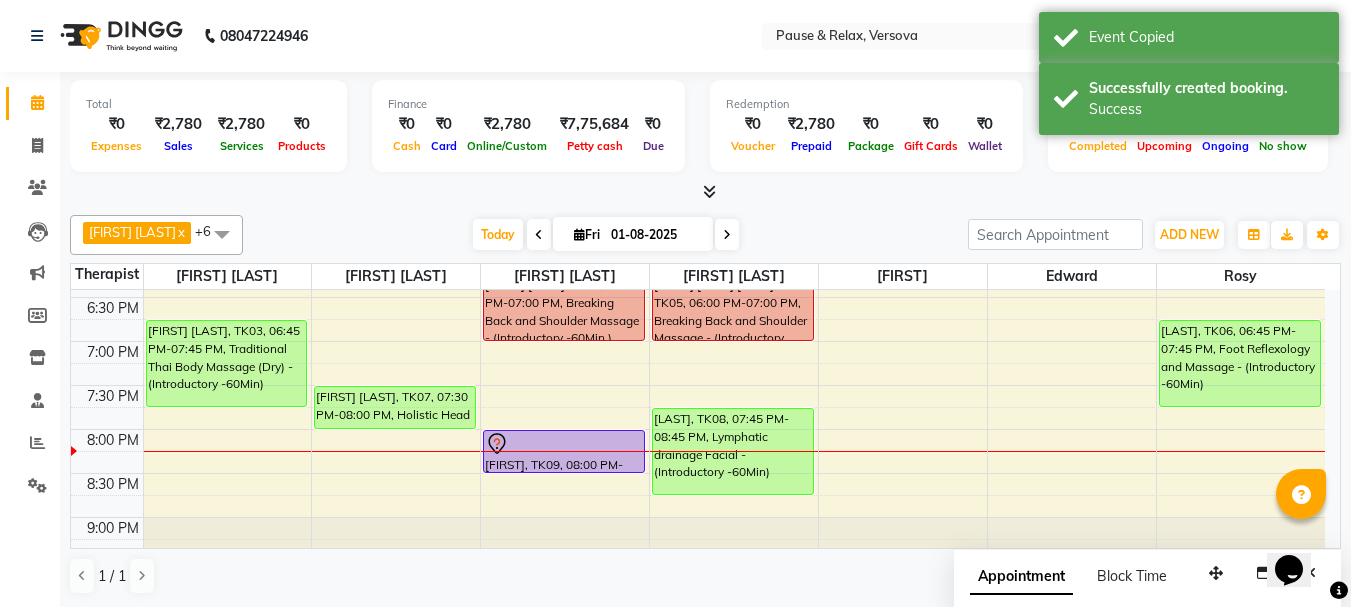 click on "[FIRST] [LAST], TK01, 05:00 PM-06:00 PM, Foot Reflexology and Massage - (Introductory -60Min)    [FIRST] [LAST], TK03, 06:45 PM-07:45 PM, Traditional Thai Body Massage (Dry) - (Introductory -60Min)     [LAST] [LAST], TK02, 12:45 PM-01:45 PM, Foot Reflexology and Massage - (Introductory -60Min)    [FIRST] [LAST], TK07, 07:30 PM-08:00 PM, Holistic Head and Shoulder Massage - (Introductory -30Min)     [FIRST] [LAST] [LAST], TK04, 06:00 PM-07:00 PM, Breaking Back and Shoulder Massage - (Introductory -60Min )             [LAST], TK09, 08:00 PM-08:30 PM, Foot Reflexology and Massage - (Introductory -30Min)     [FIRST] [LAST] [LAST], TK05, 06:00 PM-07:00 PM, Breaking Back and Shoulder Massage - (Introductory -60Min )    [LAST], TK08, 07:45 PM-08:45 PM, Lymphatic drainage  Facial - (Introductory -60Min)" at bounding box center (698, 121) 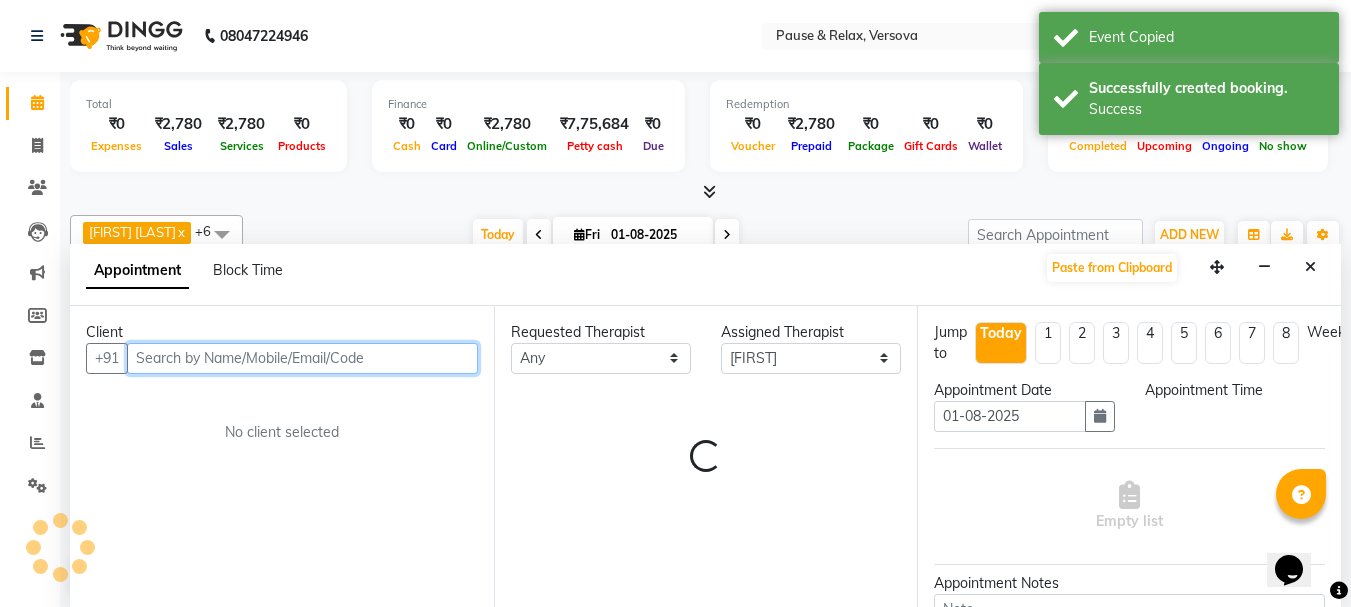 select on "1200" 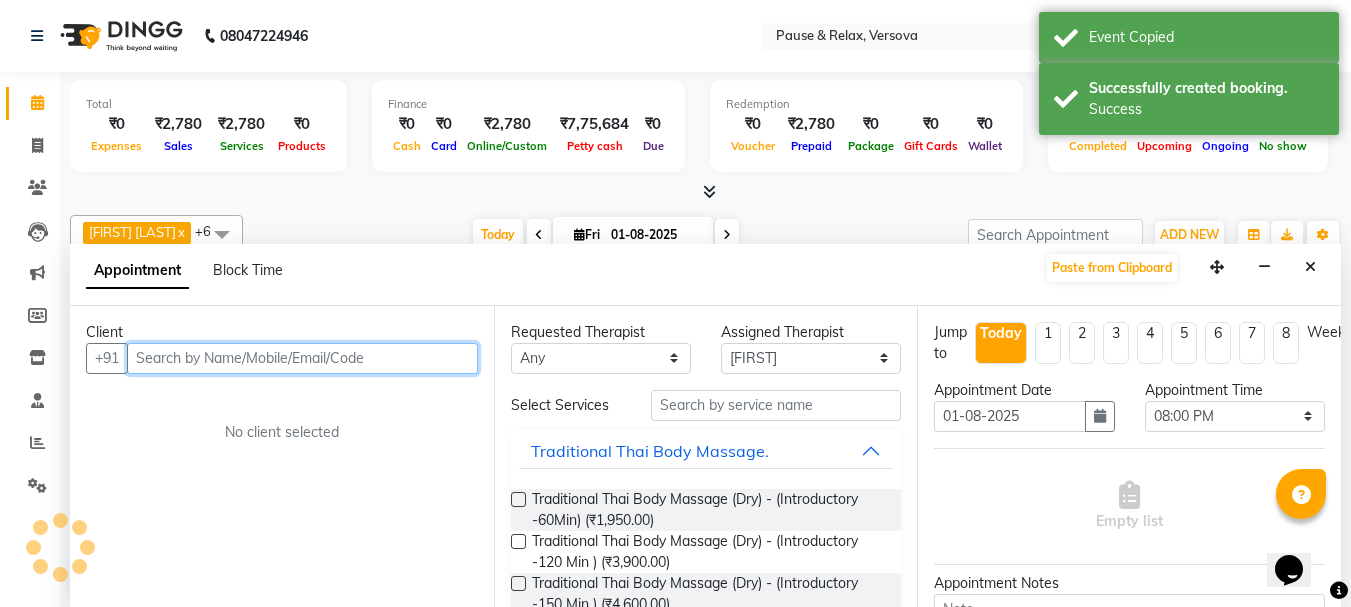 scroll, scrollTop: 1, scrollLeft: 0, axis: vertical 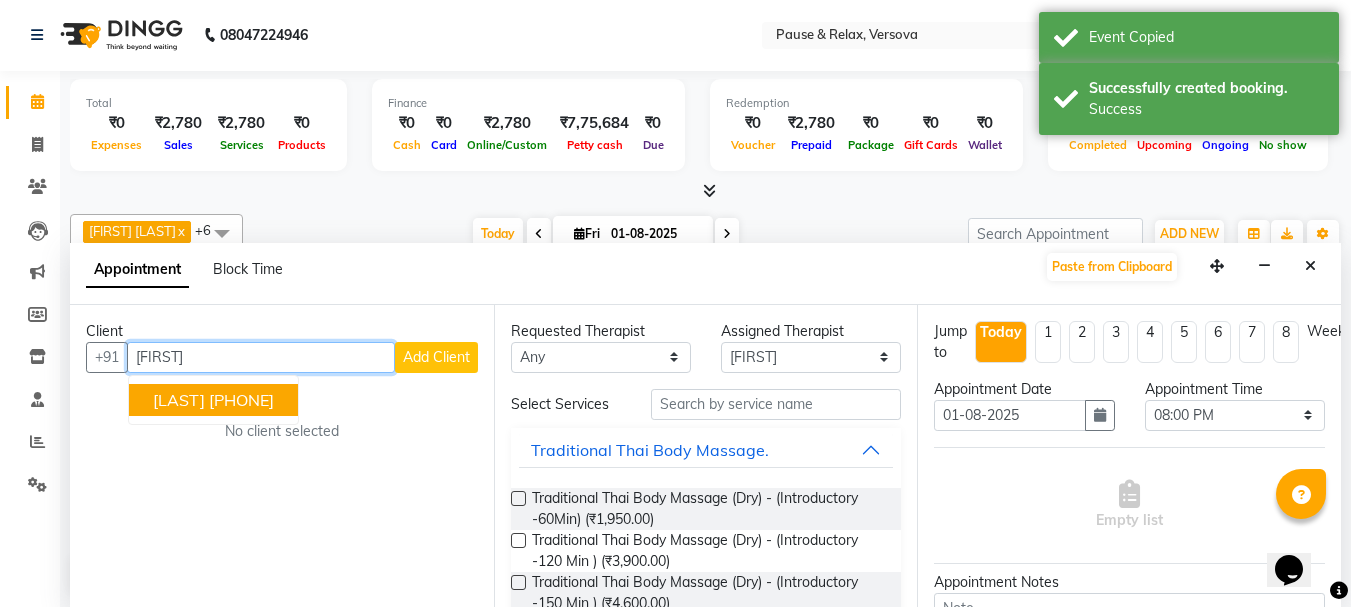 click on "[PHONE]" at bounding box center [241, 400] 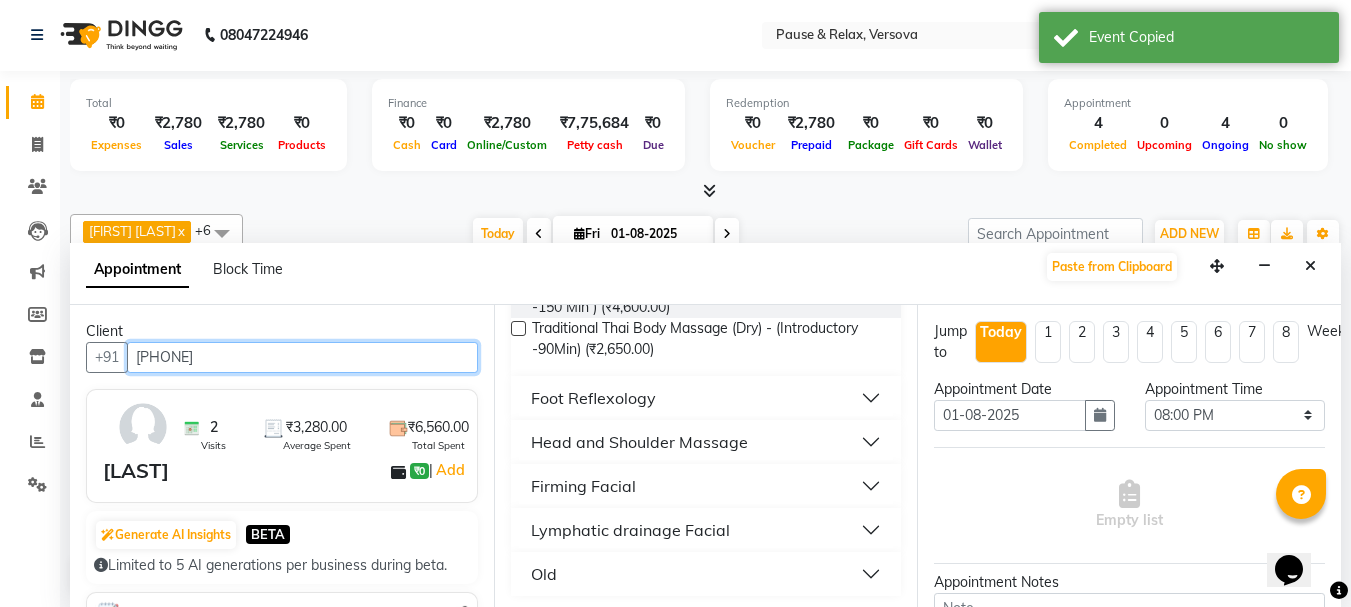 scroll, scrollTop: 301, scrollLeft: 0, axis: vertical 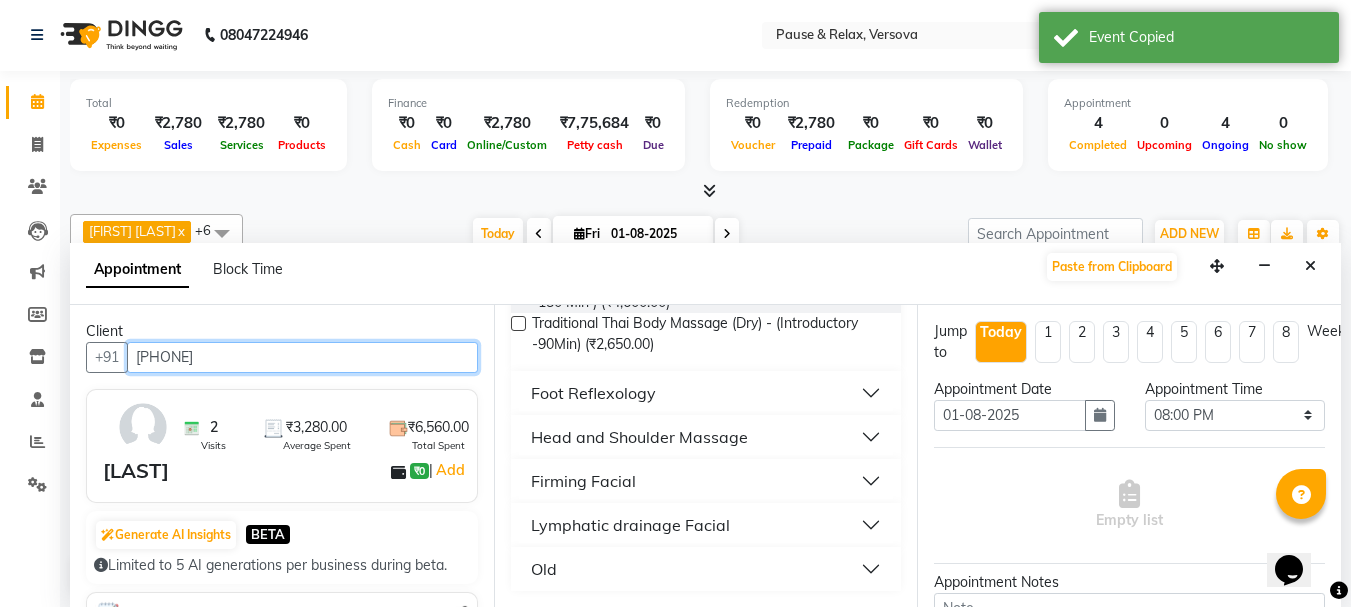 type on "[PHONE]" 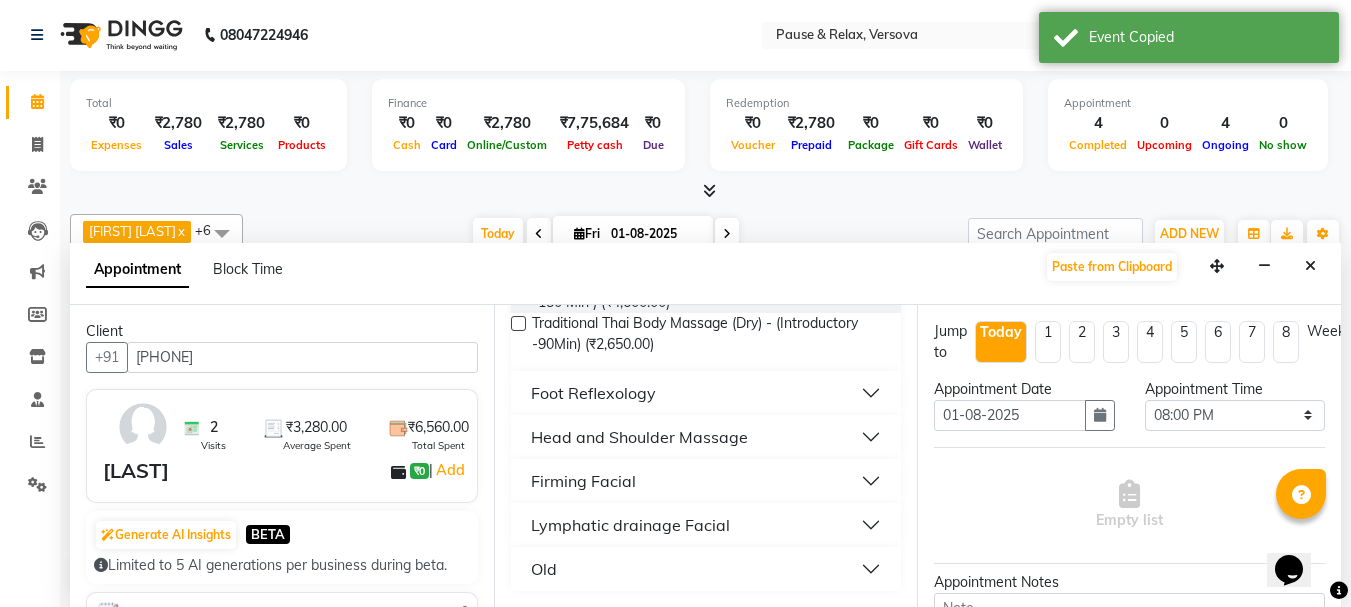 click on "Foot Reflexology" at bounding box center [706, 393] 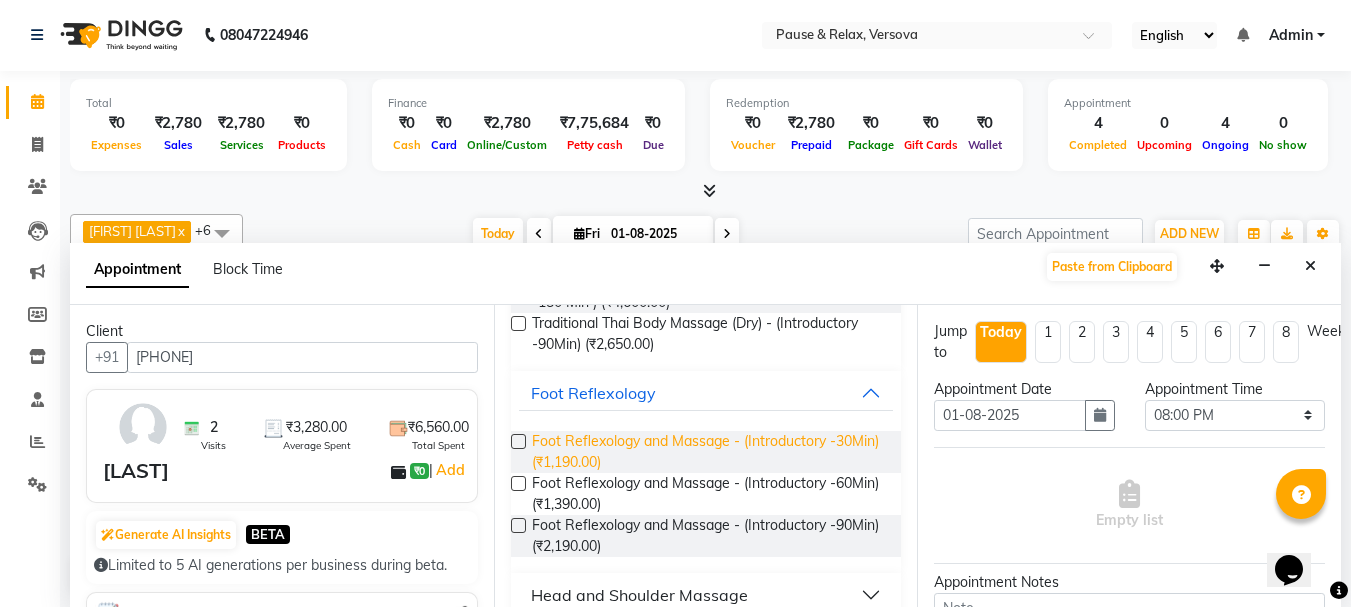 click on "Foot Reflexology and Massage - (Introductory -30Min) (₹1,190.00)" at bounding box center (709, 452) 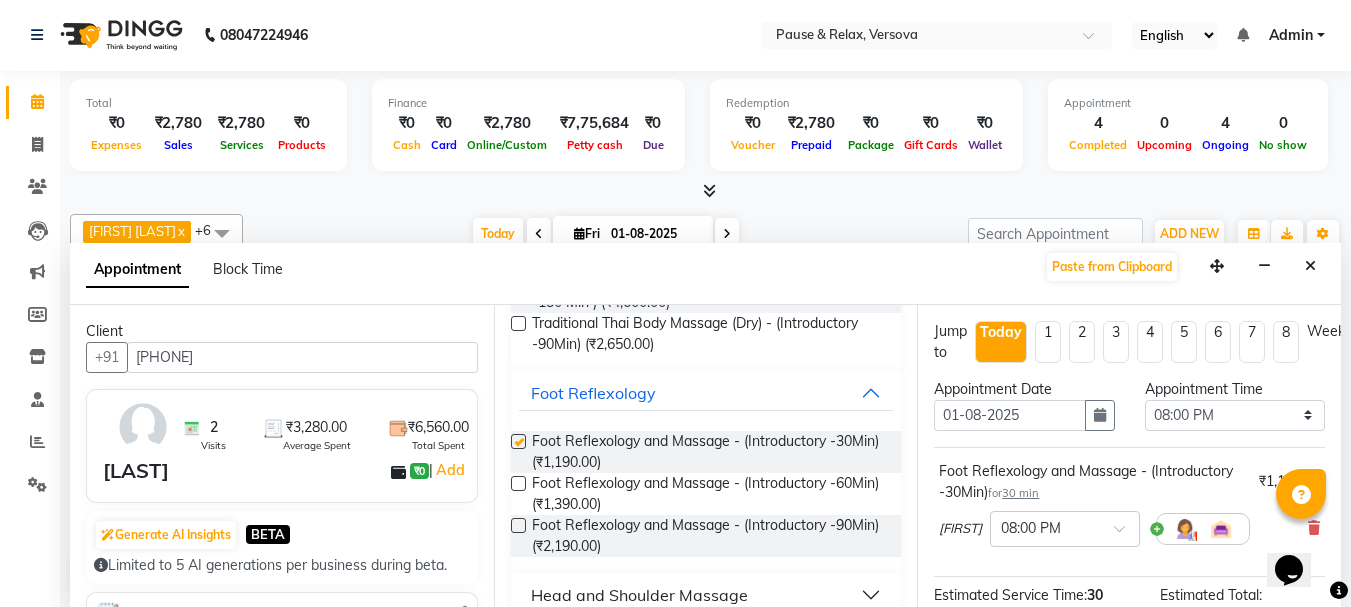 checkbox on "false" 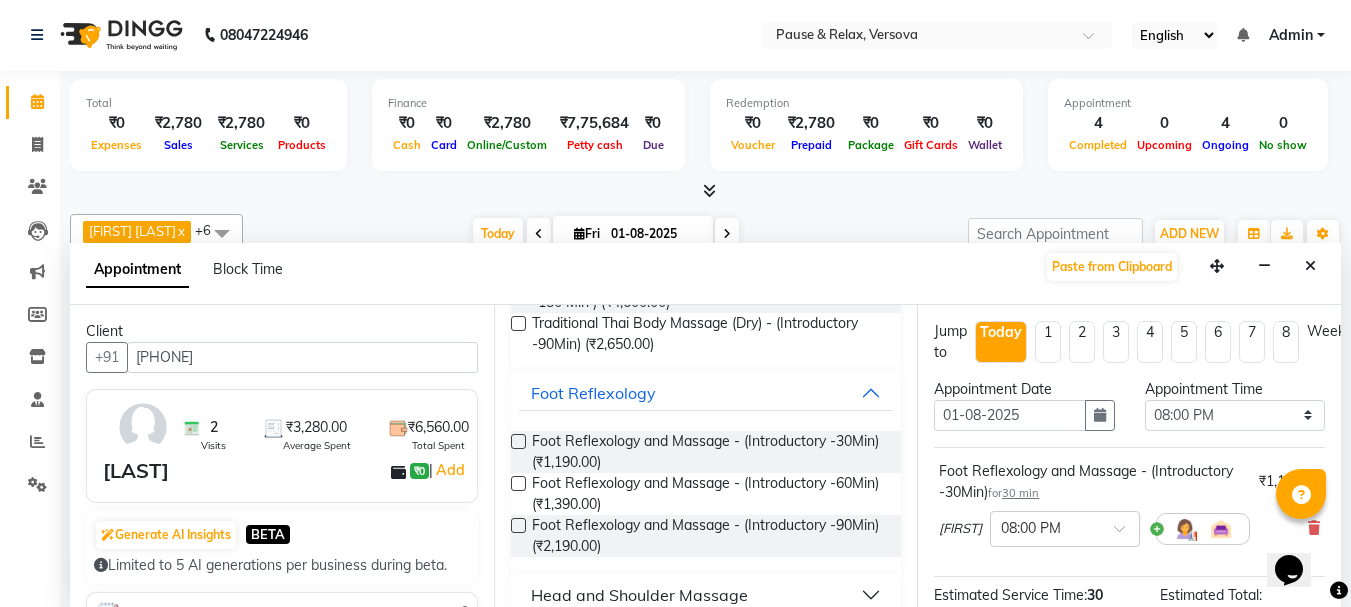 scroll, scrollTop: 281, scrollLeft: 0, axis: vertical 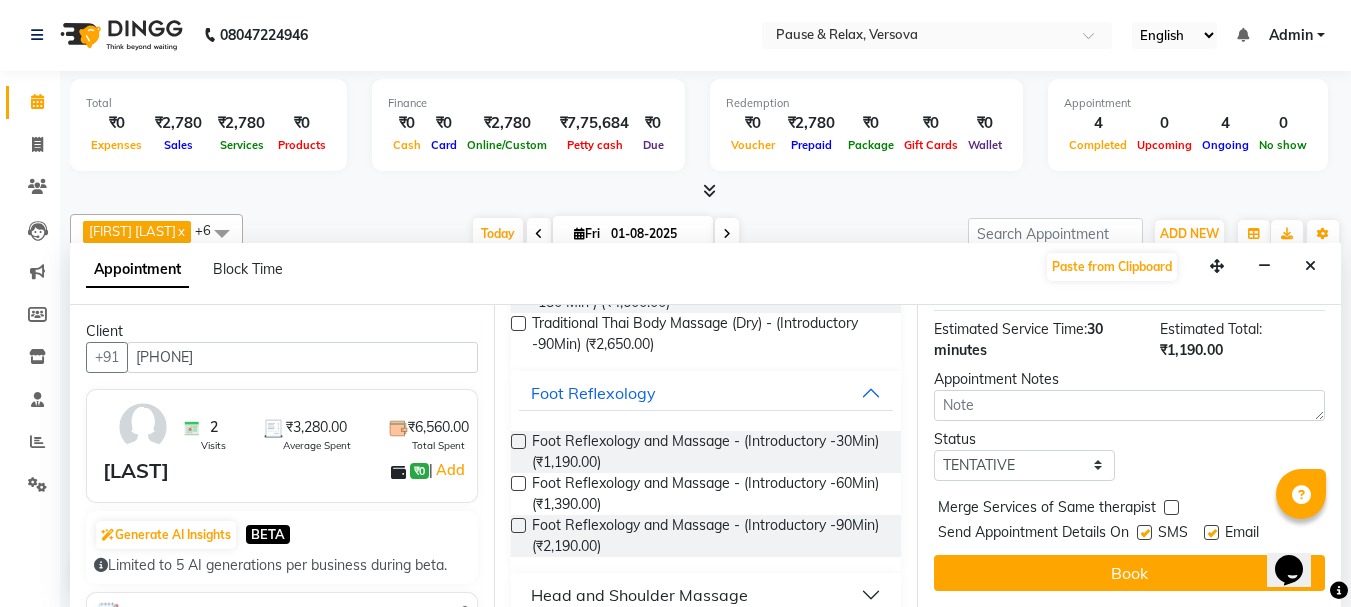 click at bounding box center (1211, 532) 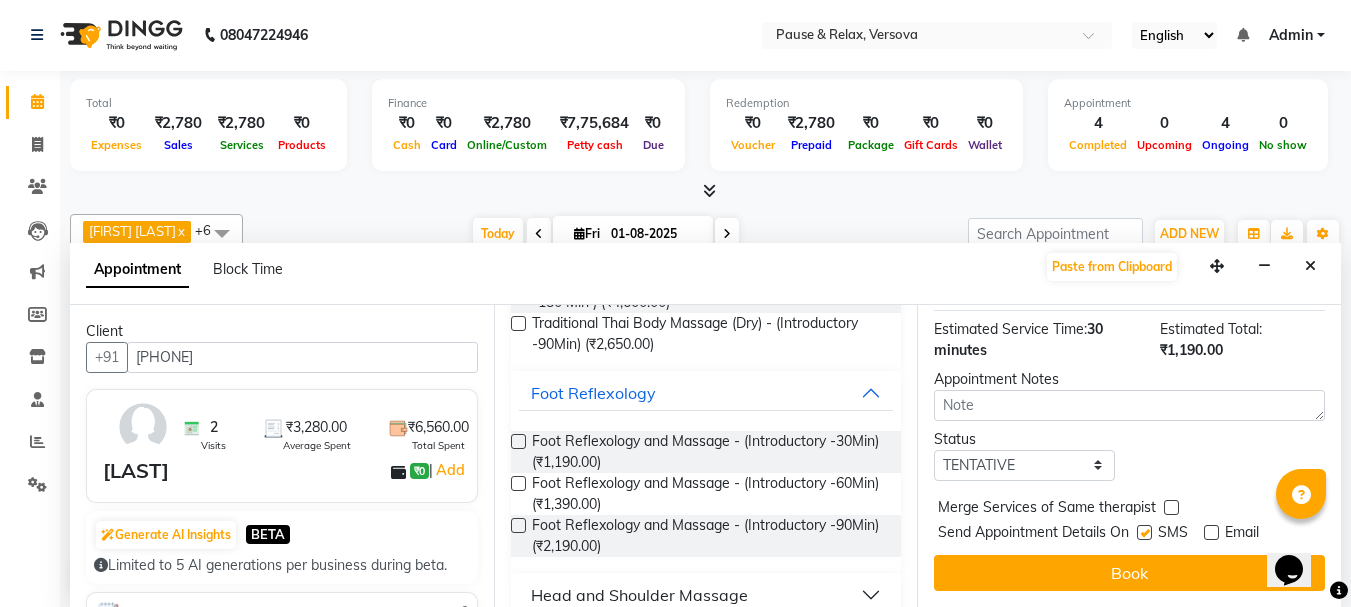 click on "Book" at bounding box center (1129, 573) 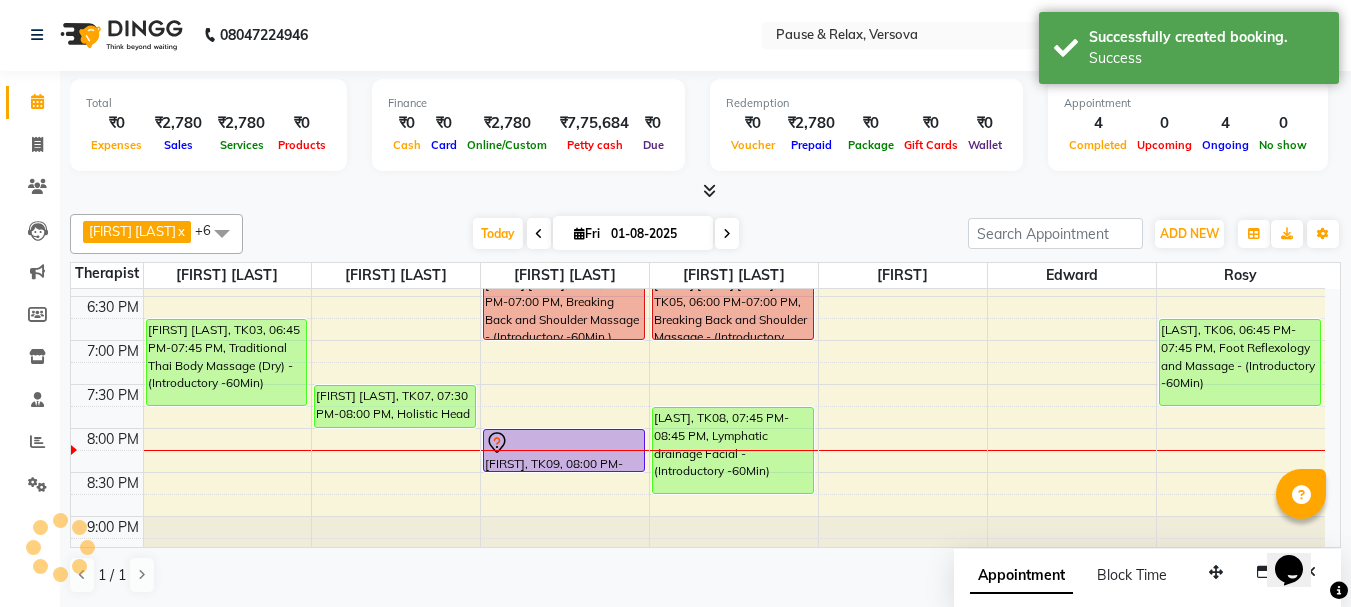 scroll, scrollTop: 0, scrollLeft: 0, axis: both 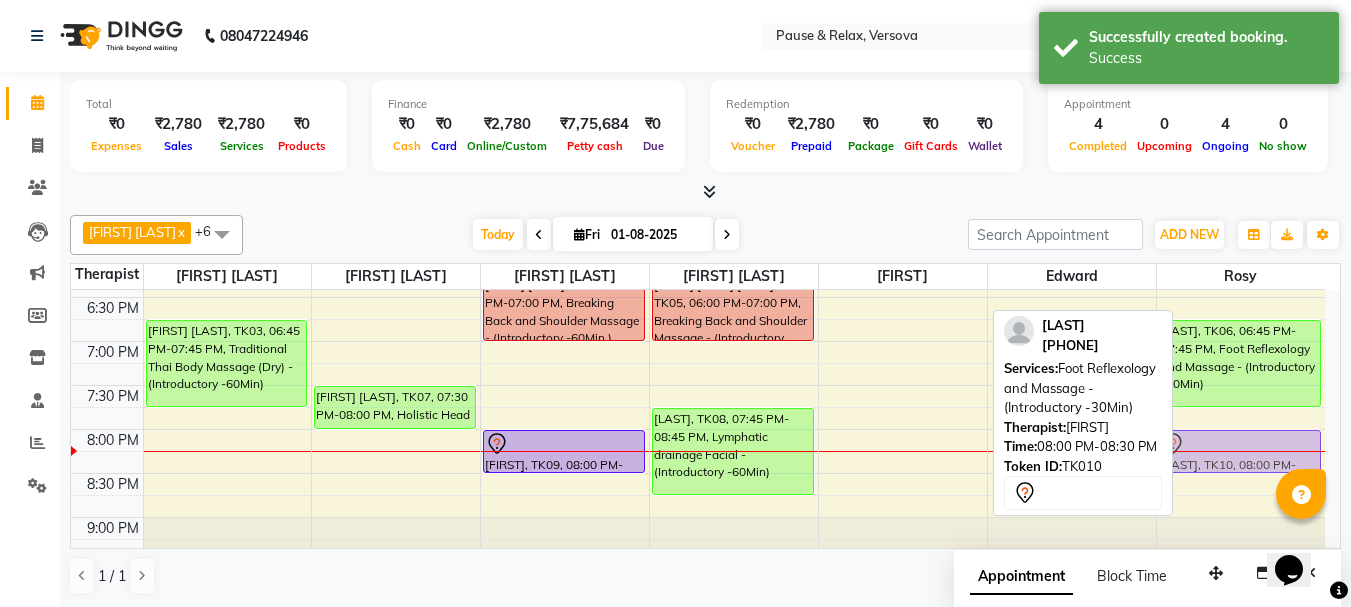 drag, startPoint x: 898, startPoint y: 437, endPoint x: 1174, endPoint y: 437, distance: 276 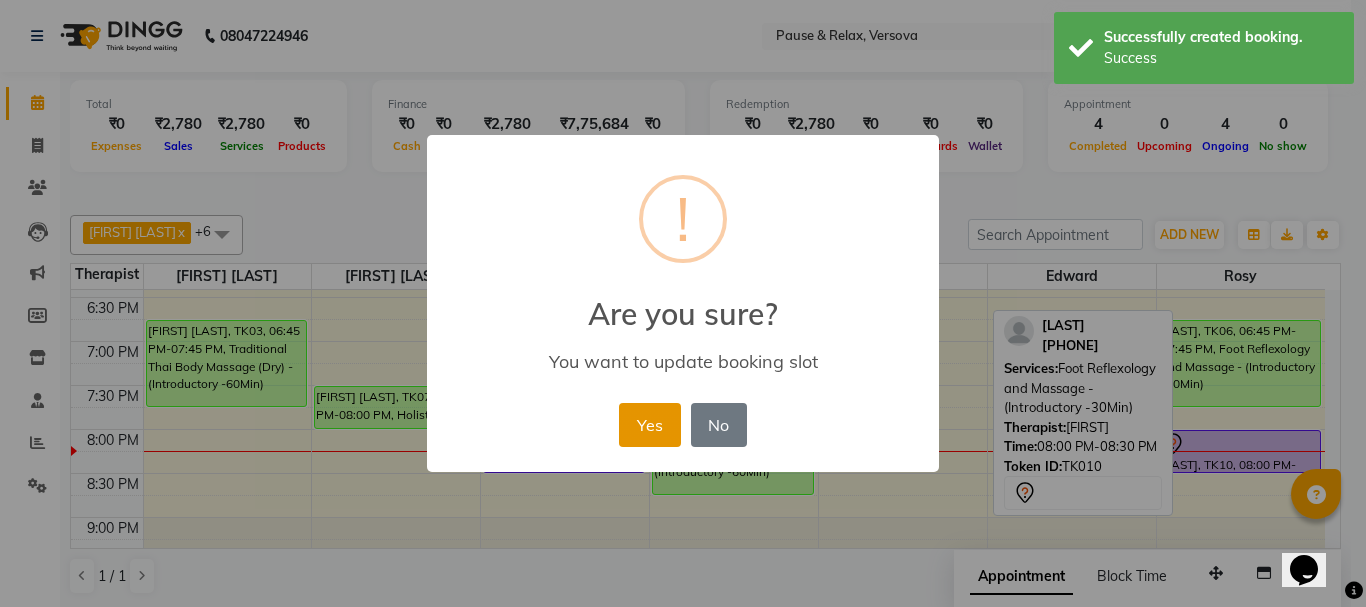 click on "Yes" at bounding box center [649, 425] 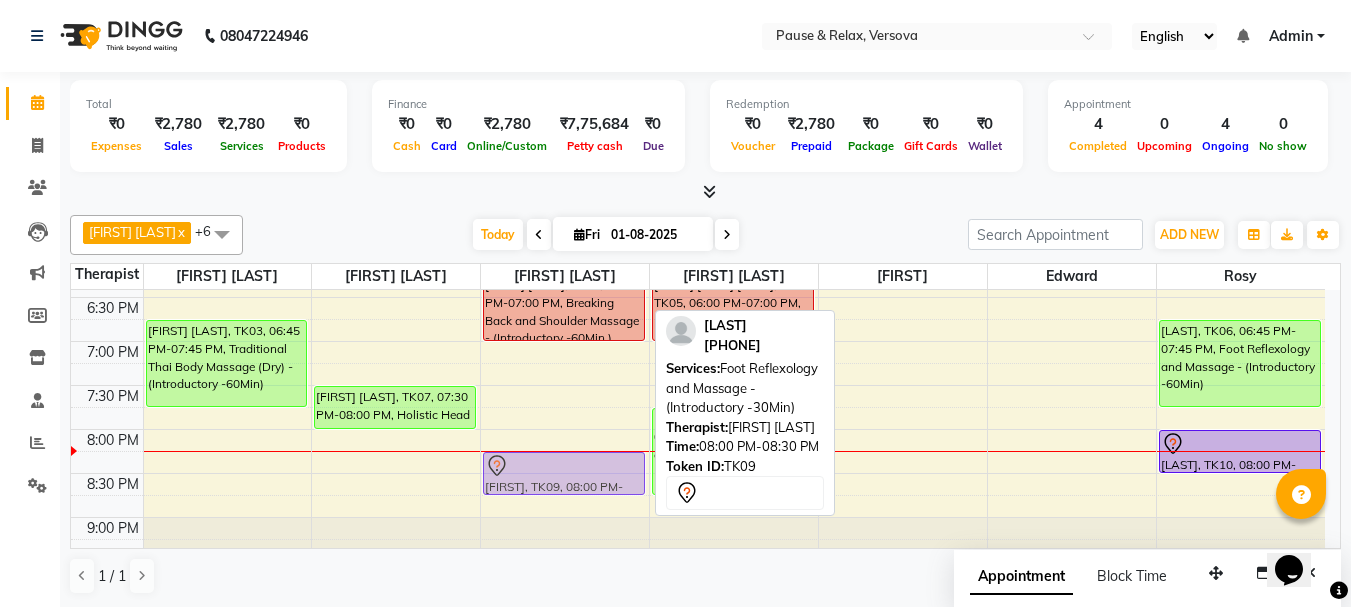 drag, startPoint x: 555, startPoint y: 442, endPoint x: 553, endPoint y: 458, distance: 16.124516 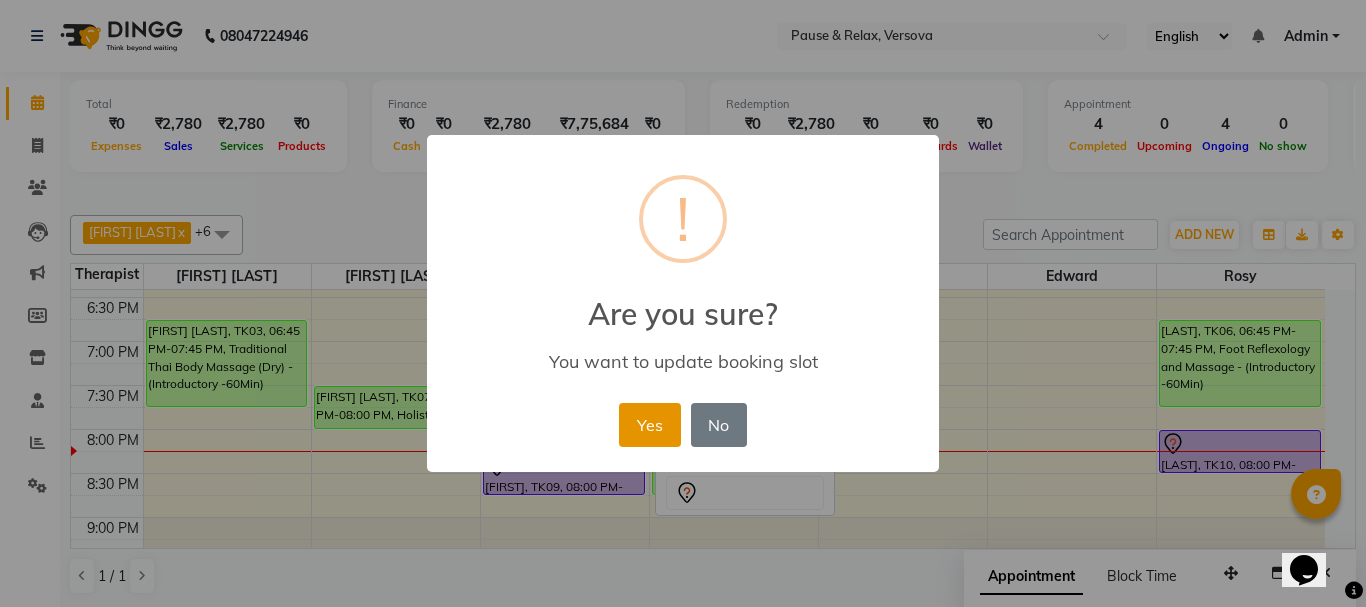 click on "Yes" at bounding box center [649, 425] 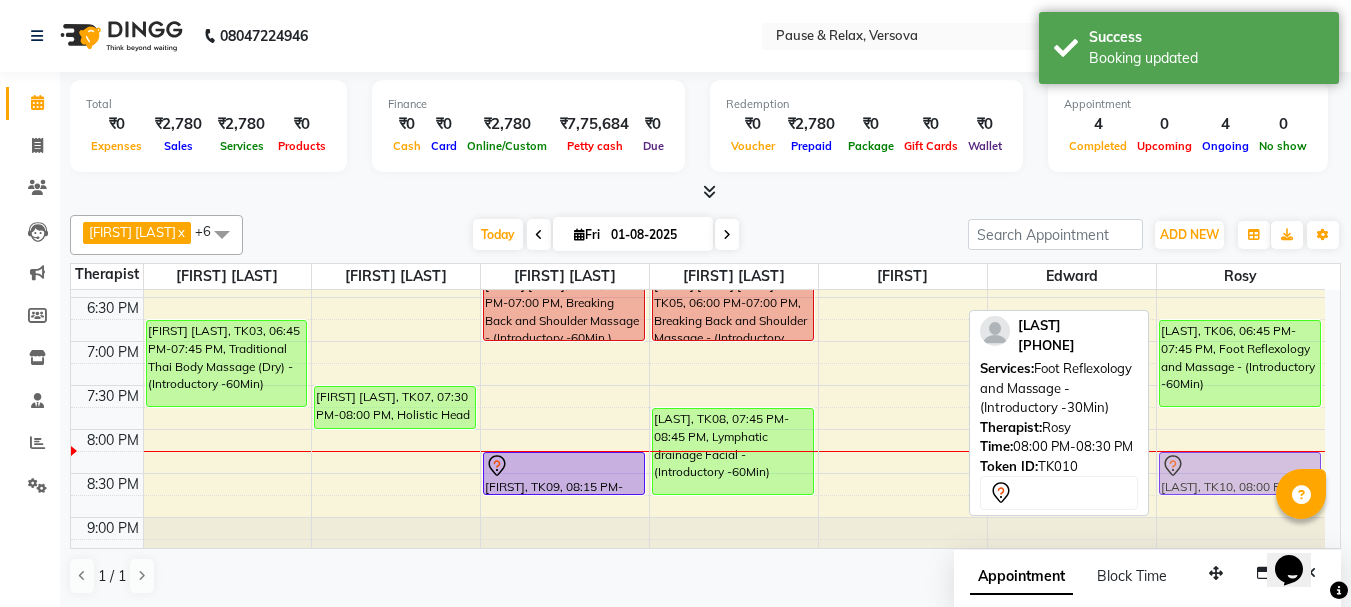 drag, startPoint x: 1208, startPoint y: 436, endPoint x: 1209, endPoint y: 460, distance: 24.020824 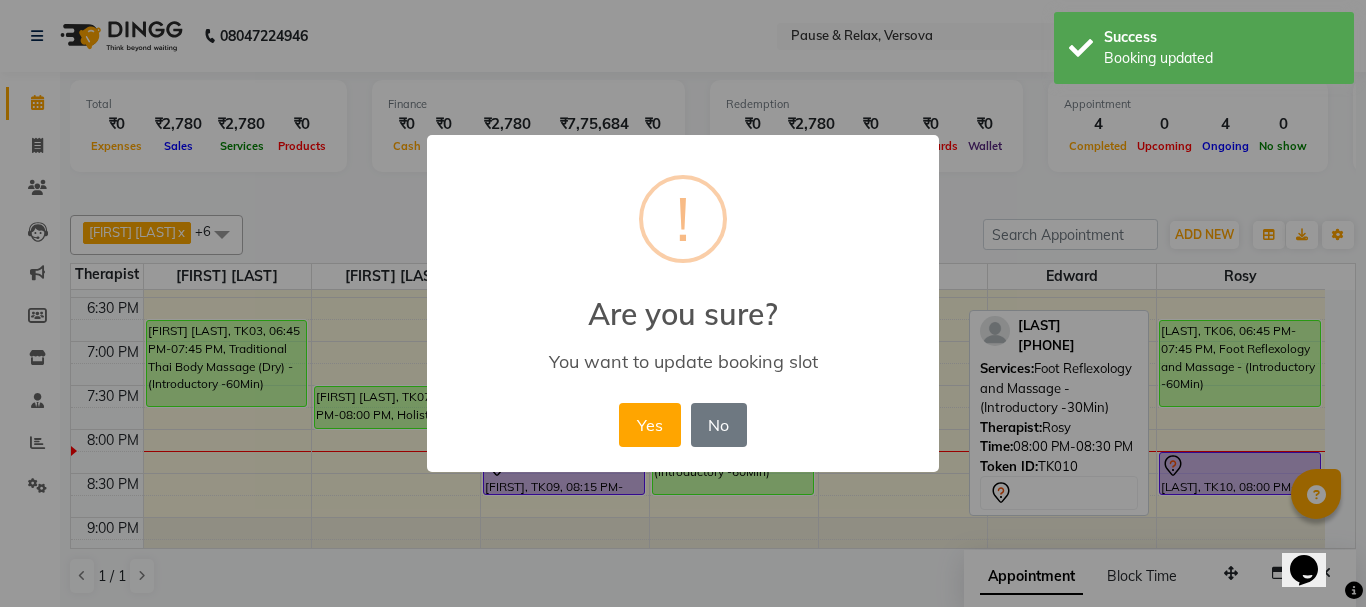 drag, startPoint x: 658, startPoint y: 409, endPoint x: 651, endPoint y: 427, distance: 19.313208 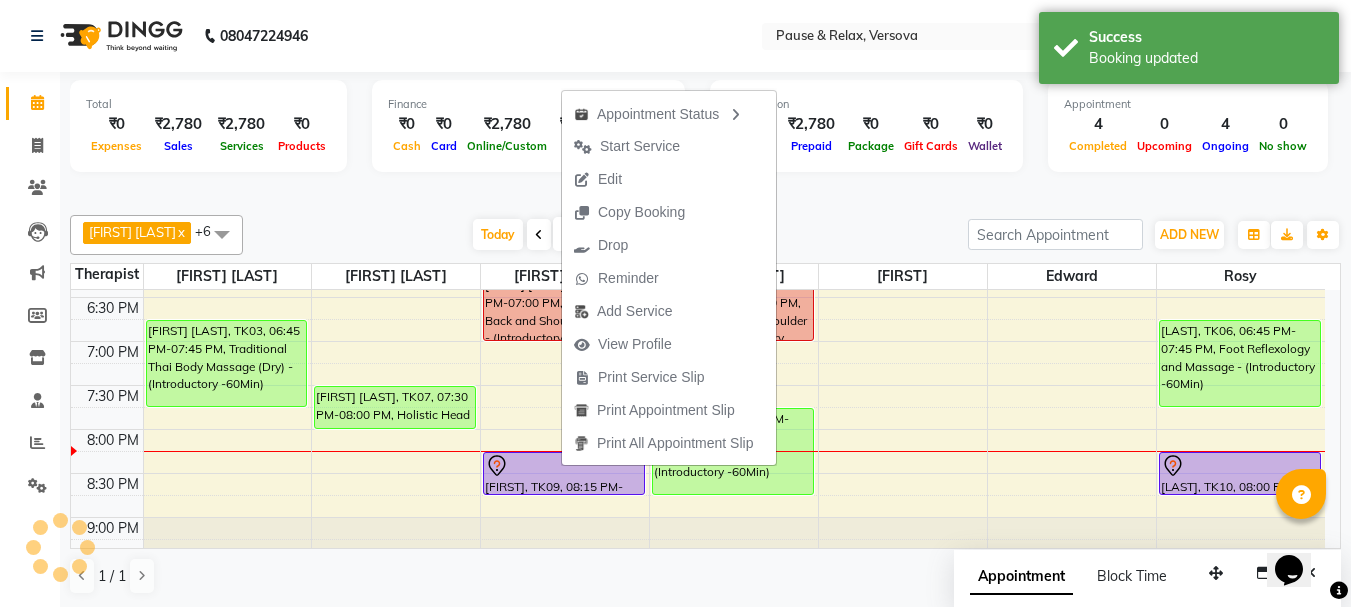 click on "[FIRST] [LAST], TK01, 05:00 PM-06:00 PM, Foot Reflexology and Massage - (Introductory -60Min)    [FIRST] [LAST], TK03, 06:45 PM-07:45 PM, Traditional Thai Body Massage (Dry) - (Introductory -60Min)     [LAST] [LAST], TK02, 12:45 PM-01:45 PM, Foot Reflexology and Massage - (Introductory -60Min)    [FIRST] [LAST], TK07, 07:30 PM-08:00 PM, Holistic Head and Shoulder Massage - (Introductory -30Min)     [FIRST] [LAST] [LAST], TK04, 06:00 PM-07:00 PM, Breaking Back and Shoulder Massage - (Introductory -60Min )             [LAST], TK09, 08:15 PM-08:45 PM, Foot Reflexology and Massage - (Introductory -30Min)     [FIRST] [LAST] [LAST], TK05, 06:00 PM-07:00 PM, Breaking Back and Shoulder Massage - (Introductory -60Min )    [LAST], TK08, 07:45 PM-08:45 PM, Lymphatic drainage  Facial - (Introductory -60Min)" at bounding box center [698, 121] 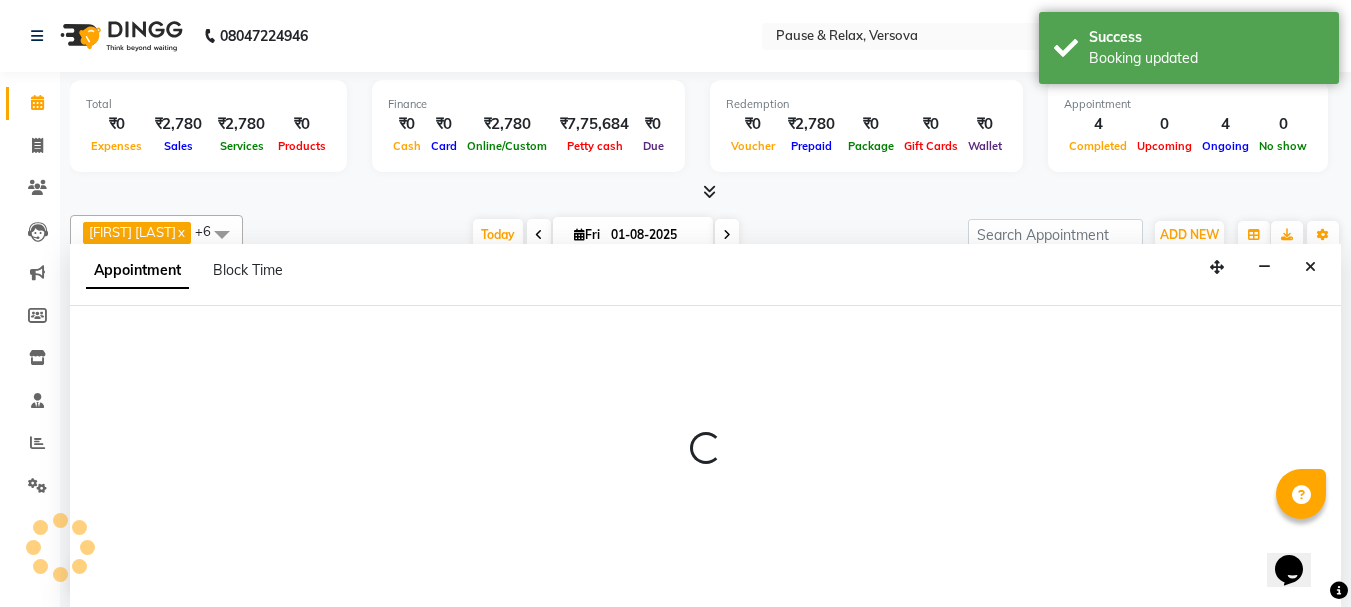 select on "82842" 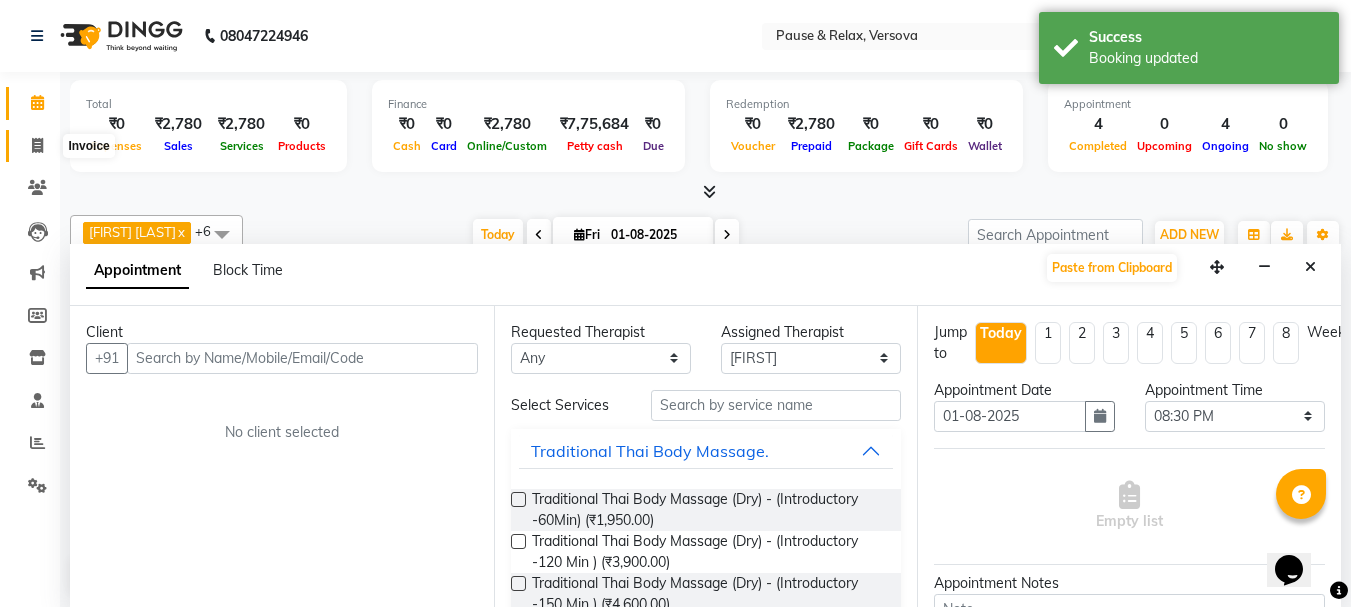 drag, startPoint x: 37, startPoint y: 143, endPoint x: 41, endPoint y: 95, distance: 48.166378 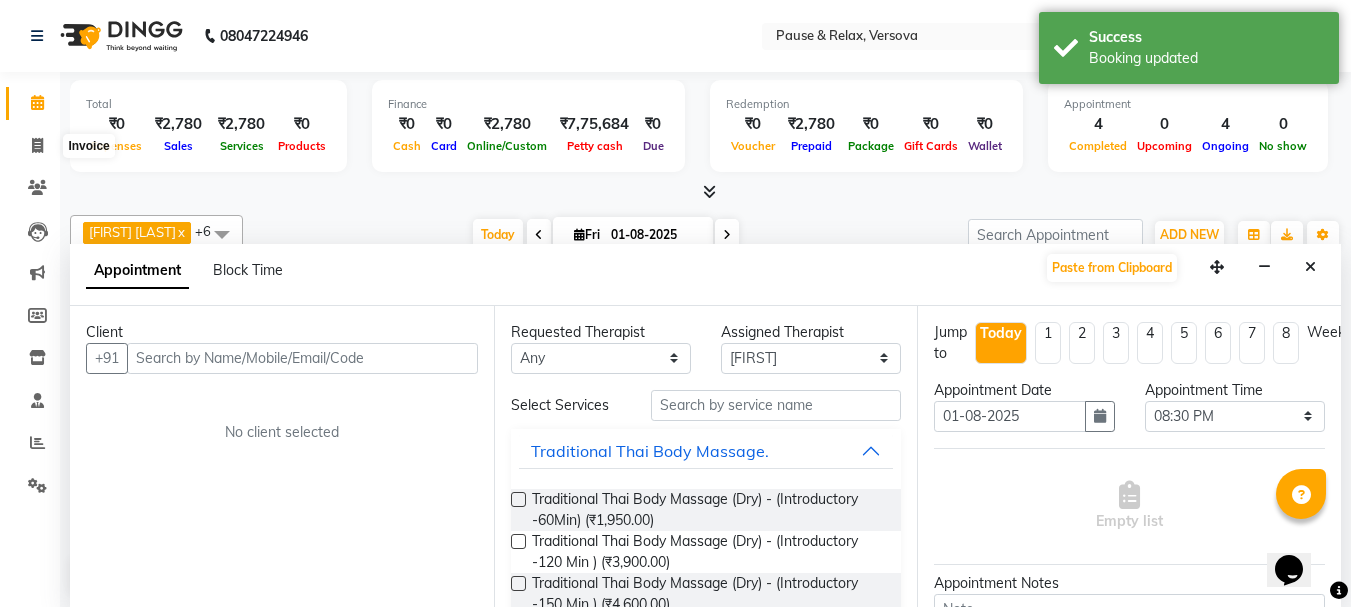 select on "service" 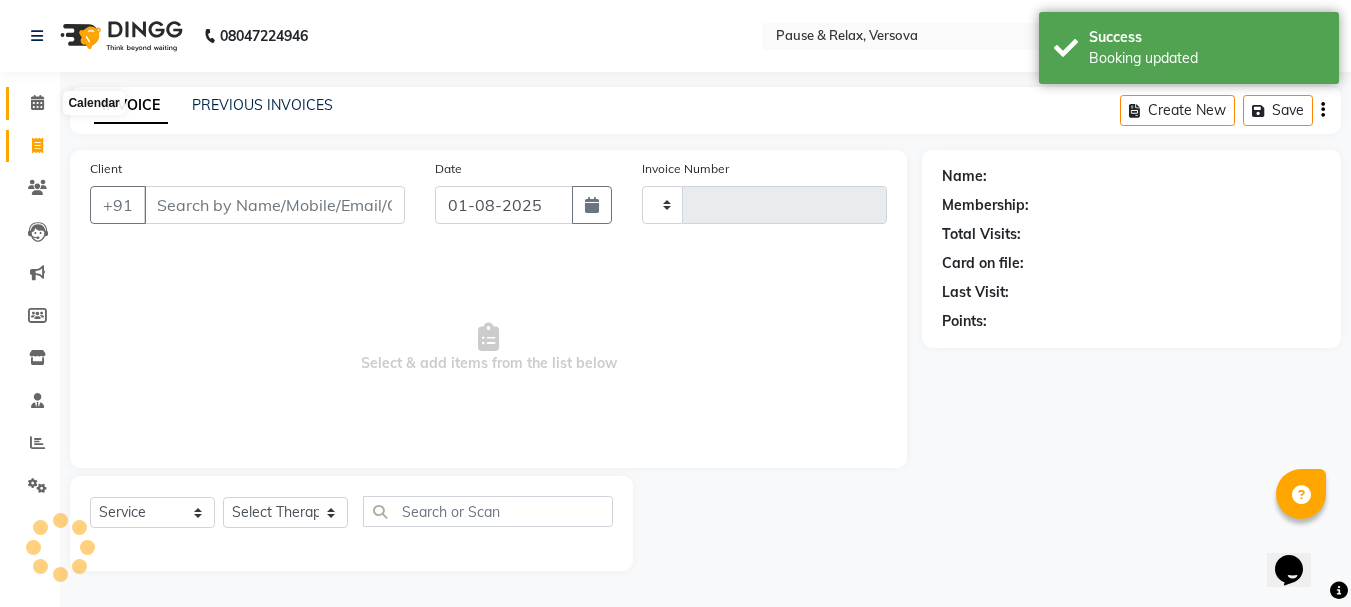 type on "1259" 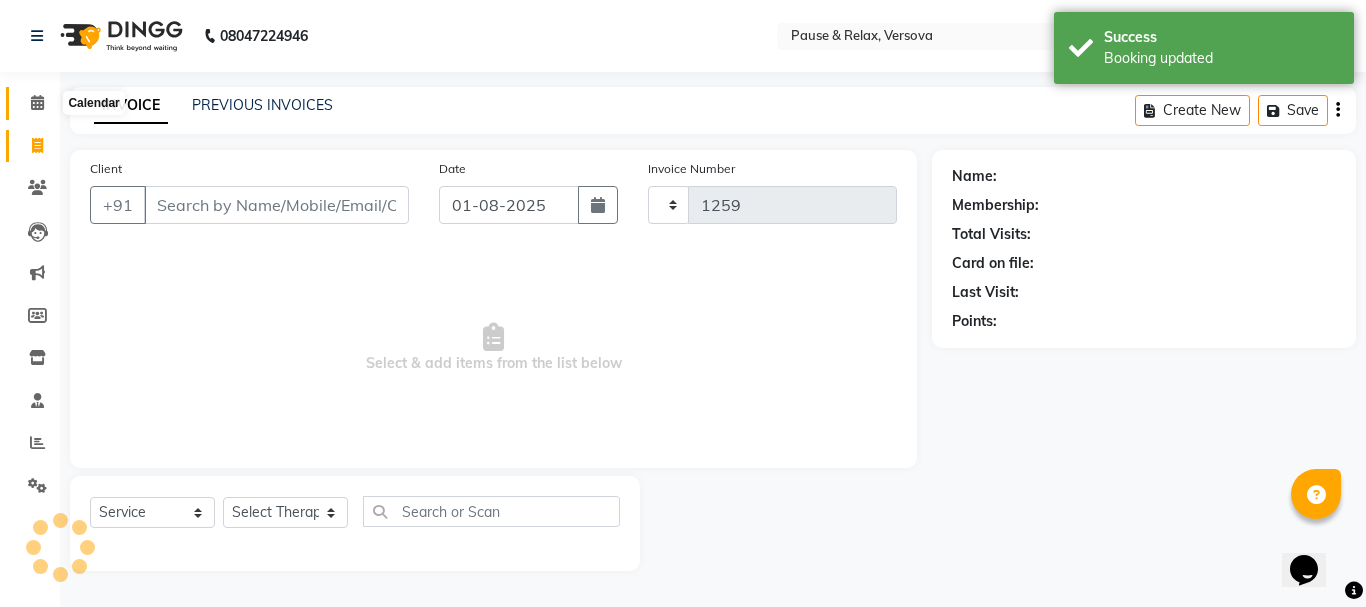 select on "6832" 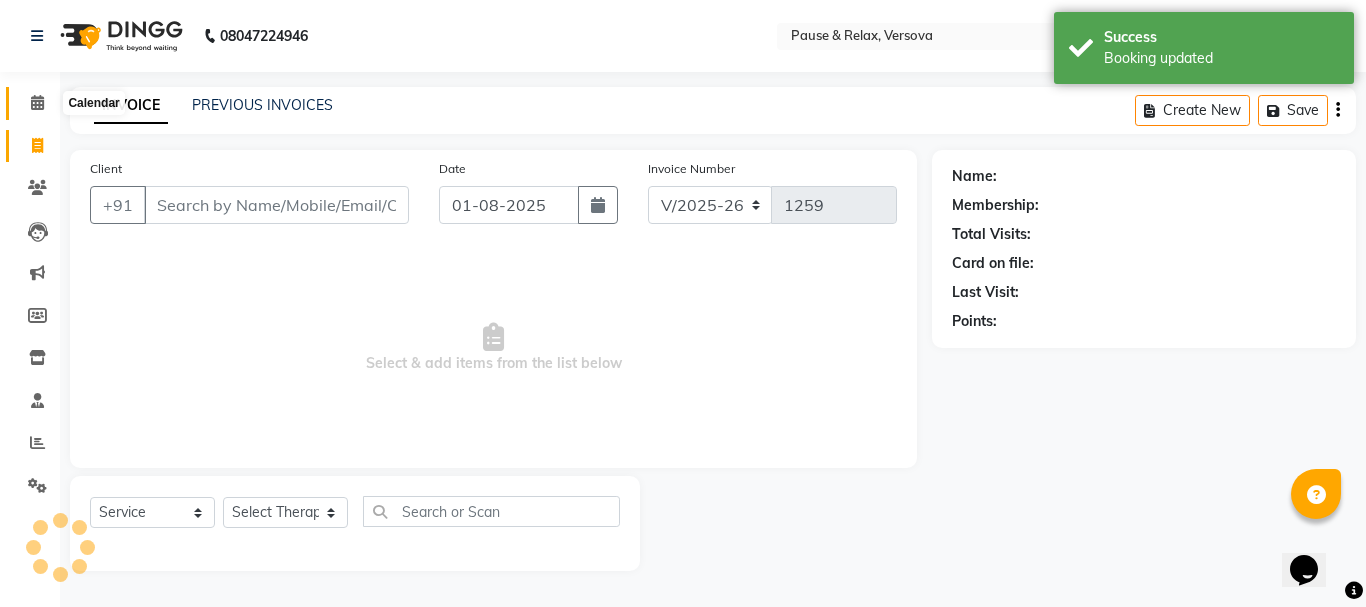 click 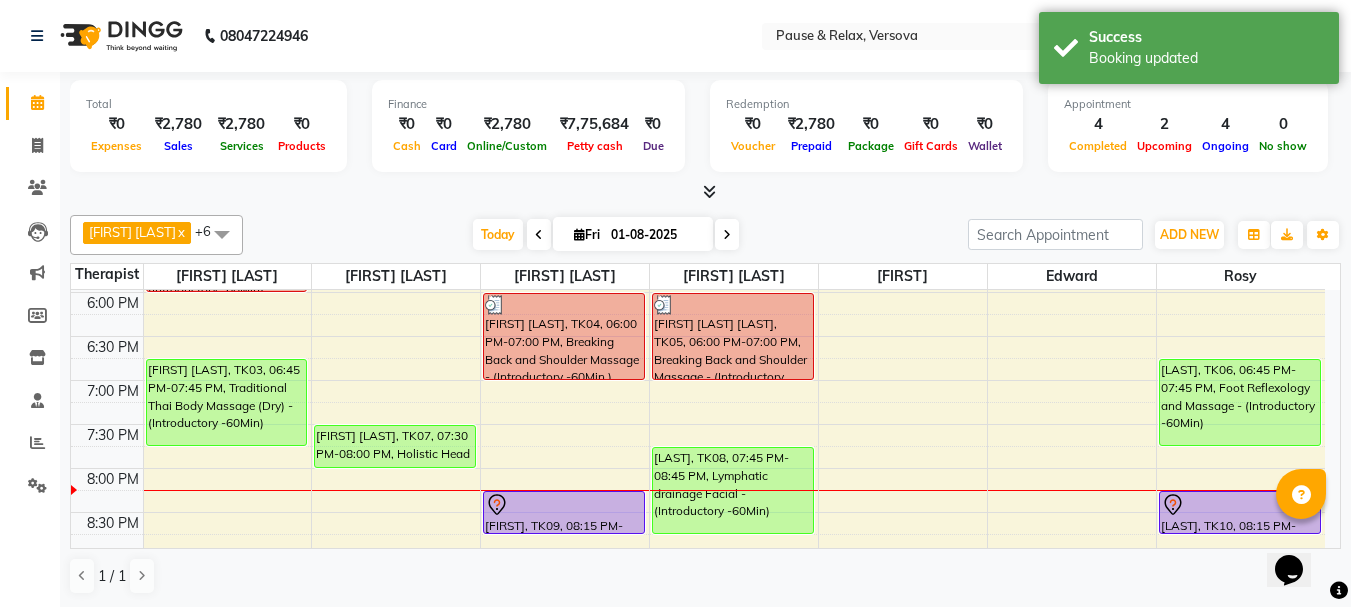 scroll, scrollTop: 709, scrollLeft: 0, axis: vertical 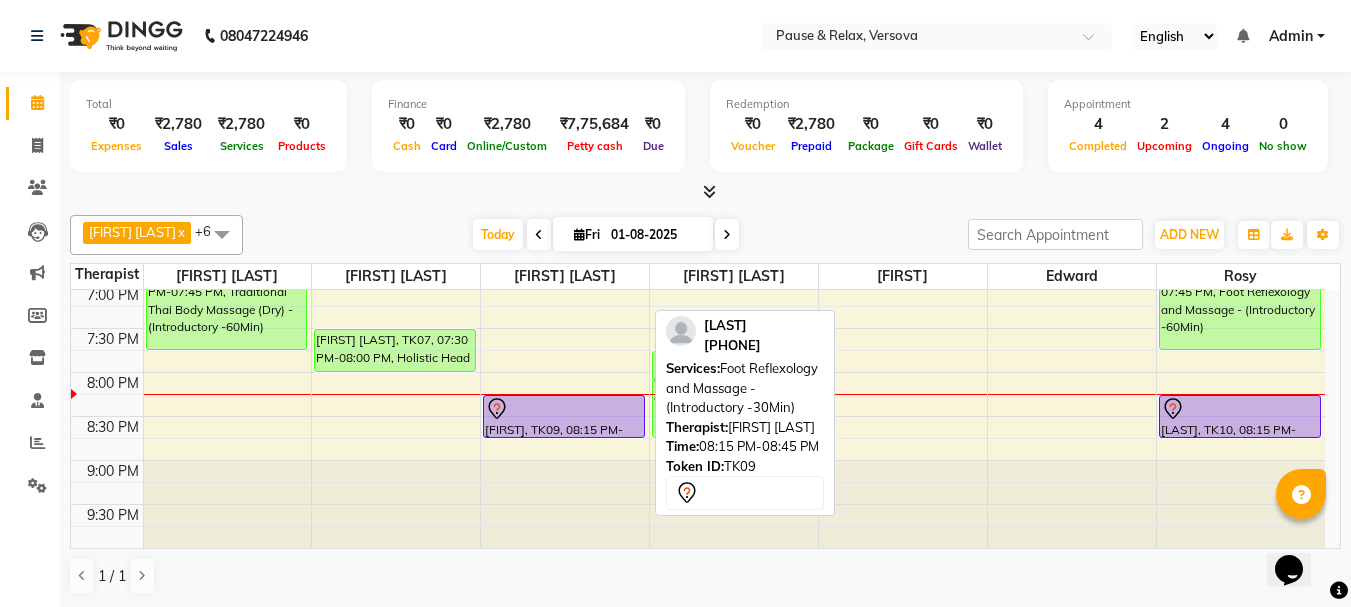 click on "[FIRST], TK09, 08:15 PM-08:45 PM, Foot Reflexology and Massage - (Introductory -30Min)" at bounding box center [564, 416] 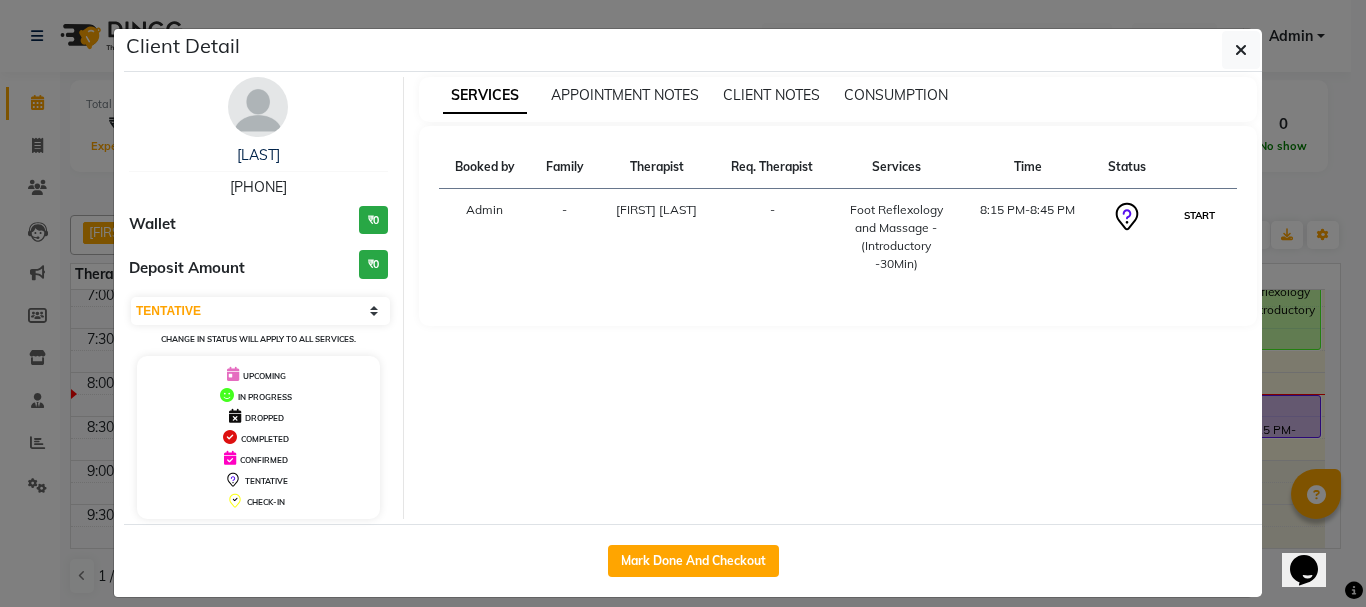 click on "START" at bounding box center (1199, 215) 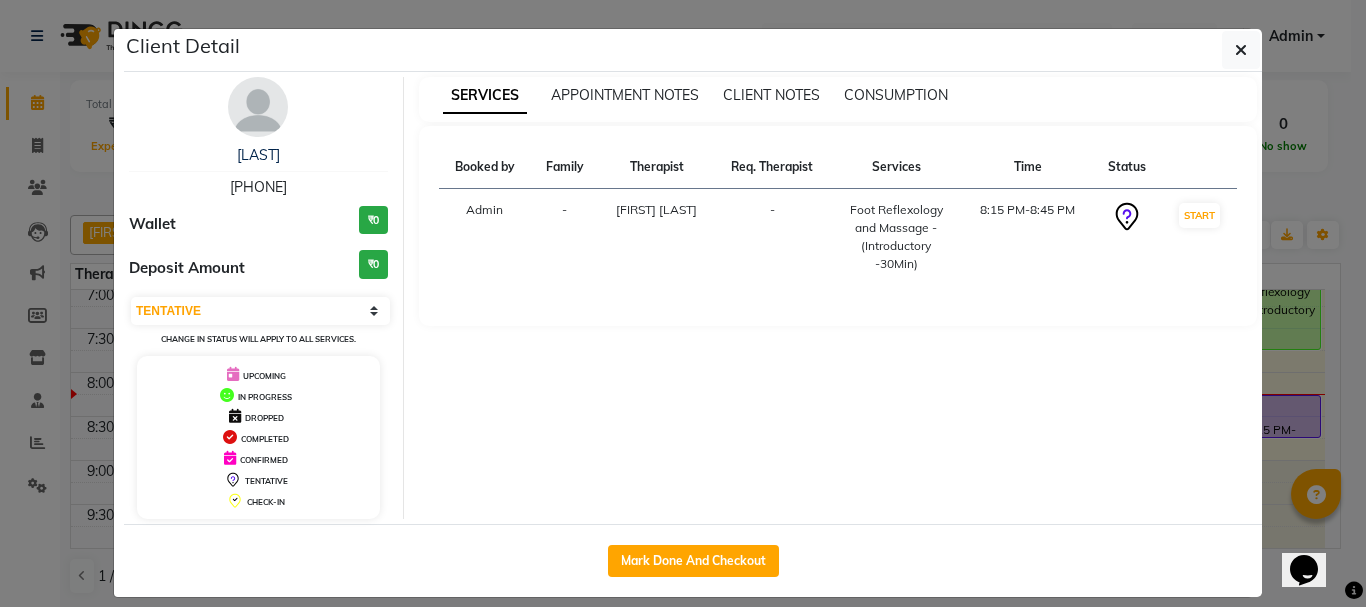 select on "1" 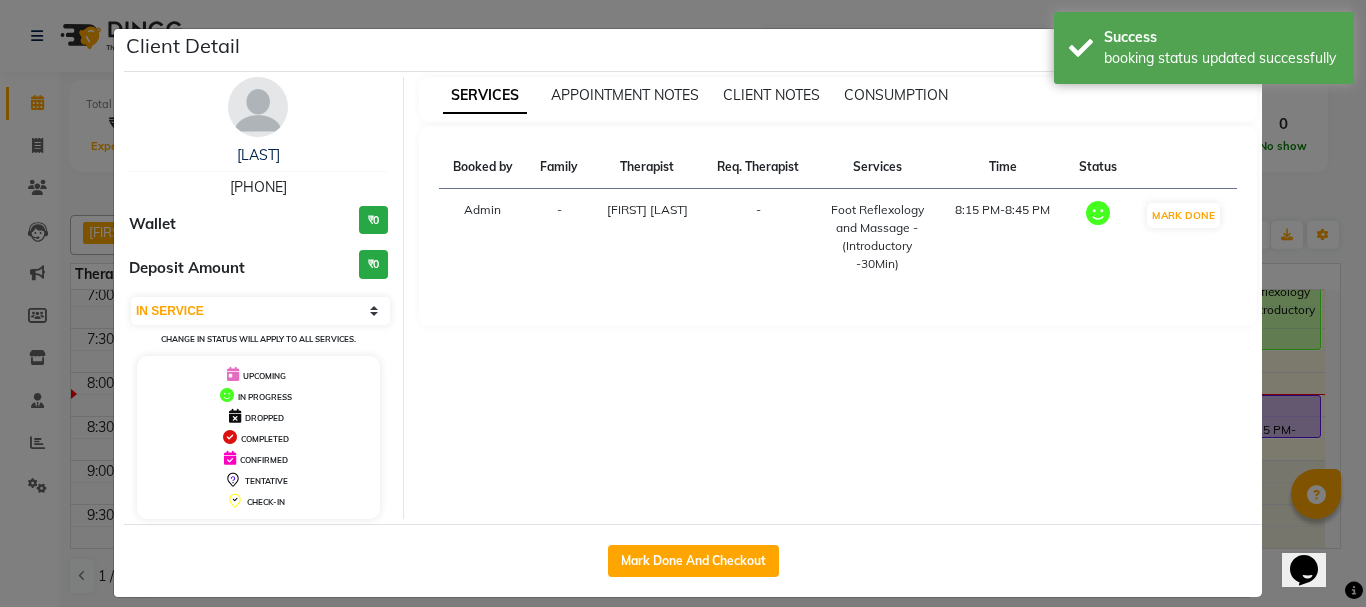 click on "Client Detail  [LAST]    [PHONE] Wallet ₹0 Deposit Amount  ₹0  Select IN SERVICE CONFIRMED TENTATIVE CHECK IN MARK DONE DROPPED UPCOMING Change in status will apply to all services. UPCOMING IN PROGRESS DROPPED COMPLETED CONFIRMED TENTATIVE CHECK-IN SERVICES APPOINTMENT NOTES CLIENT NOTES CONSUMPTION Booked by Family Therapist Req. Therapist Services Time Status  Admin  - [LAST]  -  Foot Reflexology and Massage - (Introductory -30Min)   8:15 PM-8:45 PM   MARK DONE   Mark Done And Checkout" 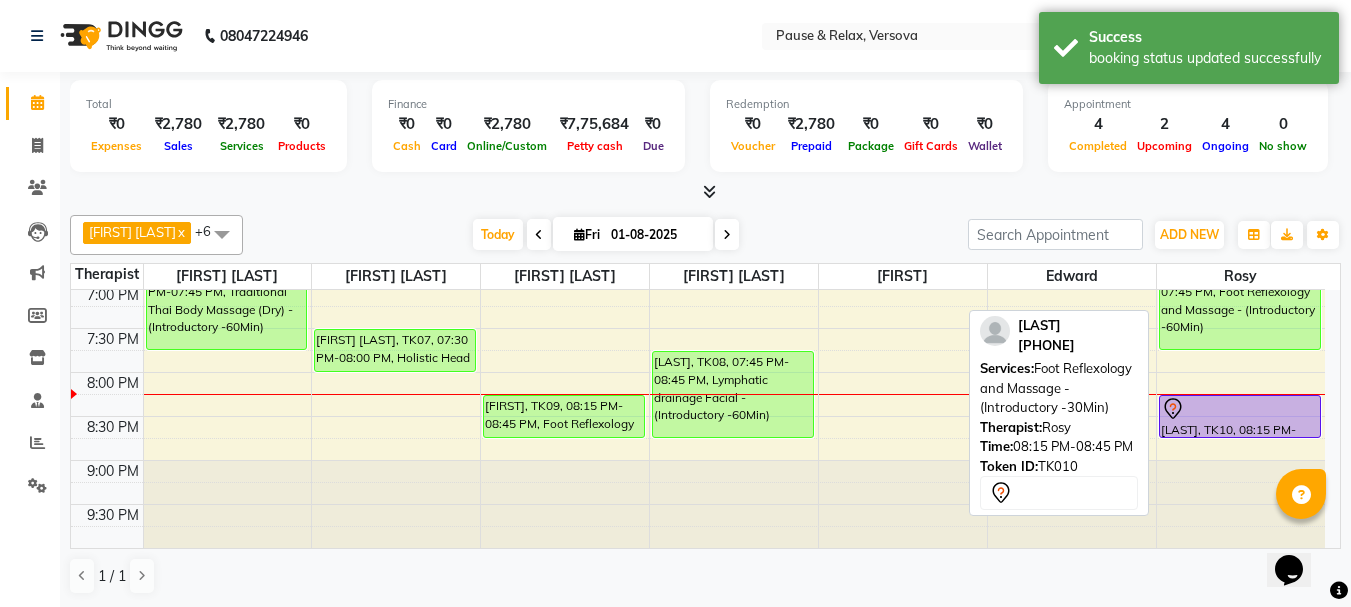 click at bounding box center (1240, 409) 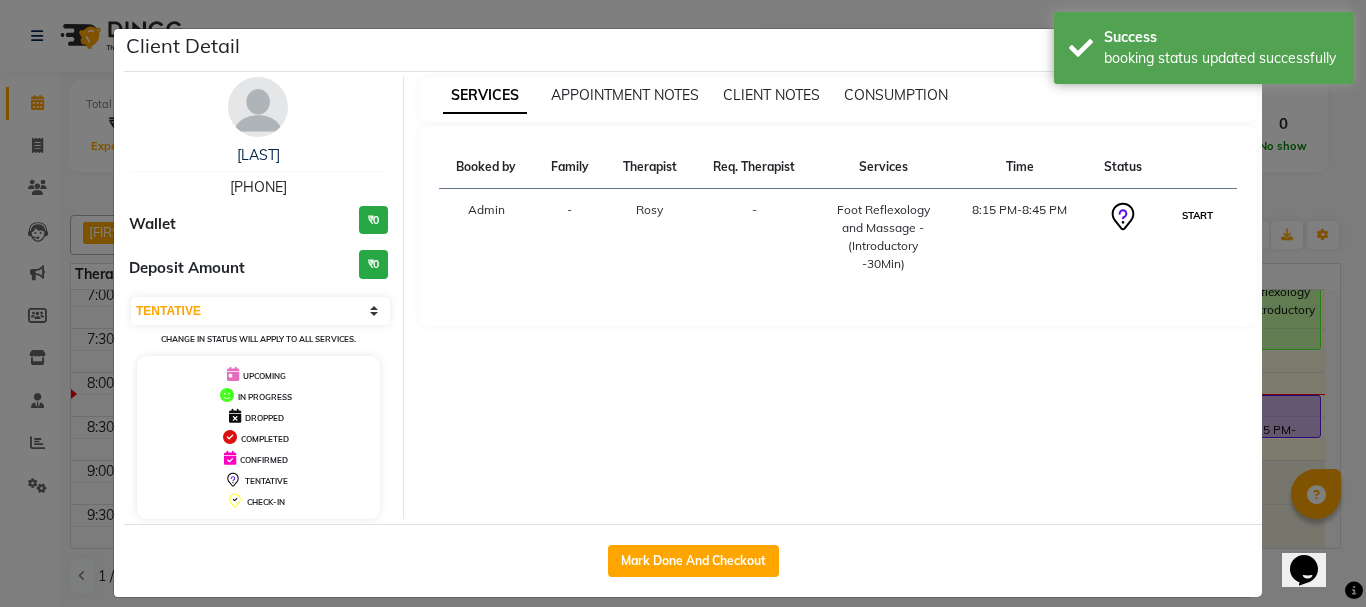 click on "START" at bounding box center [1197, 215] 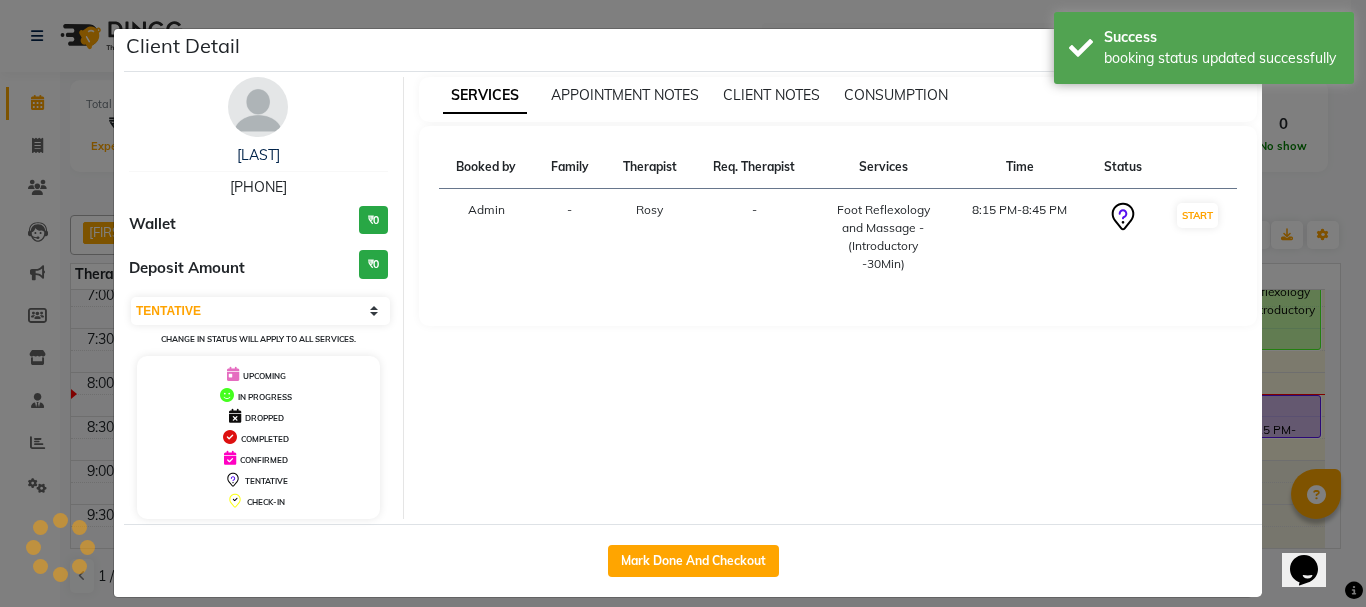 select on "1" 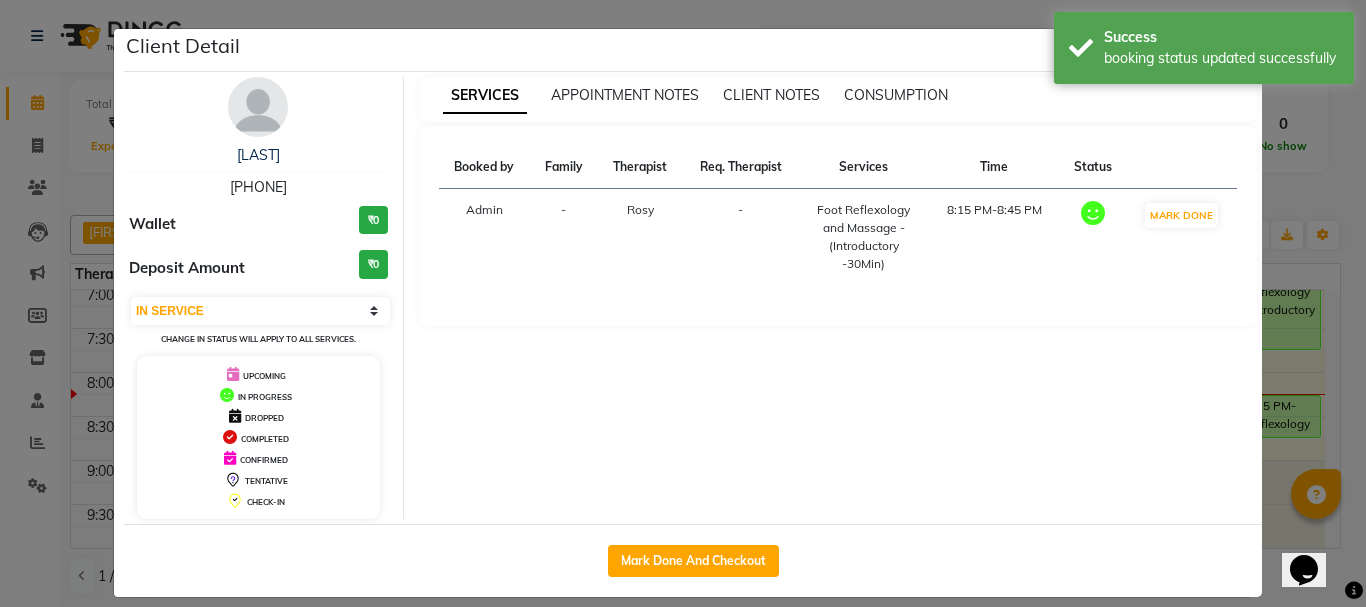 click on "SERVICES APPOINTMENT NOTES CLIENT NOTES CONSUMPTION Booked by Family Therapist Req. Therapist Services Time Status  Admin  - [LAST] -  Foot Reflexology and Massage - (Introductory -30Min)   8:15 PM-8:45 PM   MARK DONE" at bounding box center (838, 298) 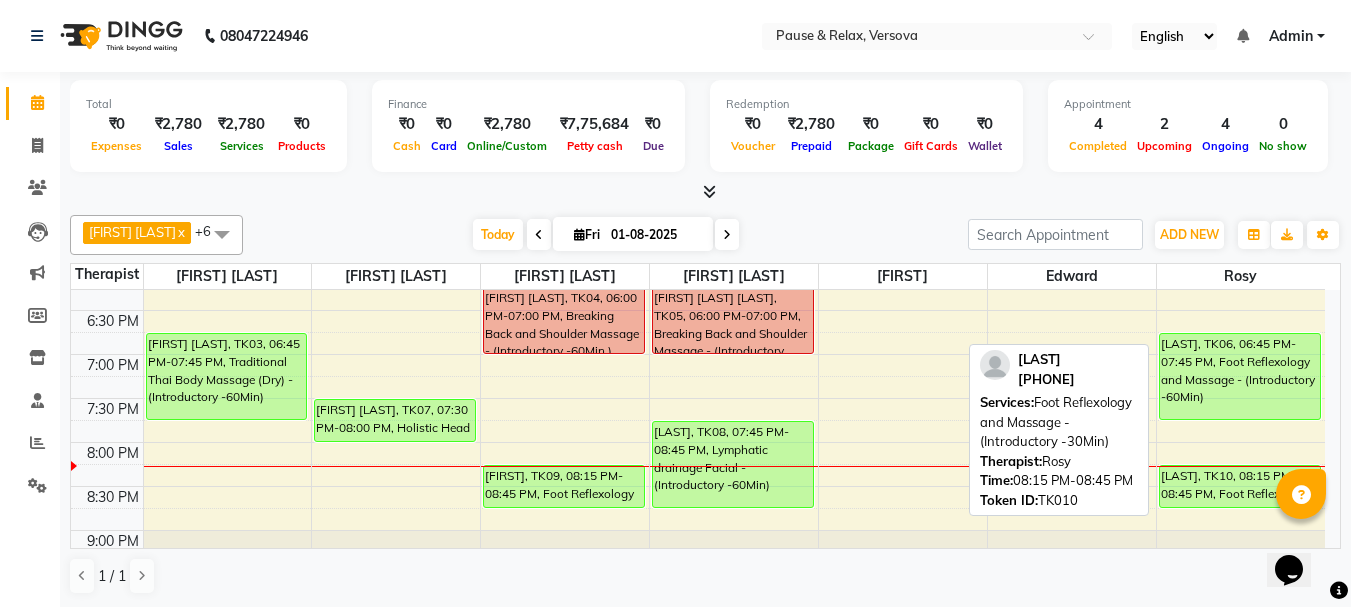 scroll, scrollTop: 644, scrollLeft: 0, axis: vertical 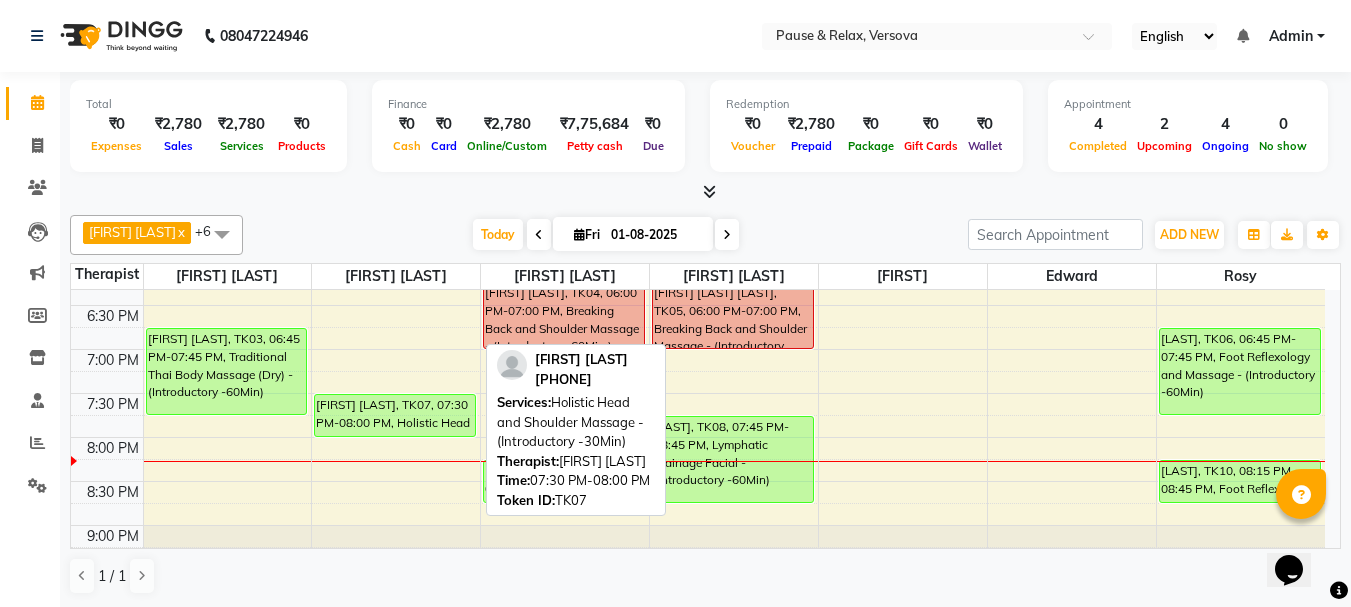 click on "[FIRST] [LAST], TK07, 07:30 PM-08:00 PM, Holistic Head and Shoulder Massage - (Introductory -30Min)" at bounding box center [395, 415] 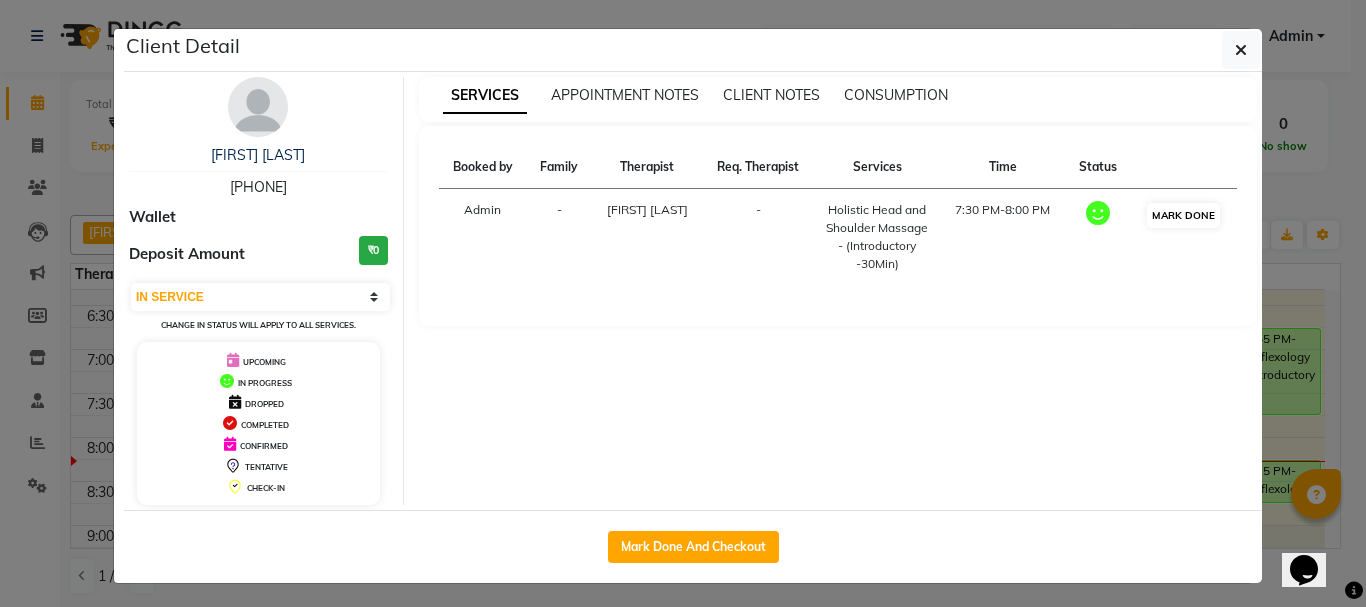 drag, startPoint x: 1161, startPoint y: 200, endPoint x: 1161, endPoint y: 212, distance: 12 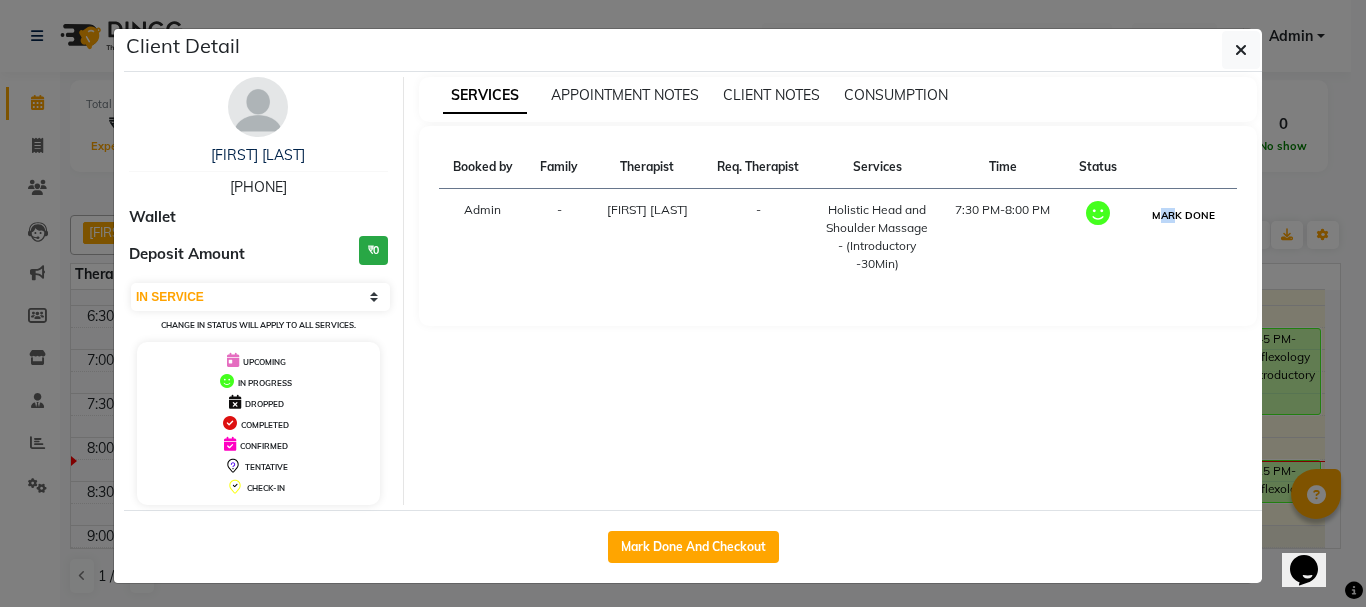 click on "MARK DONE" at bounding box center (1183, 215) 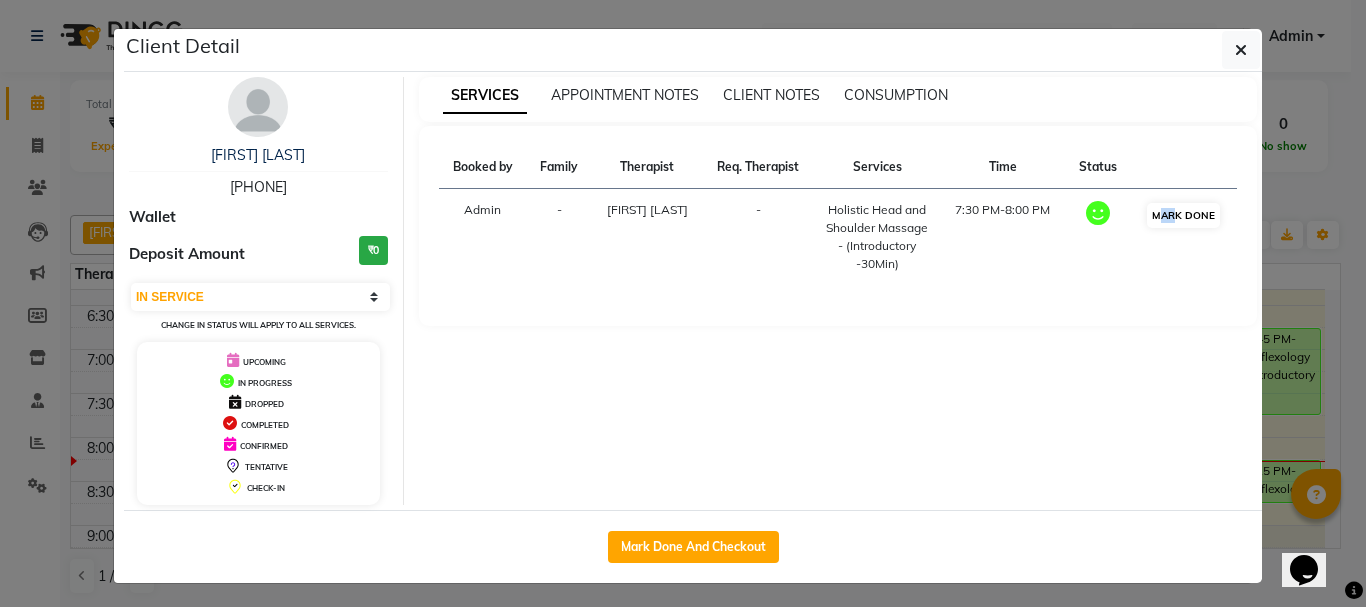 select on "3" 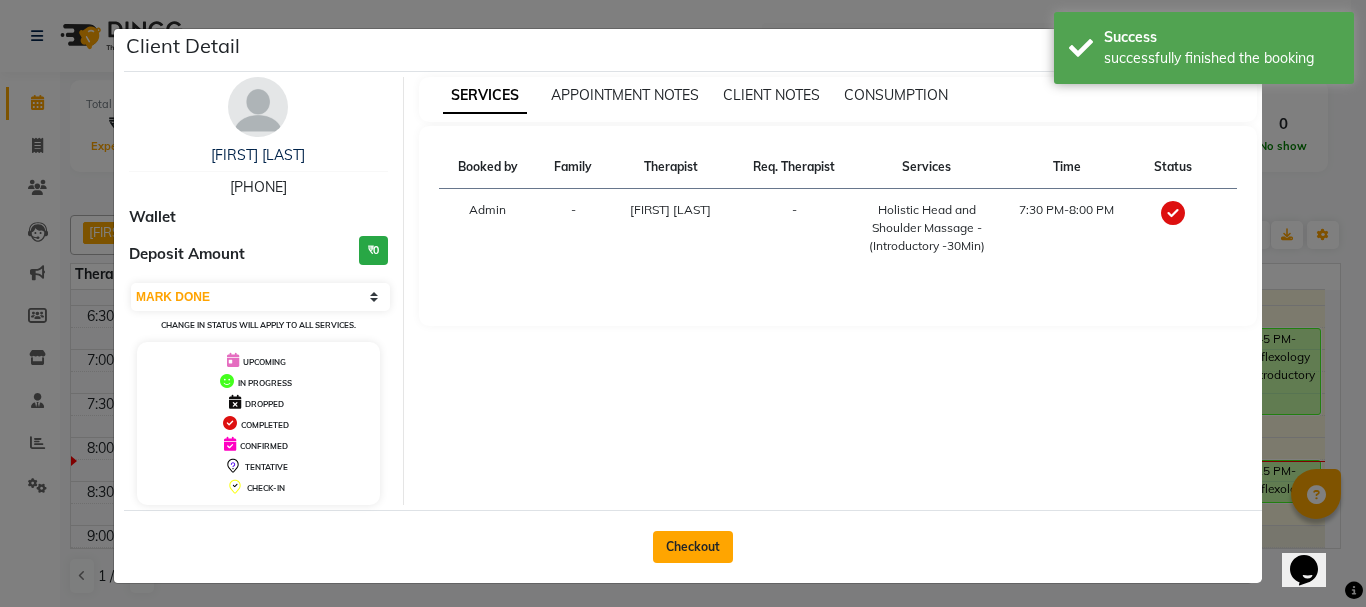 click on "Checkout" 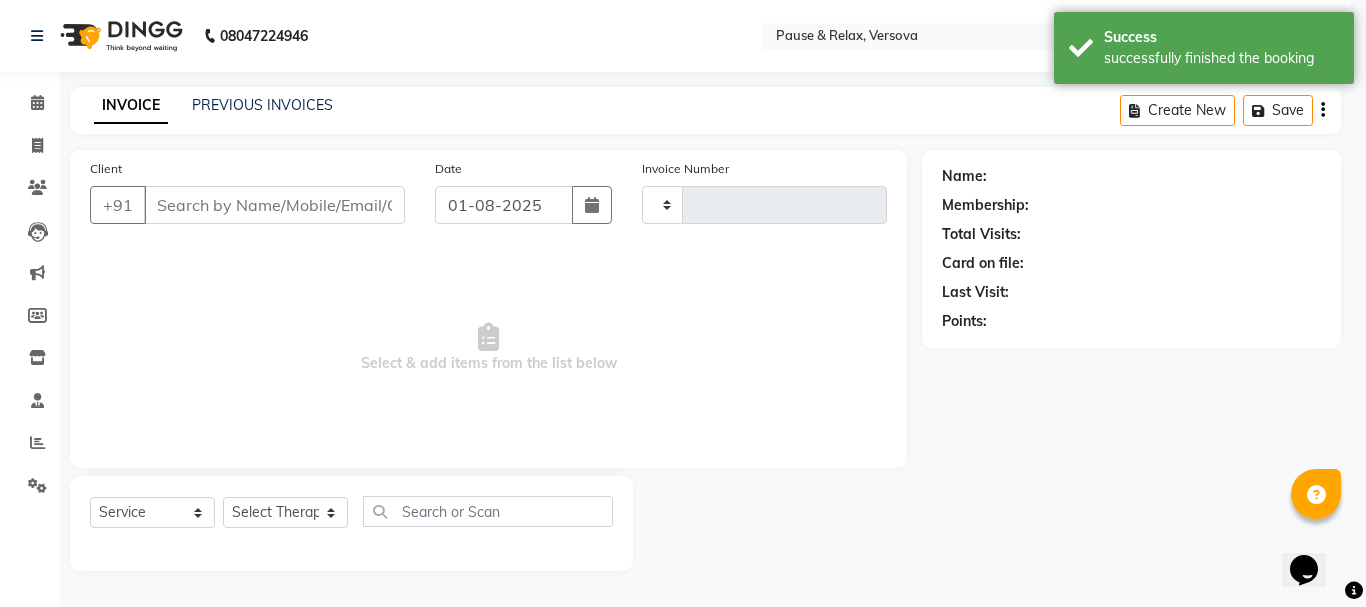 type on "1259" 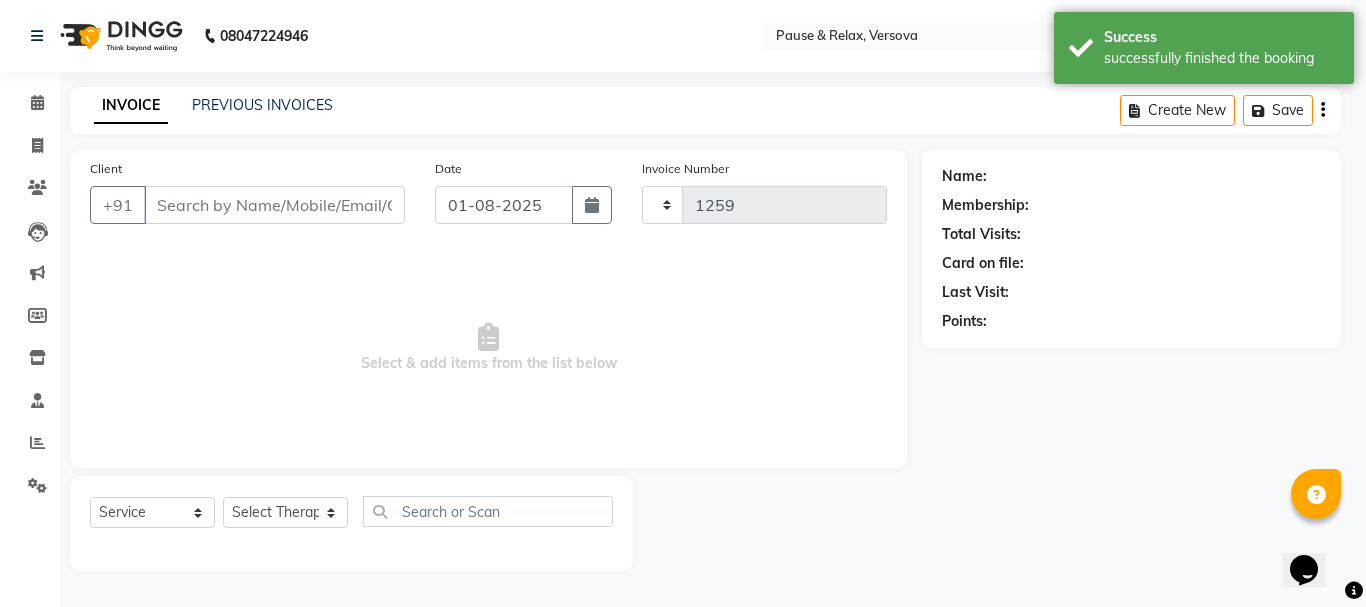 select on "6832" 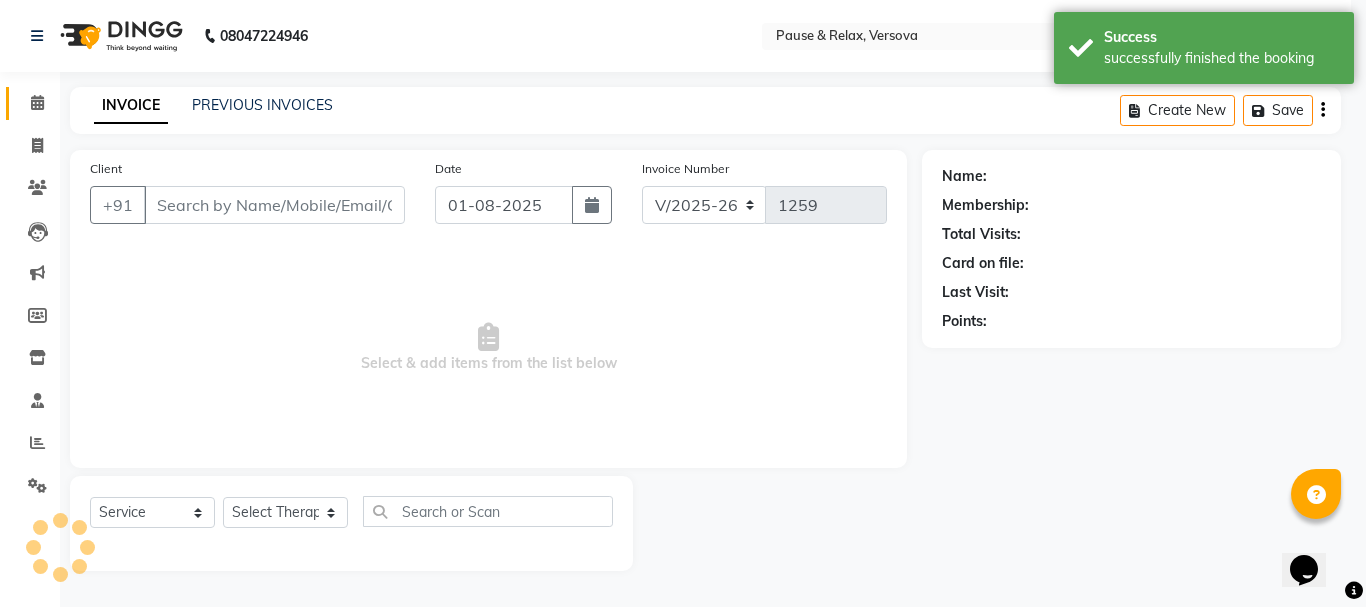 type on "[PHONE]" 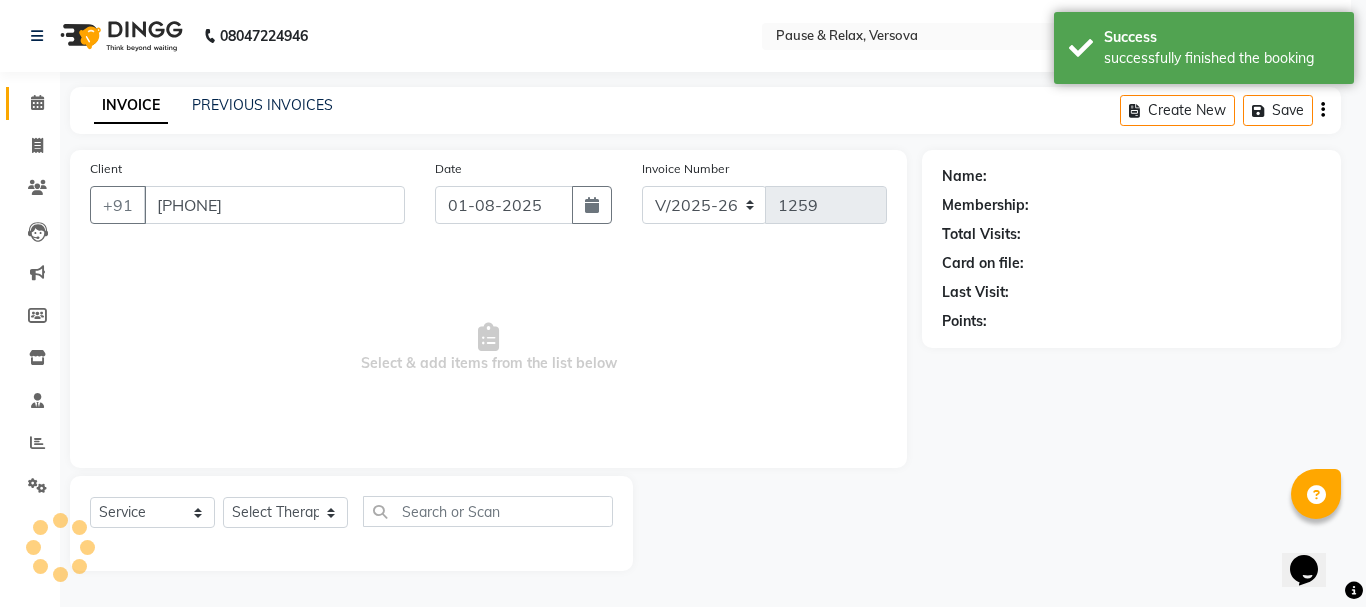 select on "[PHONE]" 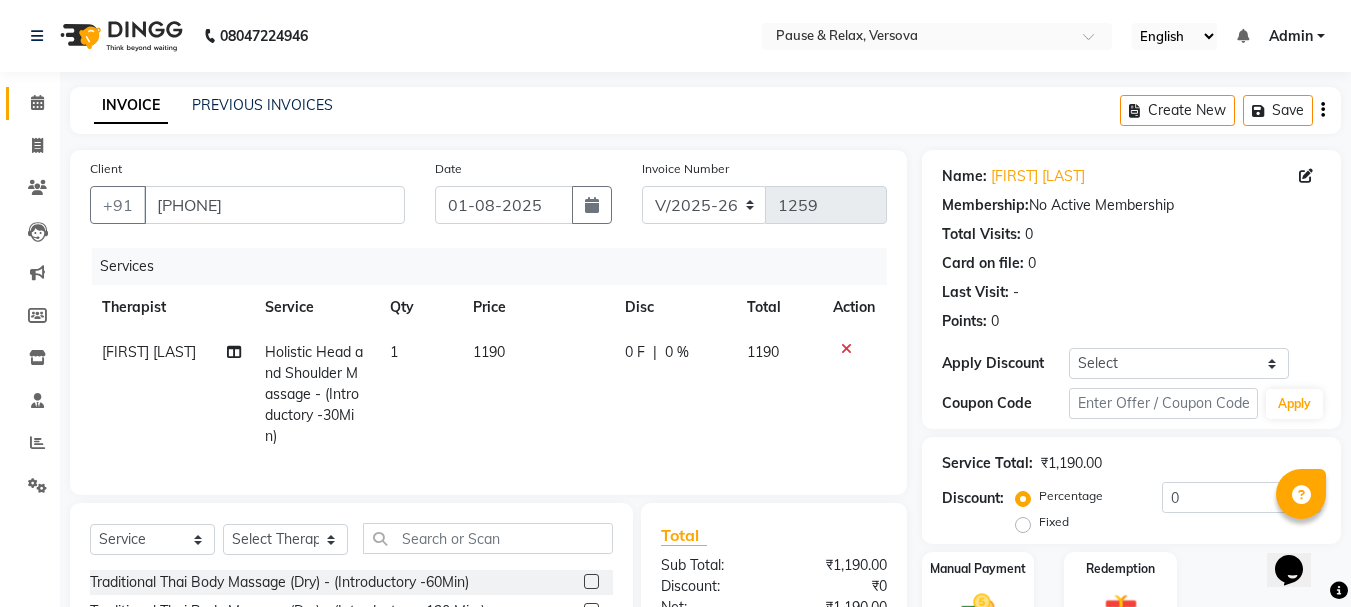 scroll, scrollTop: 201, scrollLeft: 0, axis: vertical 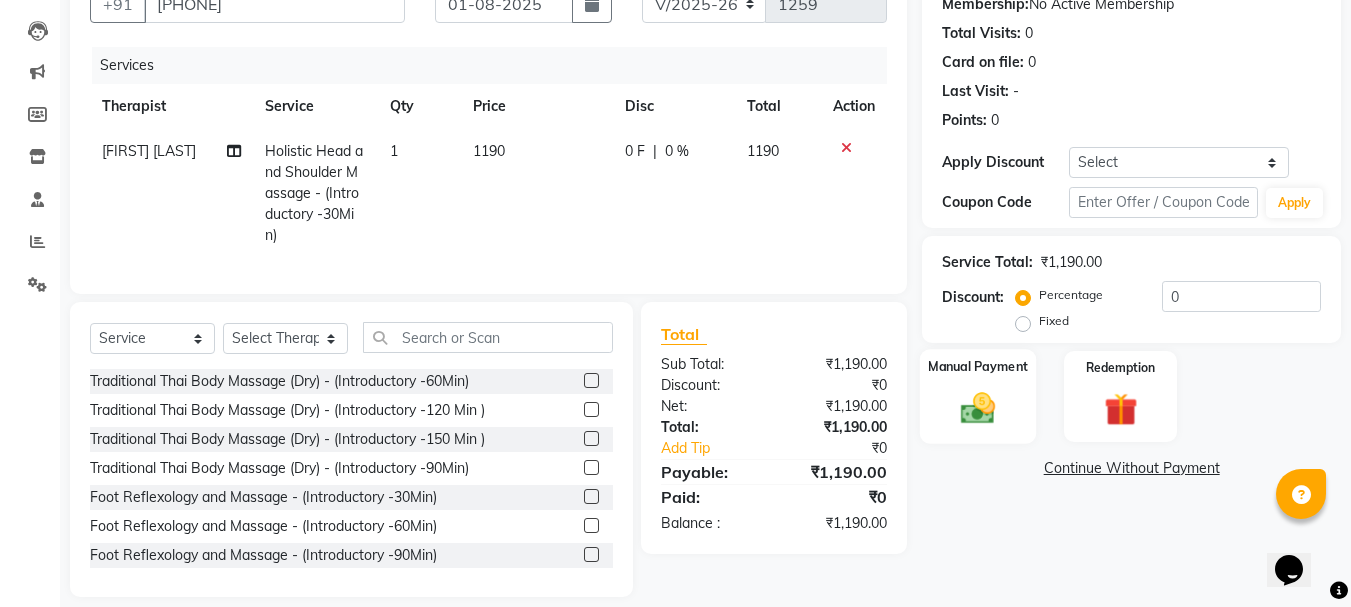click on "Manual Payment" 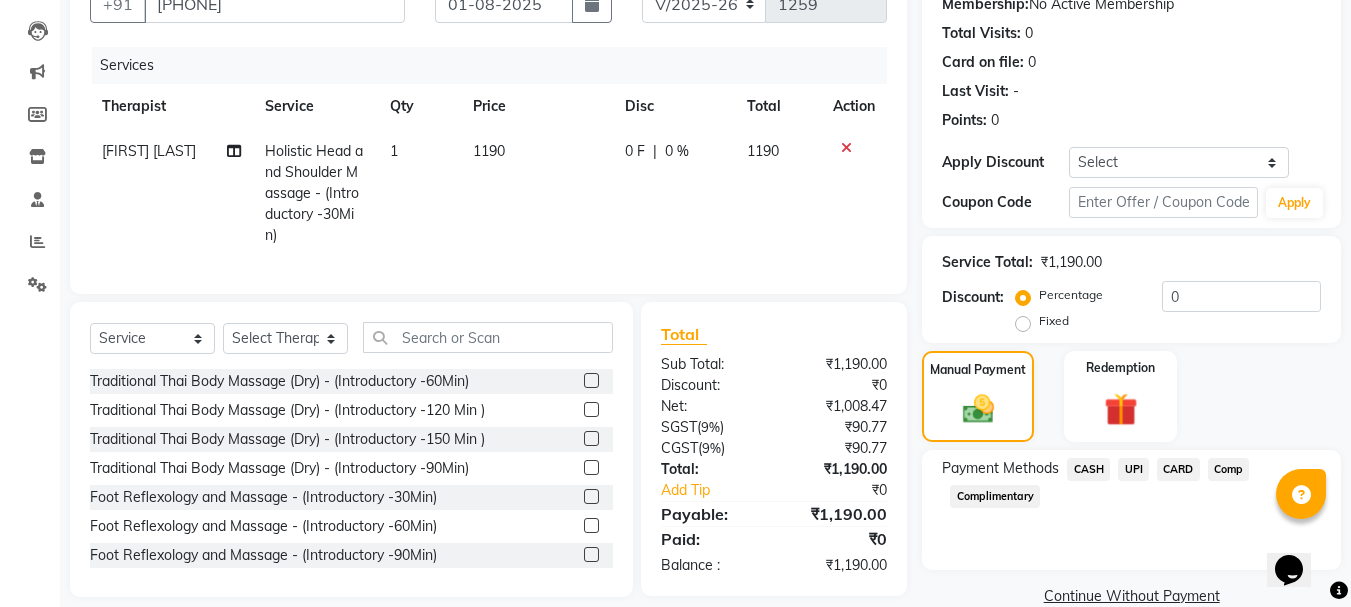 click on "CASH" 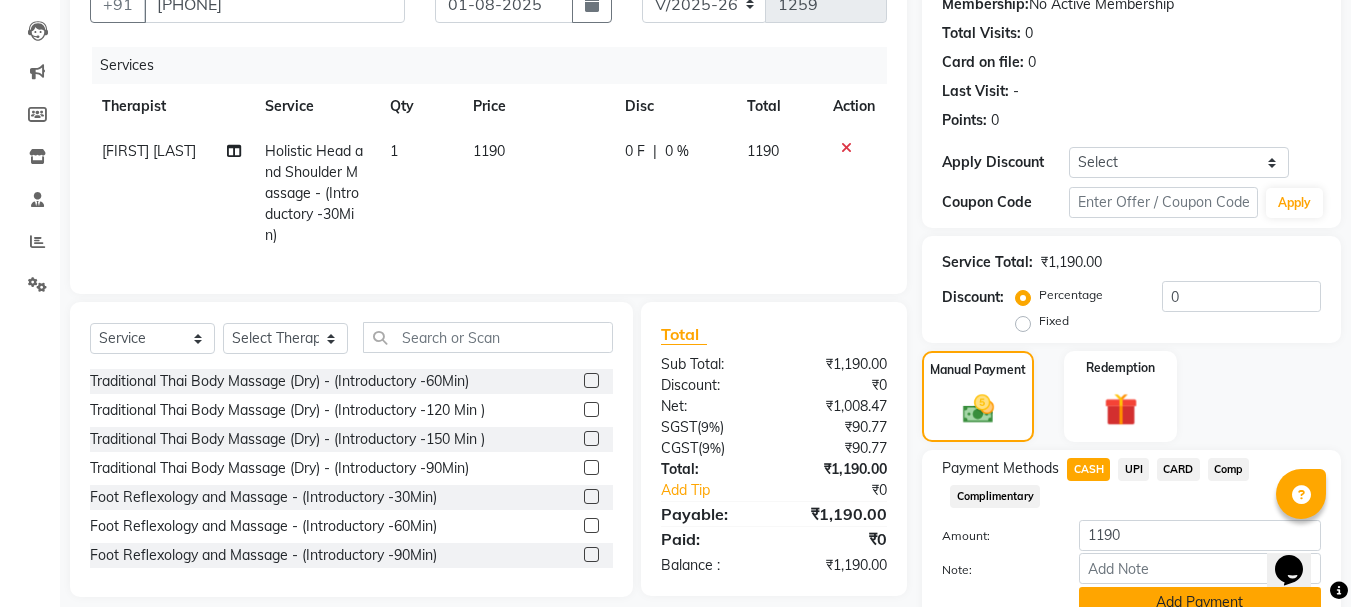 scroll, scrollTop: 291, scrollLeft: 0, axis: vertical 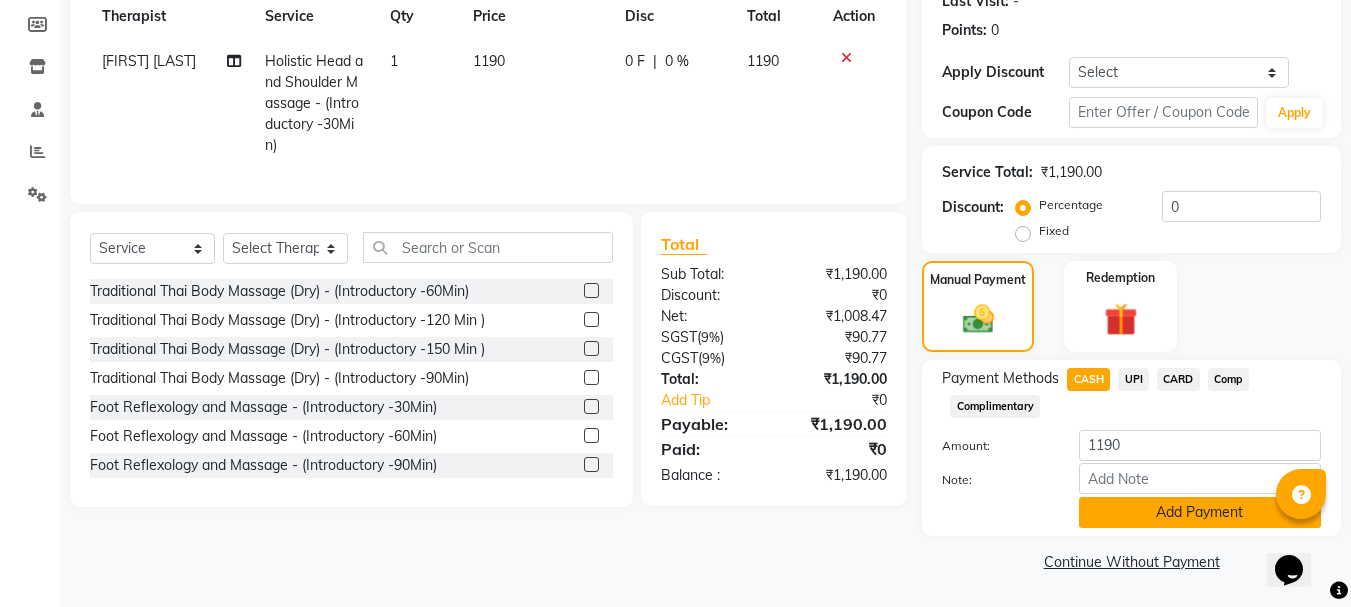 click on "Add Payment" 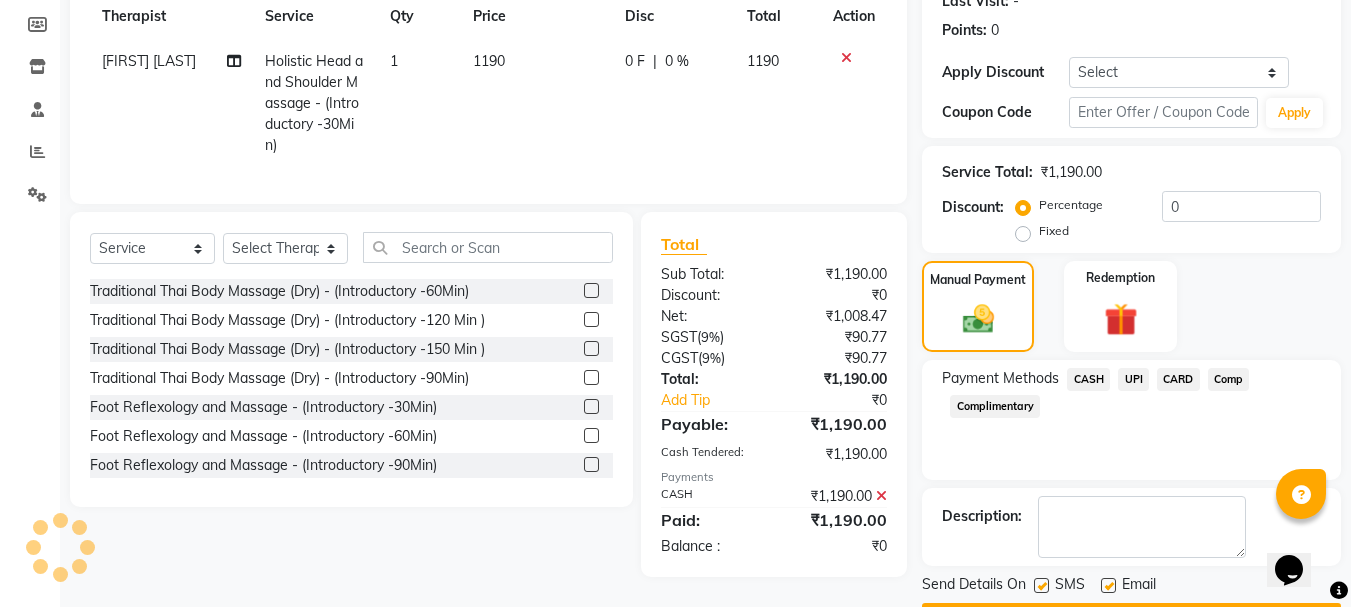 scroll, scrollTop: 348, scrollLeft: 0, axis: vertical 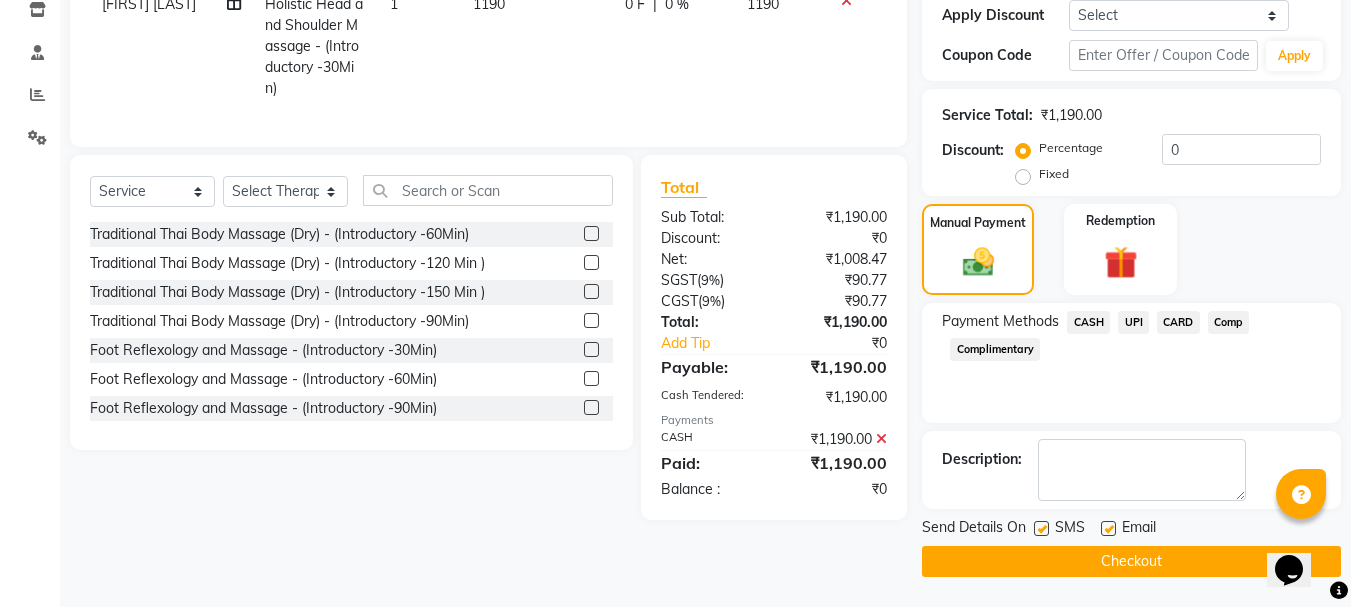 click 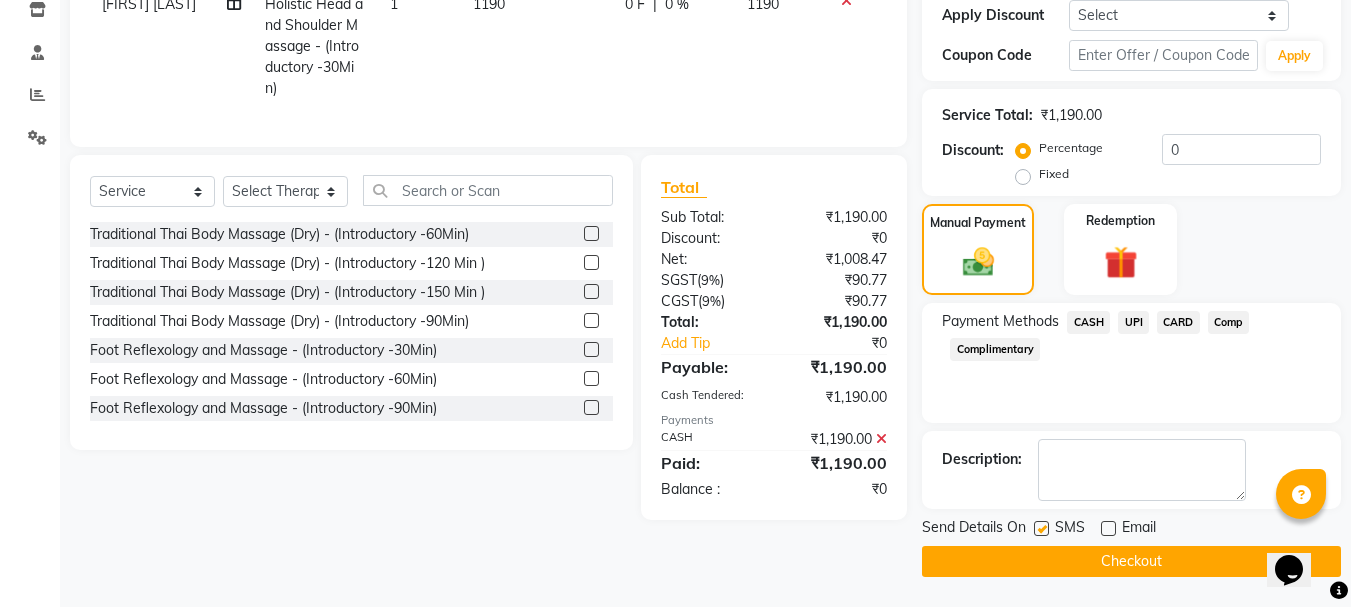 click on "Checkout" 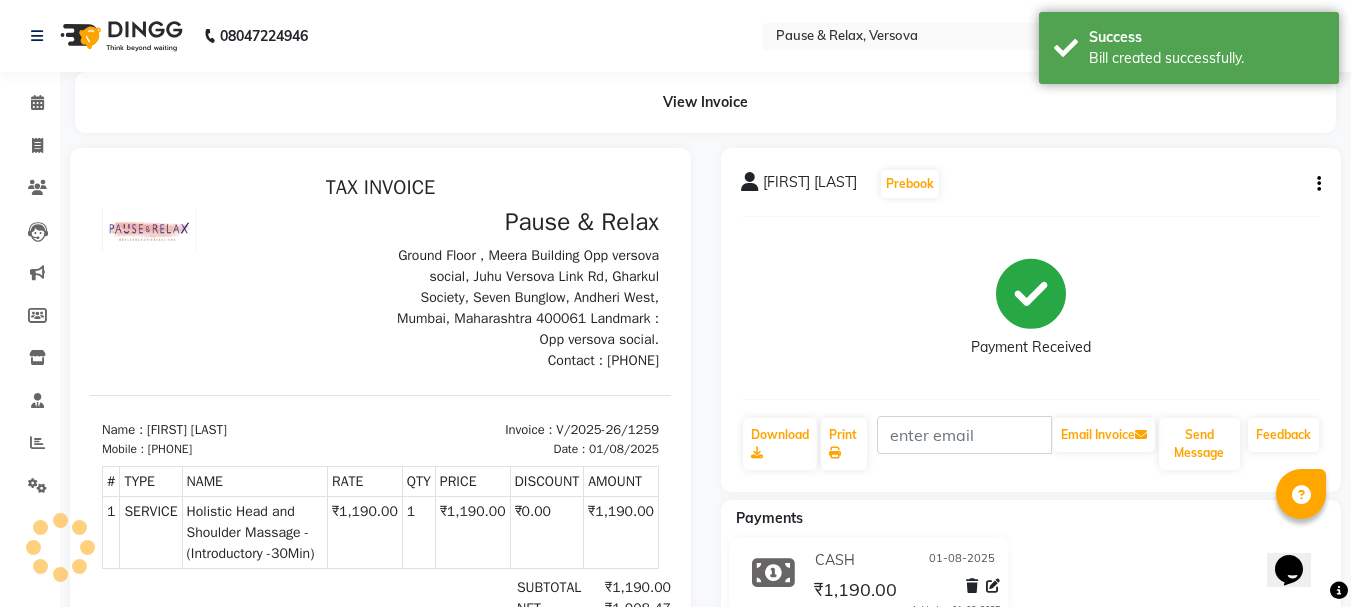 scroll, scrollTop: 0, scrollLeft: 0, axis: both 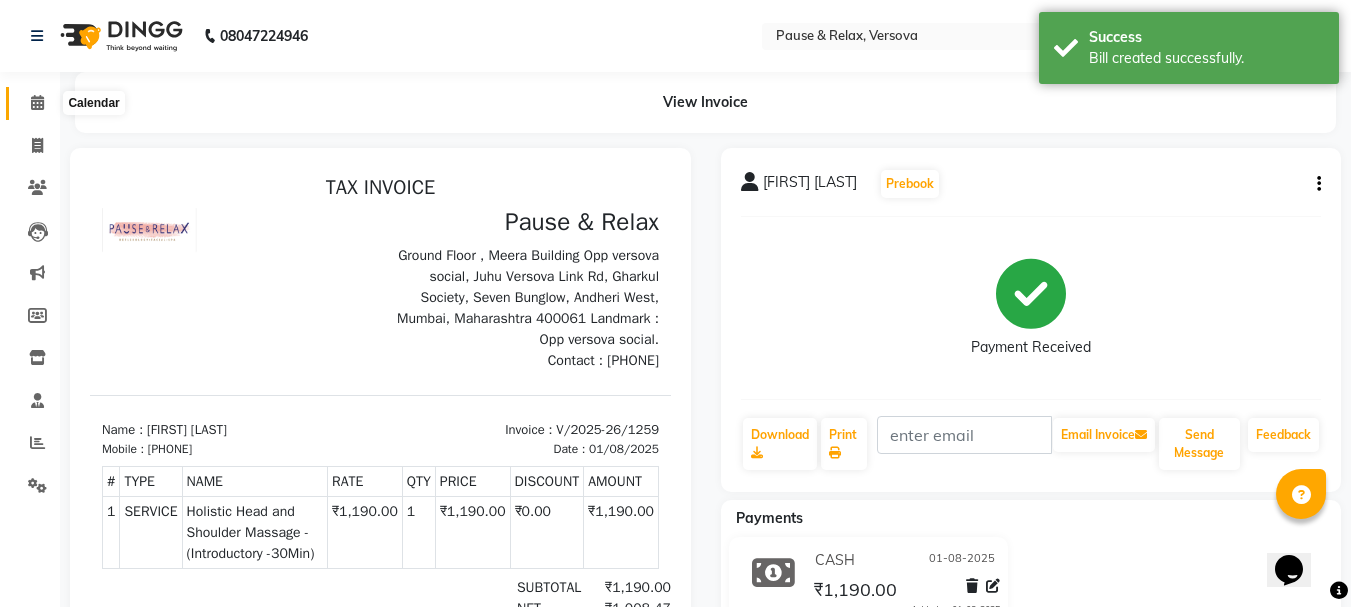 click 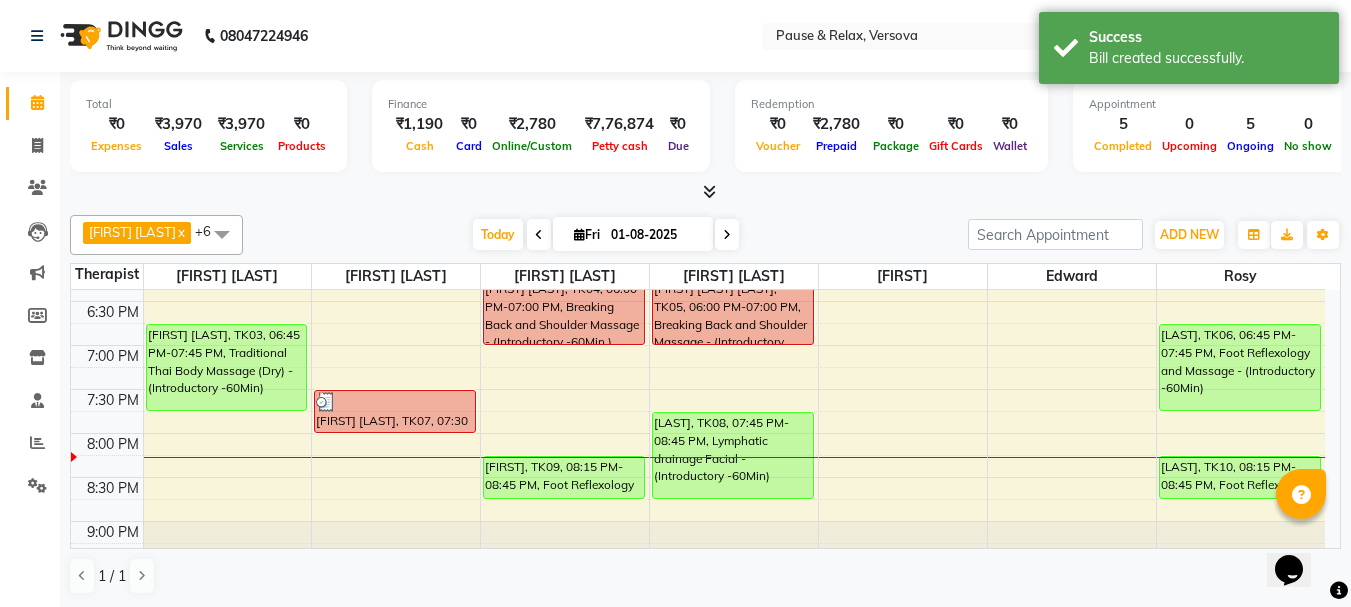scroll, scrollTop: 670, scrollLeft: 0, axis: vertical 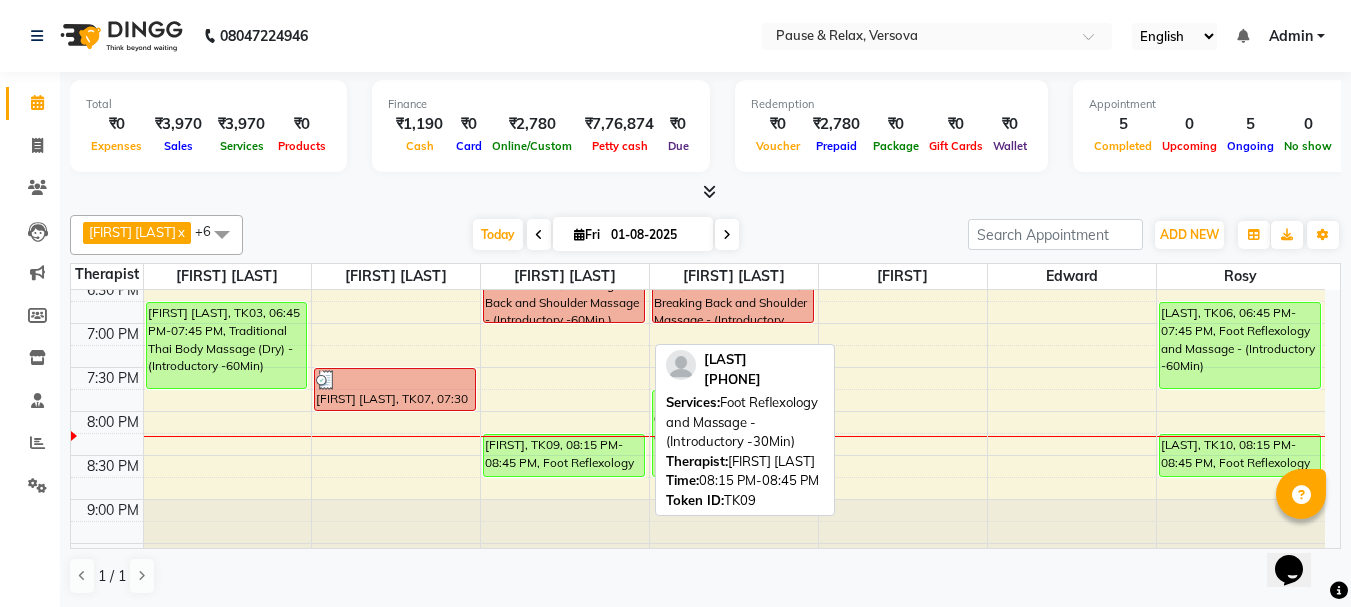 click on "[FIRST], TK09, 08:15 PM-08:45 PM, Foot Reflexology and Massage - (Introductory -30Min)" at bounding box center (564, 455) 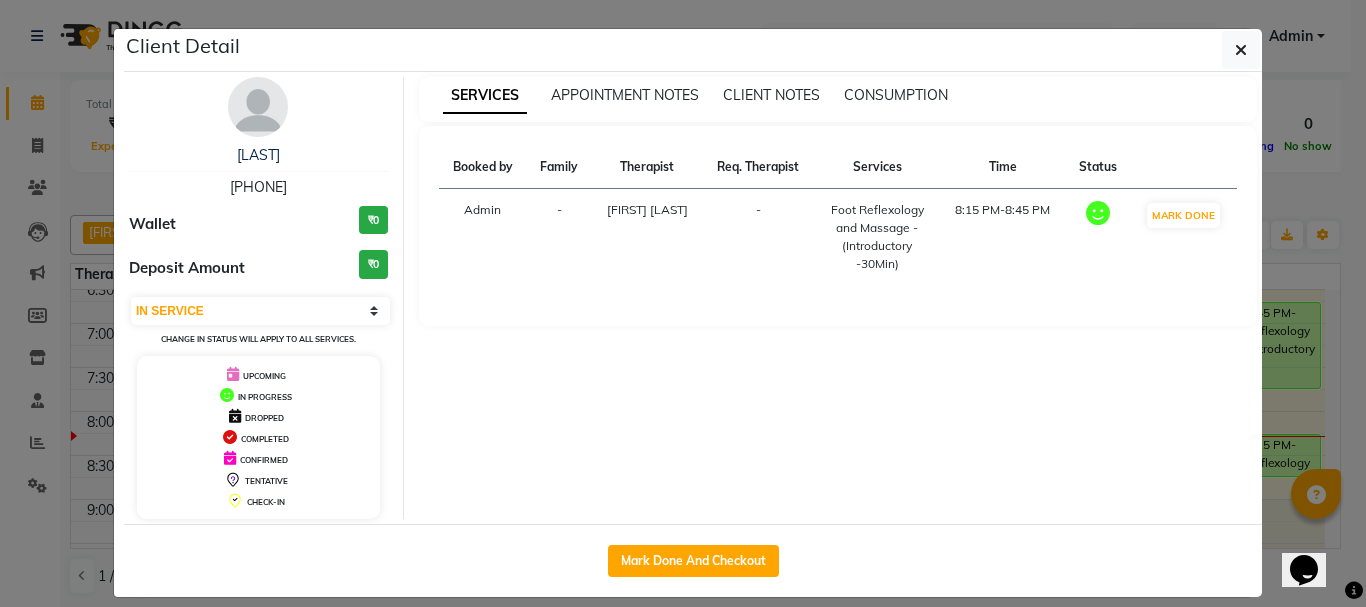 drag, startPoint x: 209, startPoint y: 185, endPoint x: 297, endPoint y: 185, distance: 88 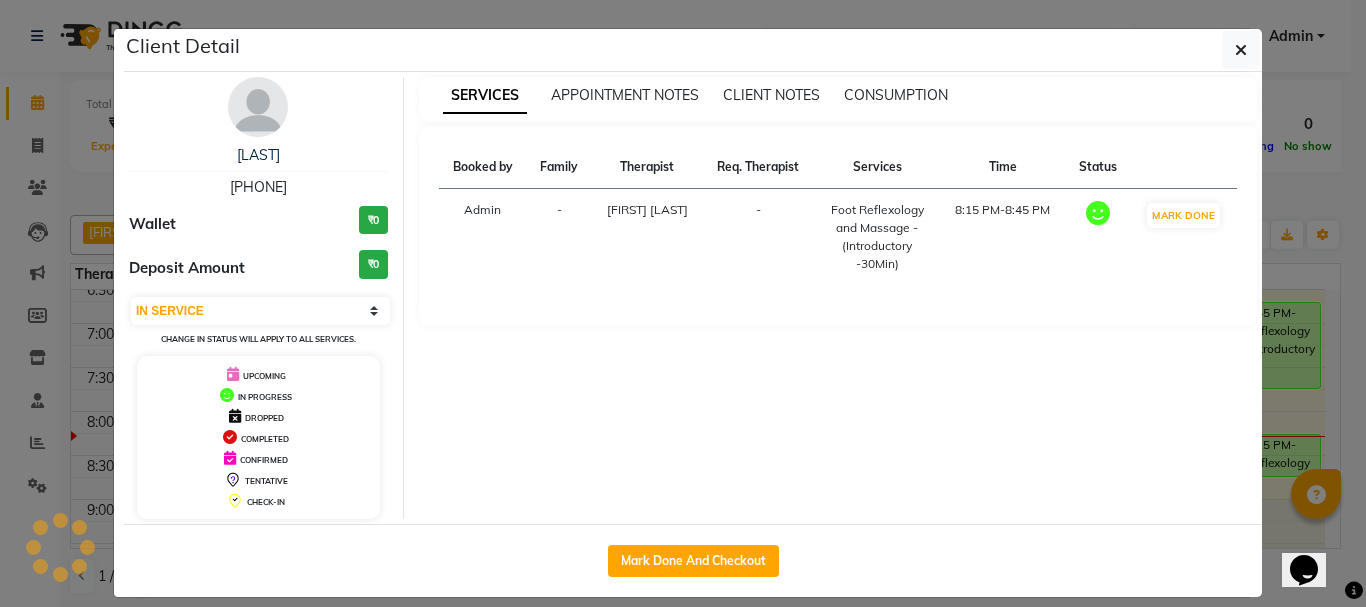 copy on "[PHONE]" 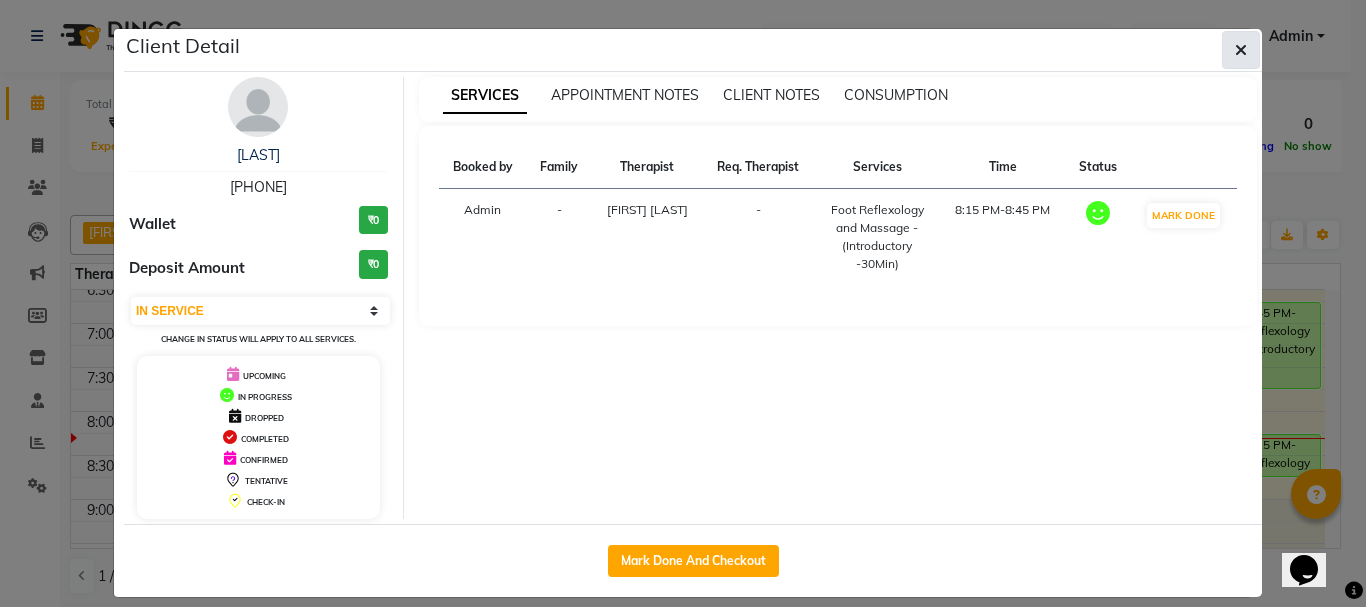 click 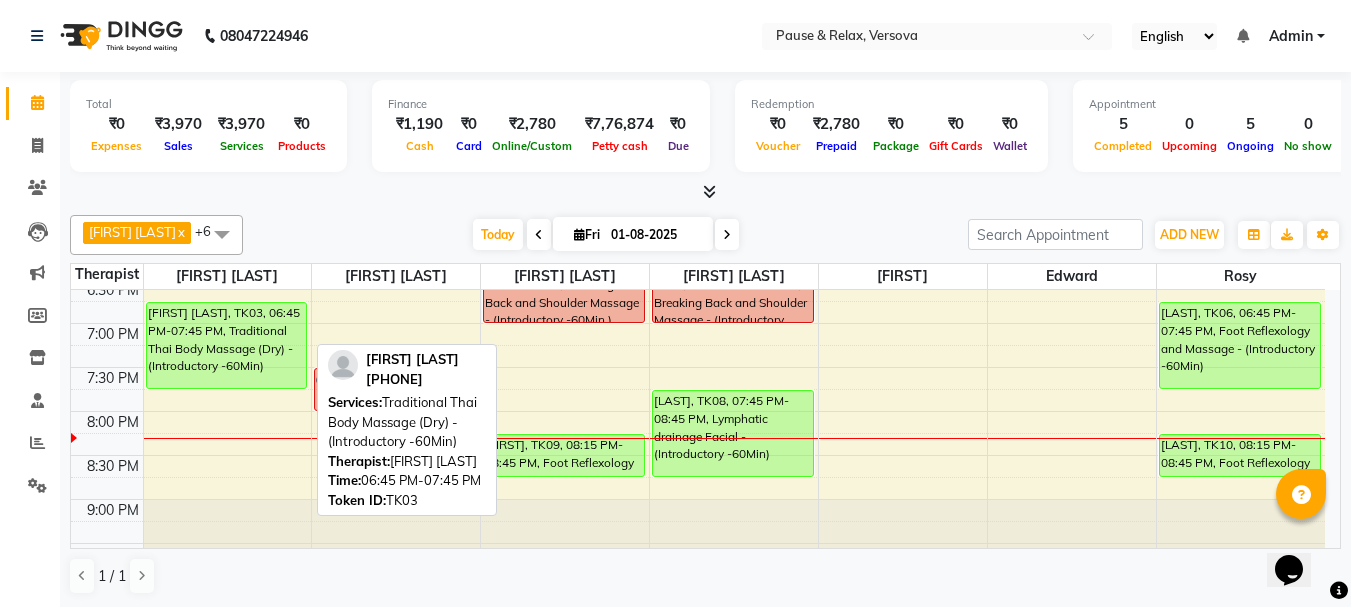 click on "[FIRST] [LAST], TK03, 06:45 PM-07:45 PM, Traditional Thai Body Massage (Dry) - (Introductory -60Min)" at bounding box center [227, 345] 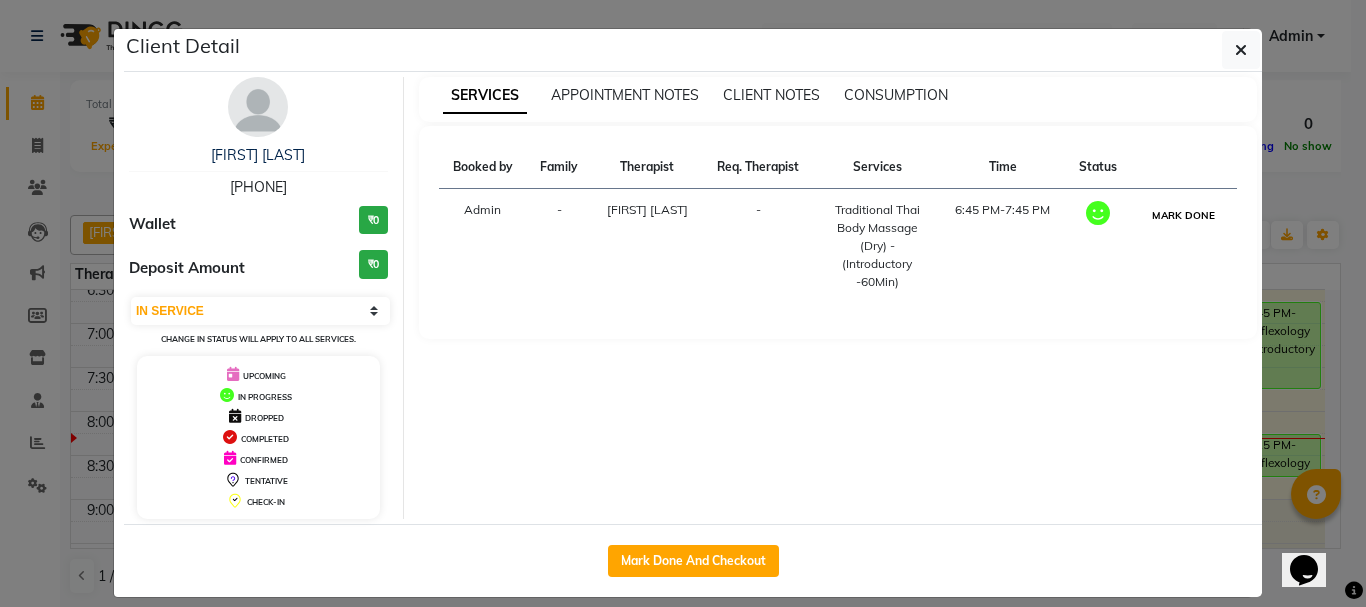 click on "MARK DONE" at bounding box center [1183, 215] 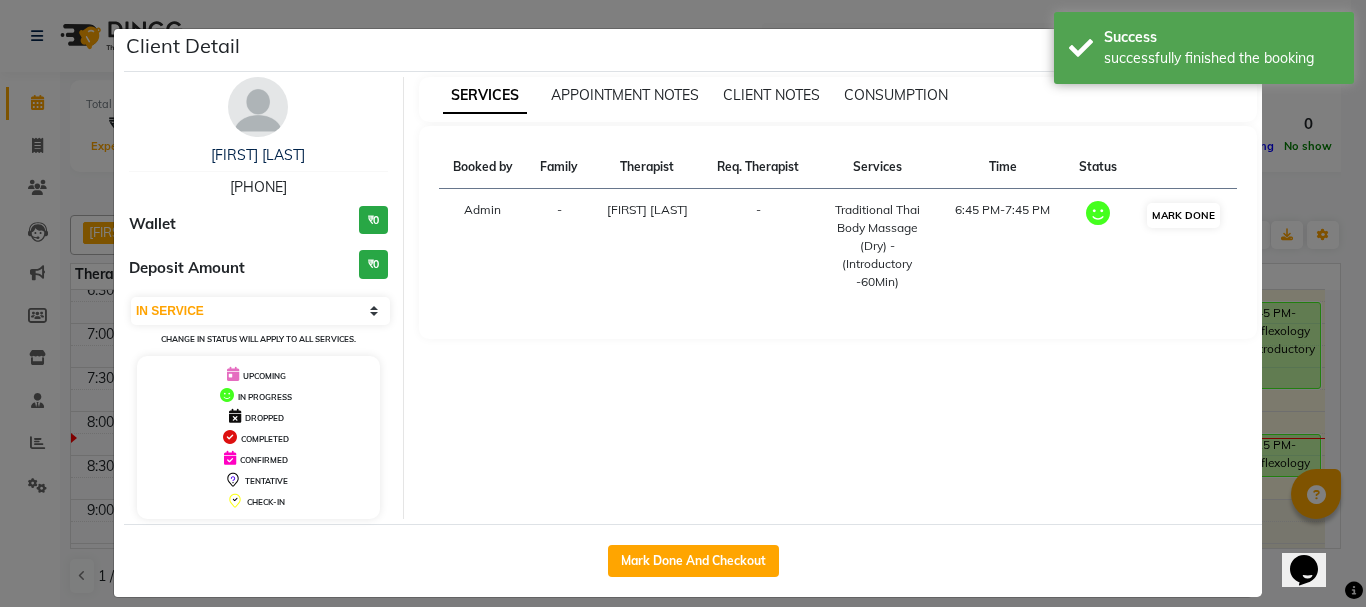 select on "3" 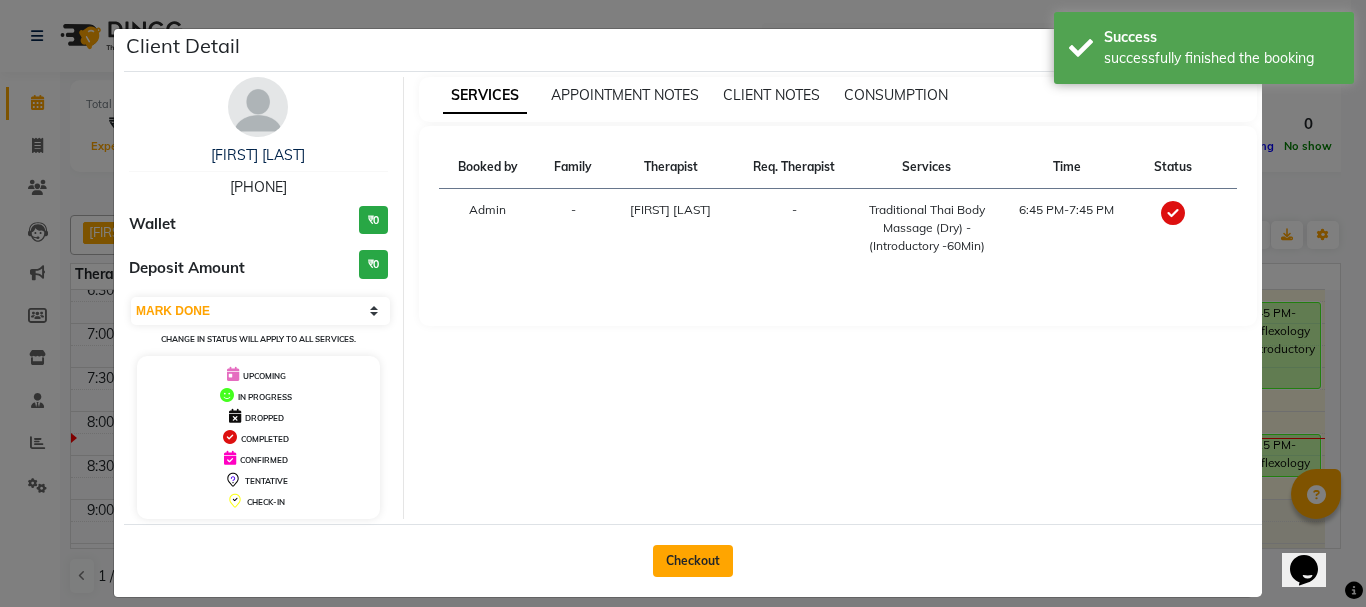 click on "Checkout" 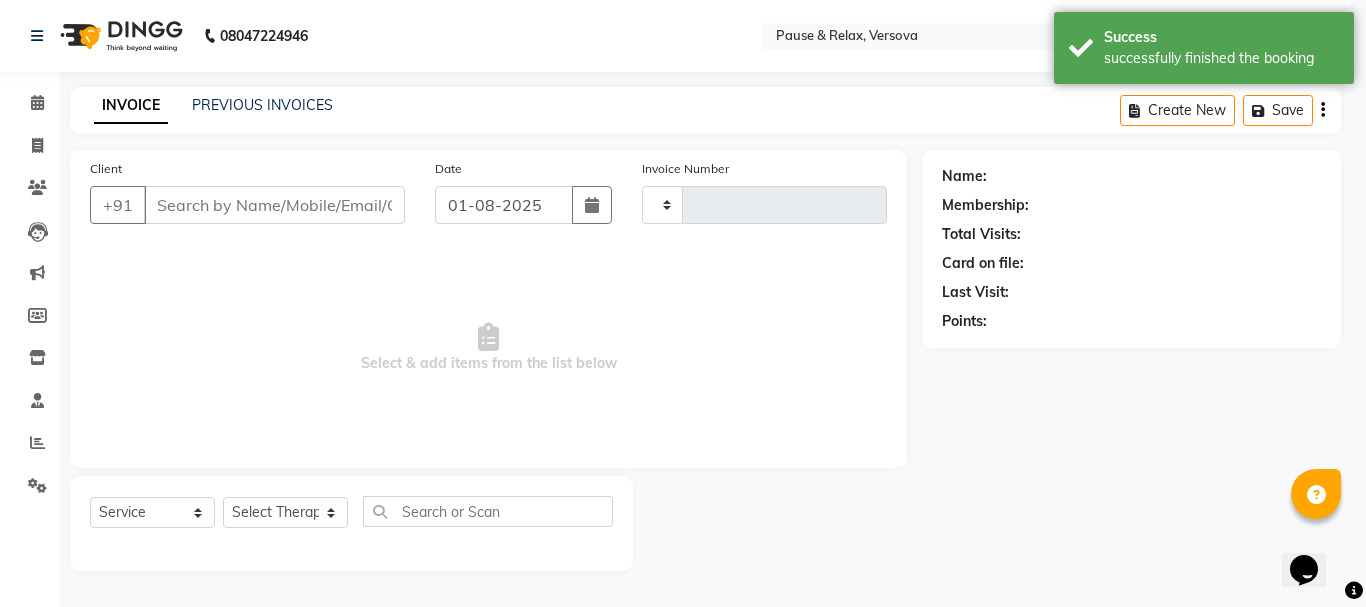 type on "1260" 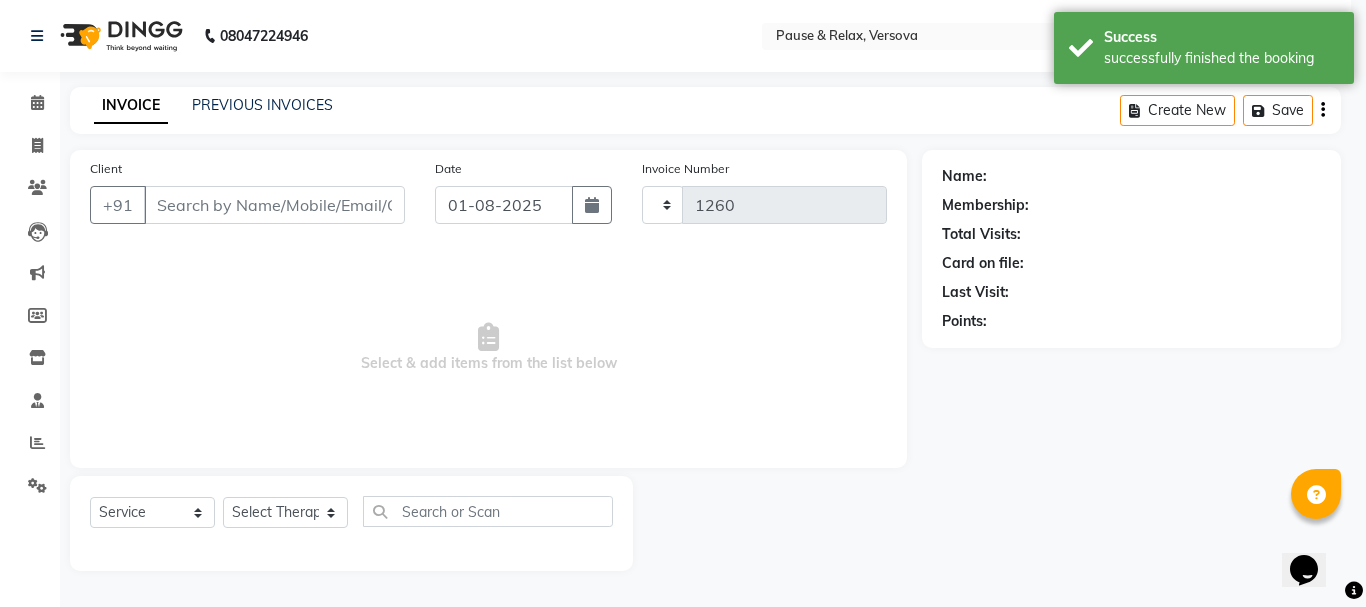select on "6832" 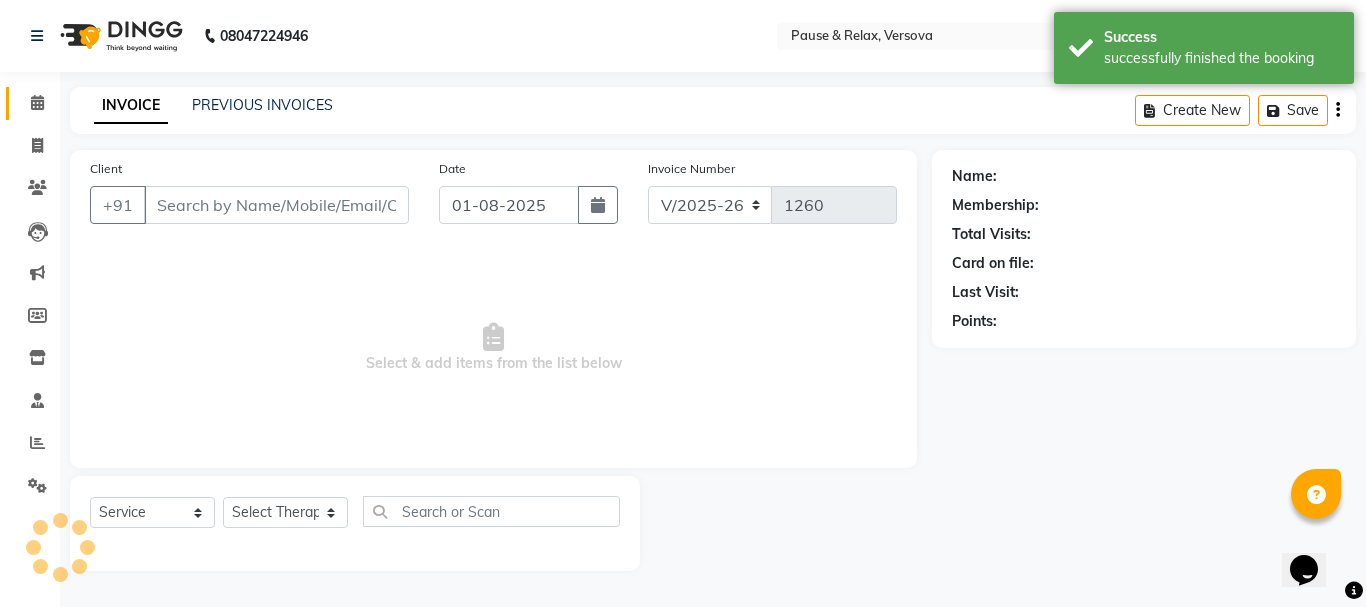 type on "[PHONE]" 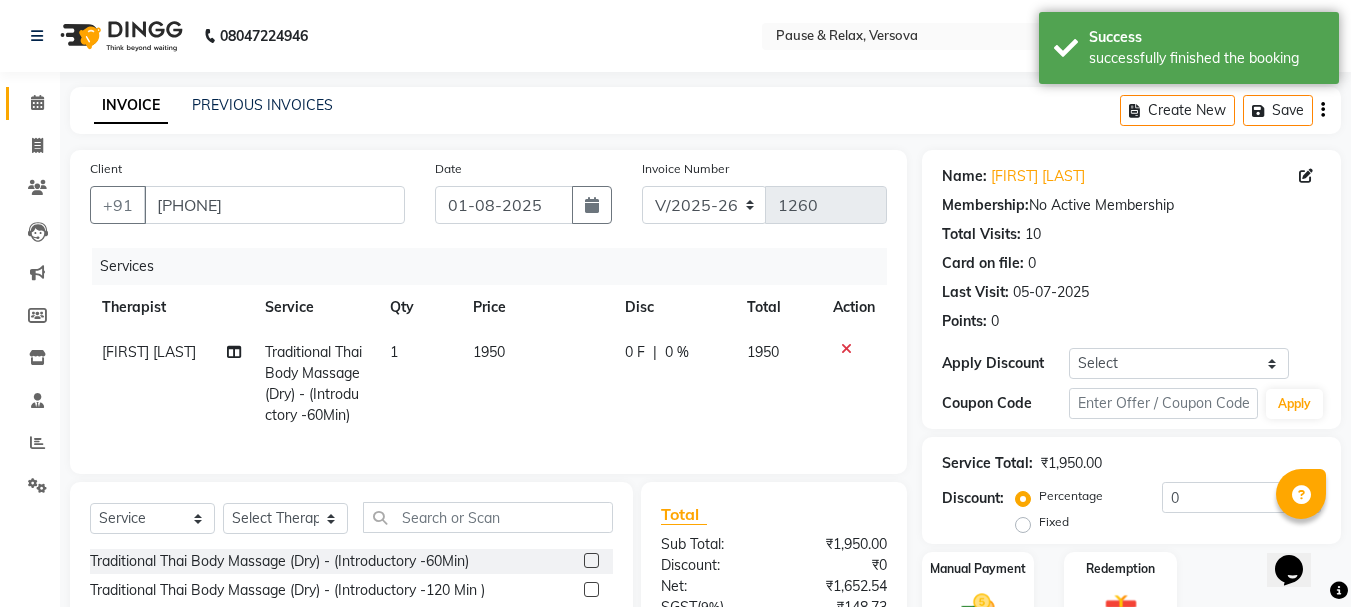 scroll, scrollTop: 215, scrollLeft: 0, axis: vertical 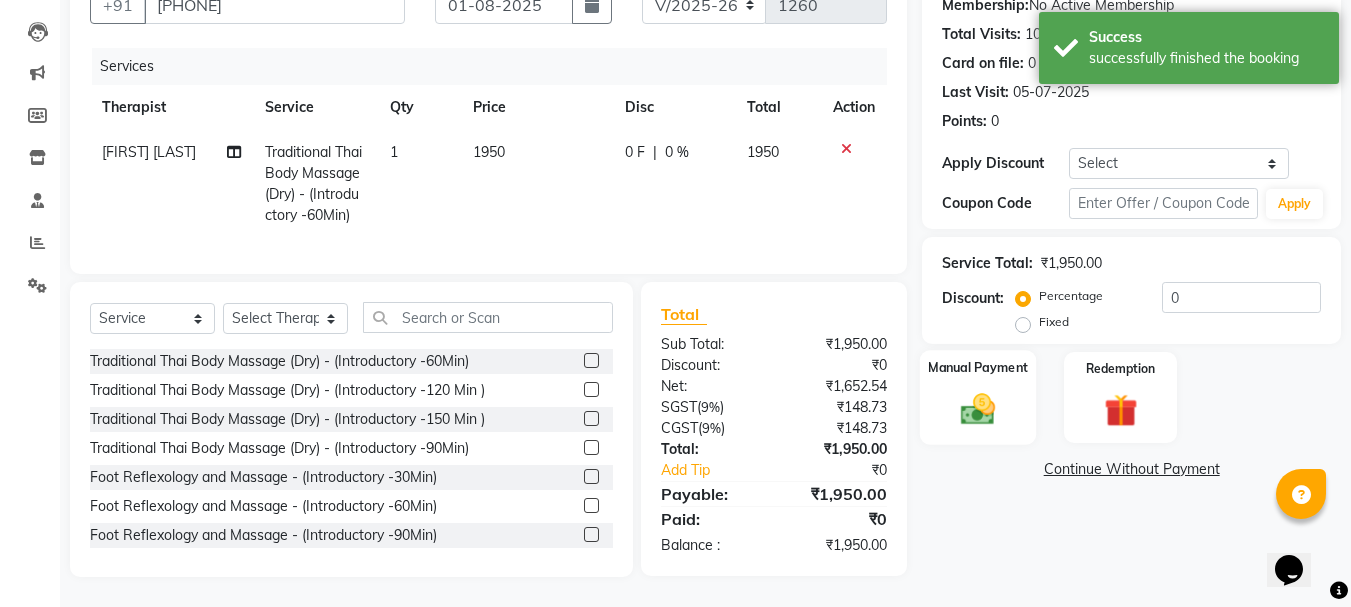 click on "Manual Payment" 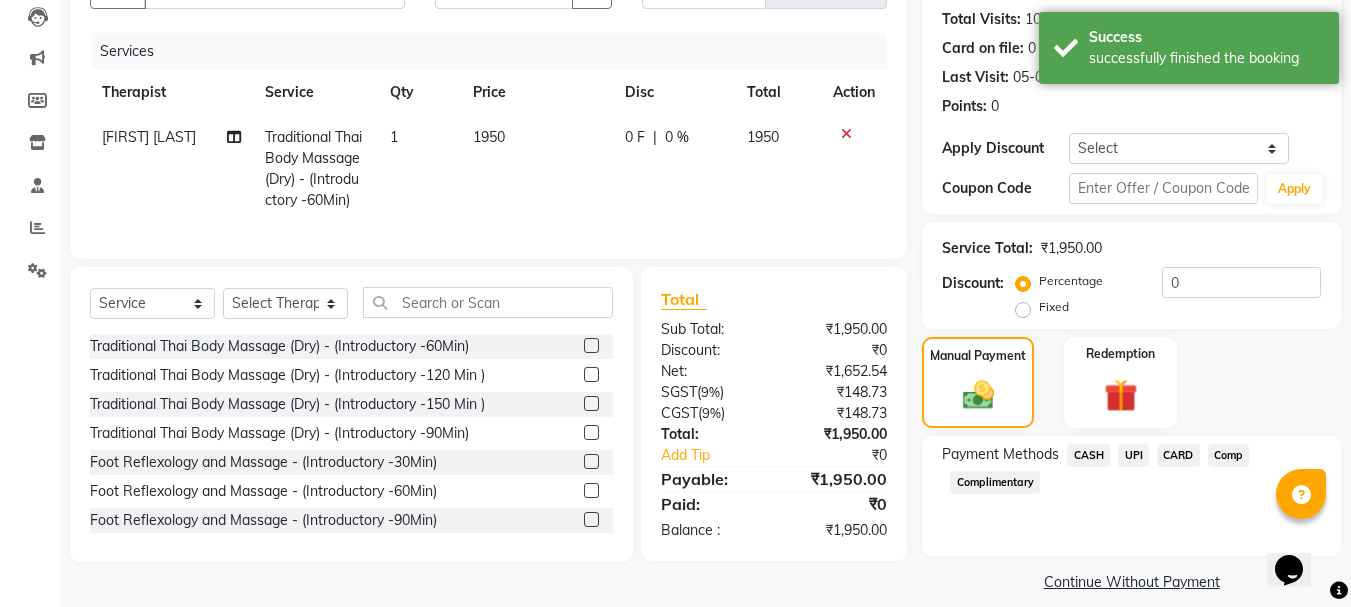 click on "CARD" 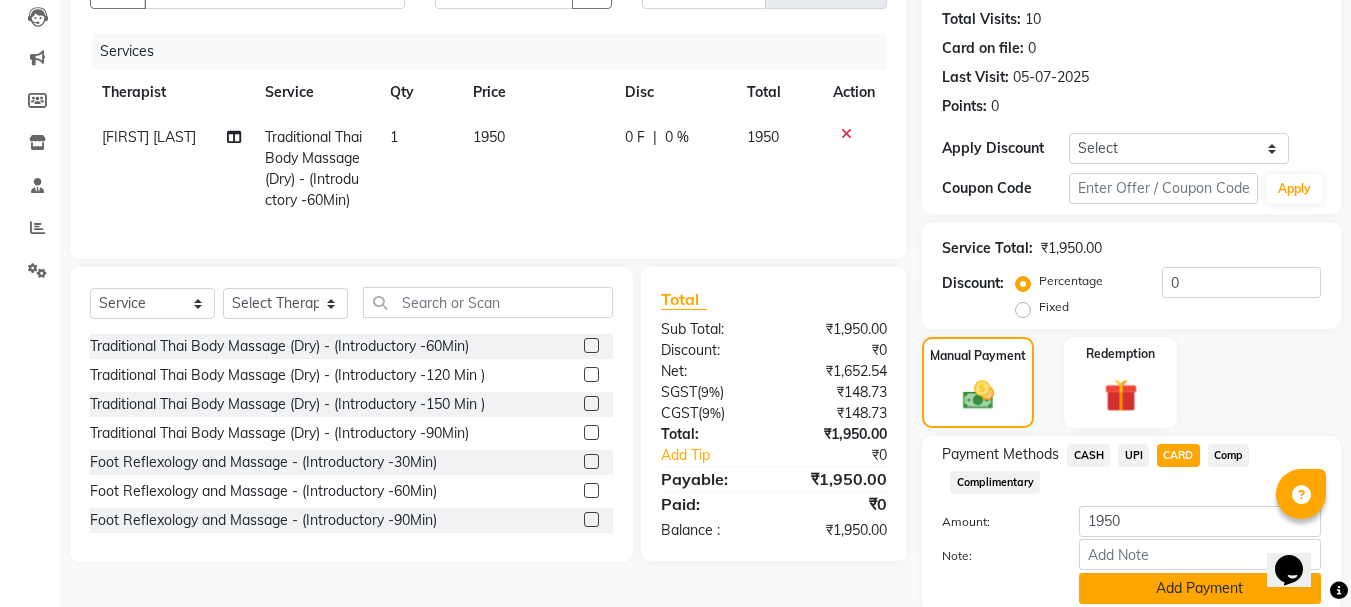 click on "Add Payment" 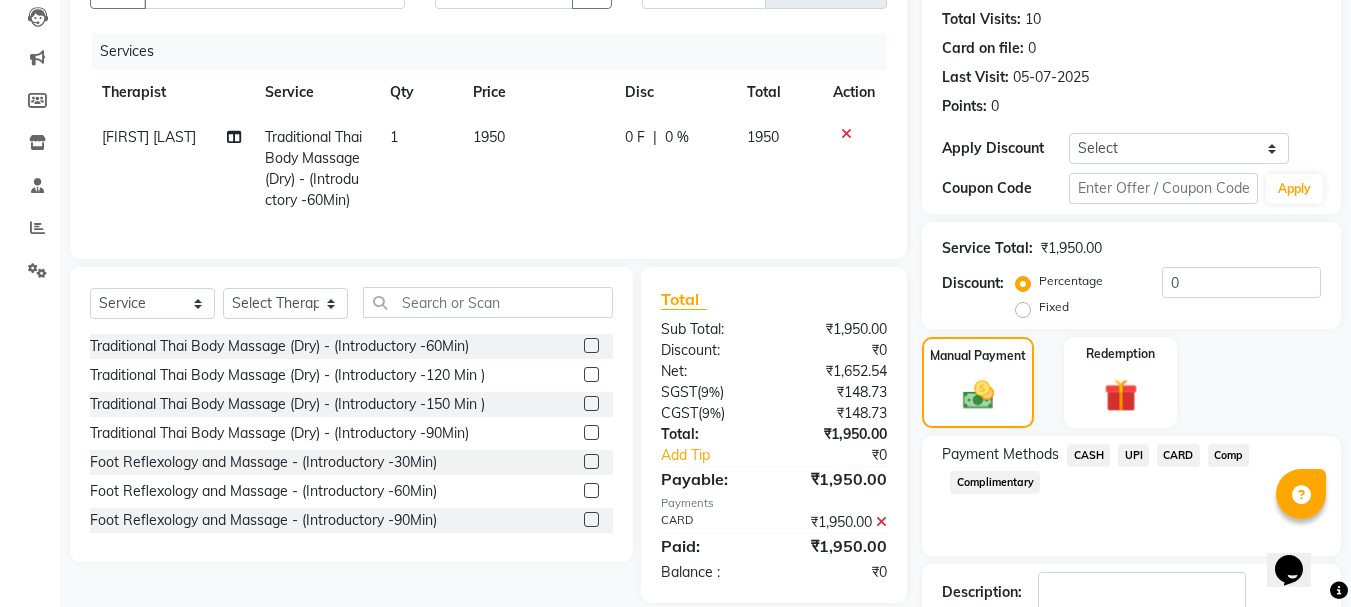 scroll, scrollTop: 348, scrollLeft: 0, axis: vertical 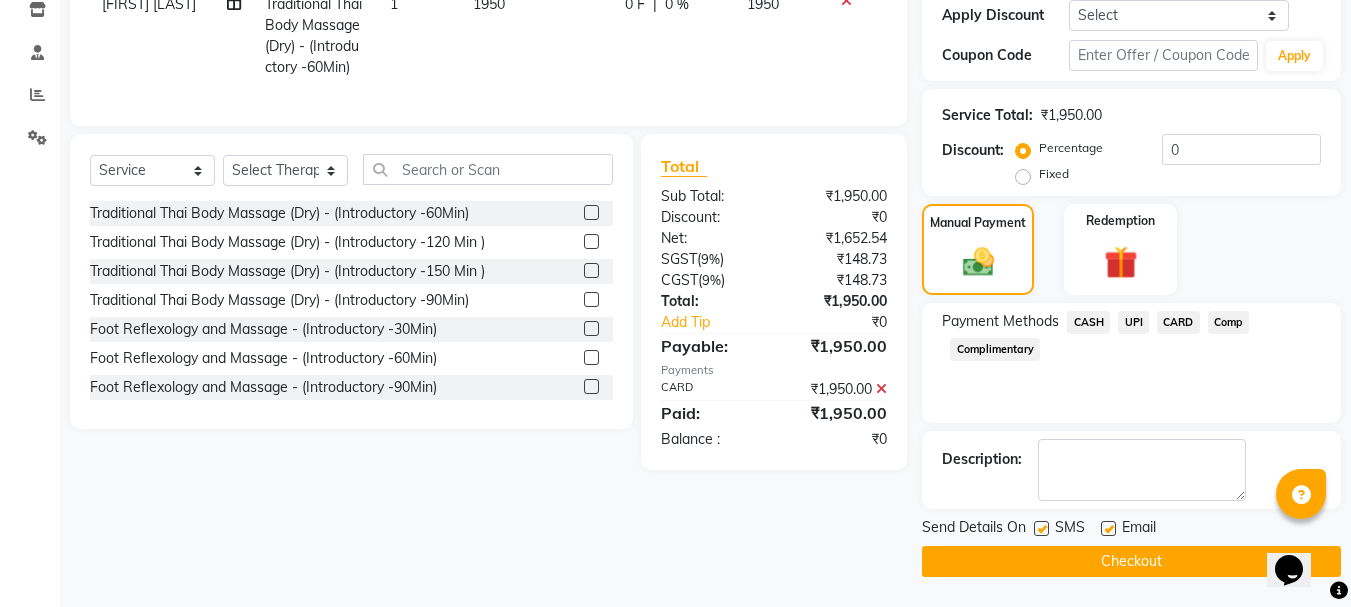 click 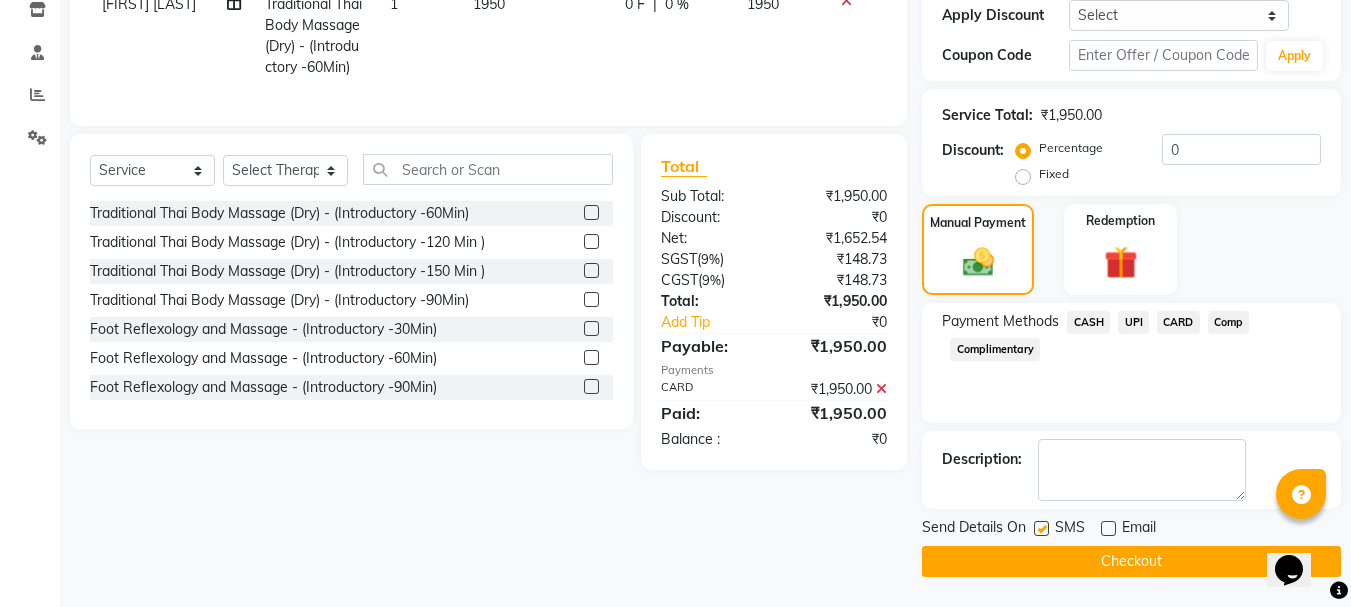 click on "Checkout" 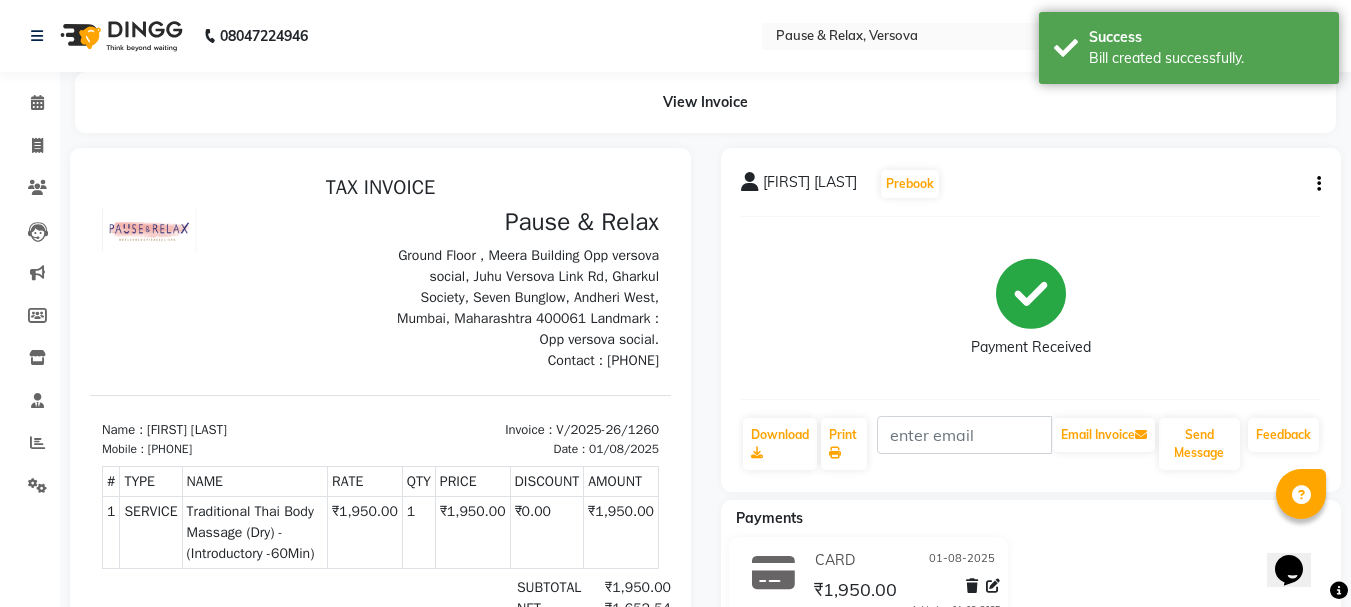 scroll, scrollTop: 0, scrollLeft: 0, axis: both 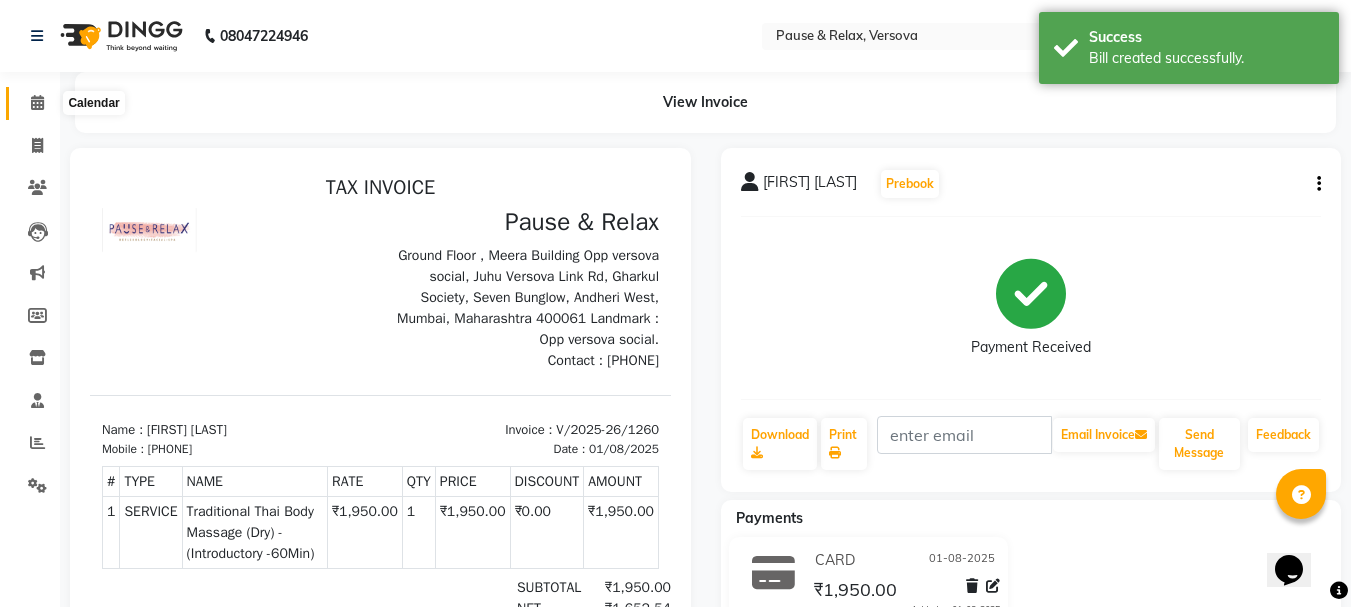 click 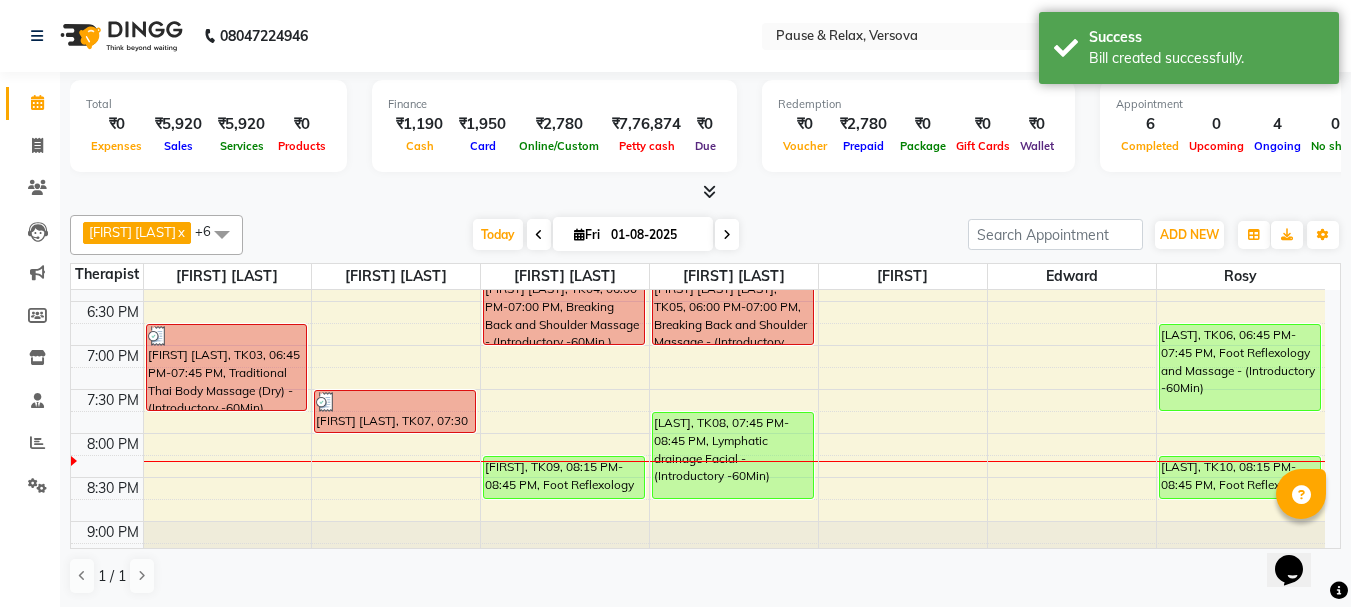scroll, scrollTop: 644, scrollLeft: 0, axis: vertical 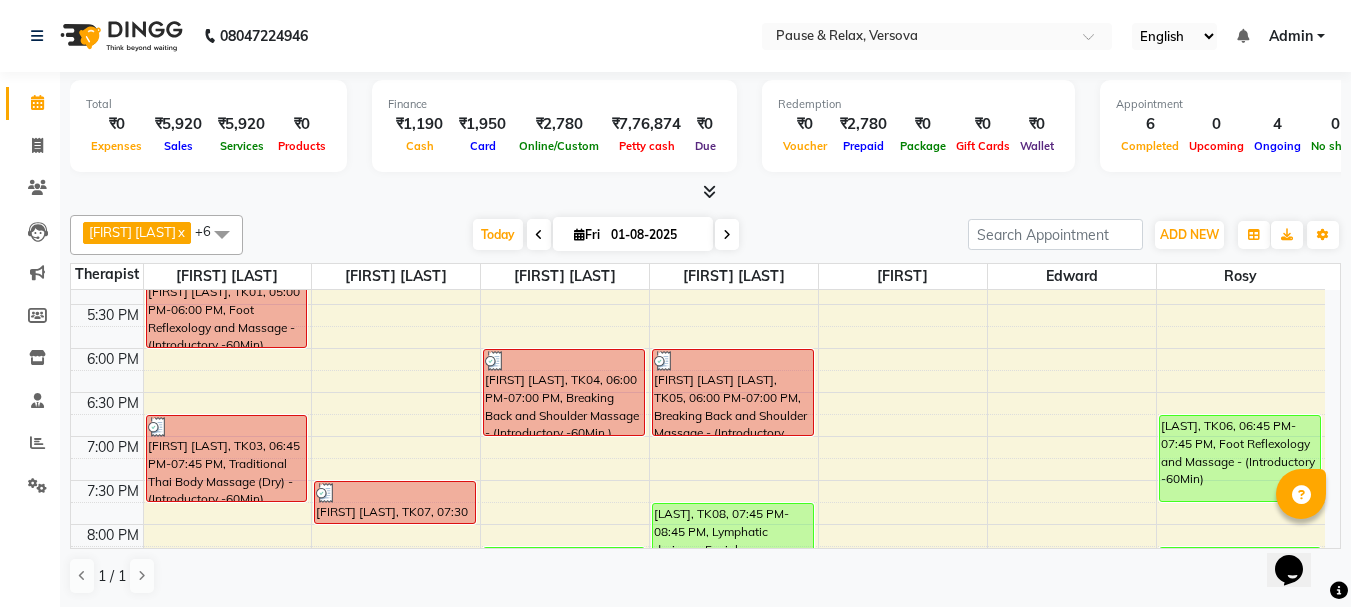 click at bounding box center [727, 235] 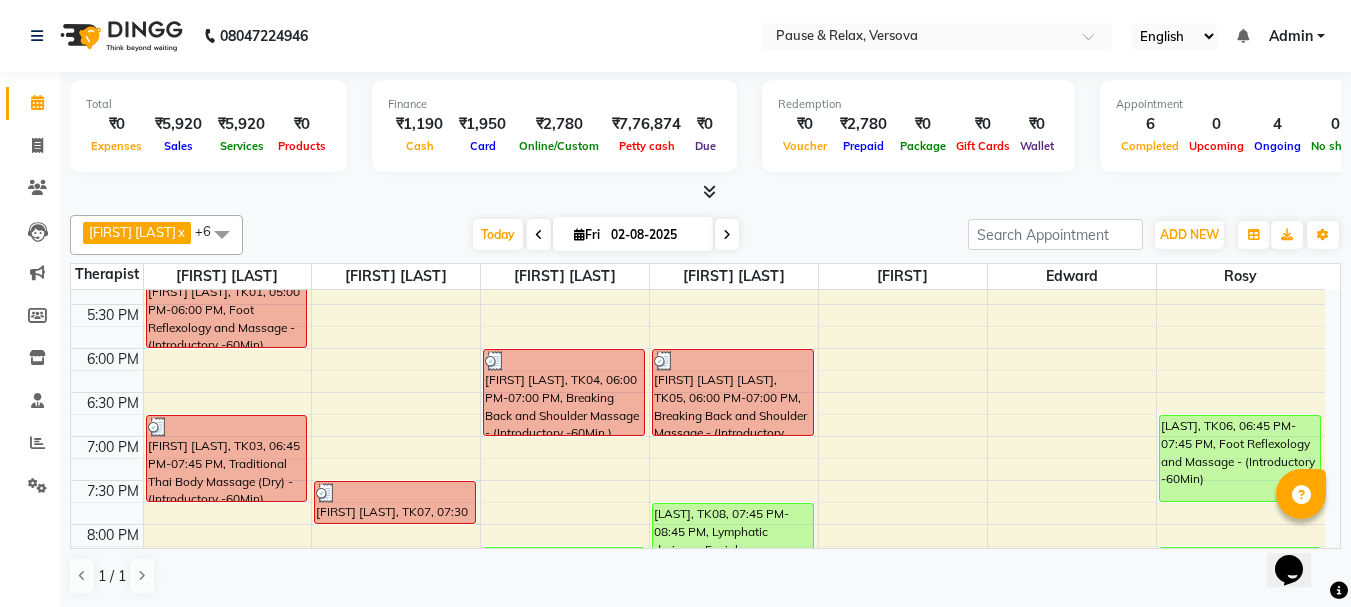 scroll, scrollTop: 709, scrollLeft: 0, axis: vertical 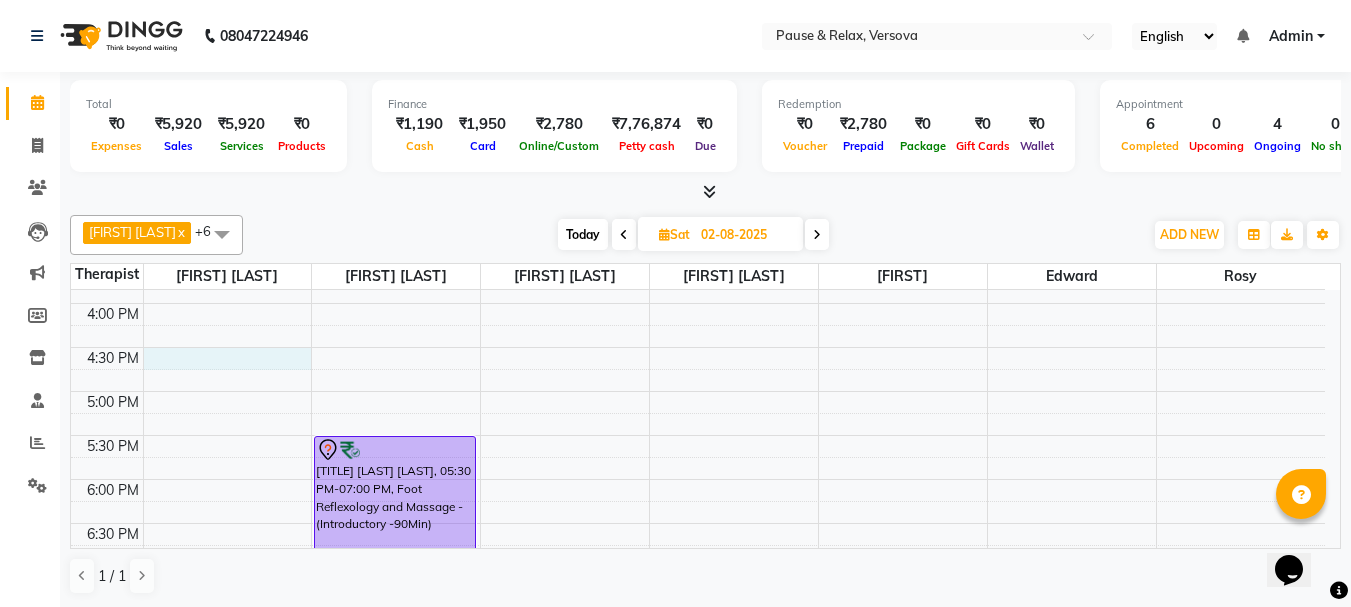 click on "[FIRST] [LAST], 01:30 PM-03:00 PM, Traditional Thai Body Massage (Dry) - (Introductory -90Min)             [TITLE] [LAST] [LAST], 05:30 PM-07:00 PM, Foot Reflexology and Massage - (Introductory -90Min)" at bounding box center [698, 347] 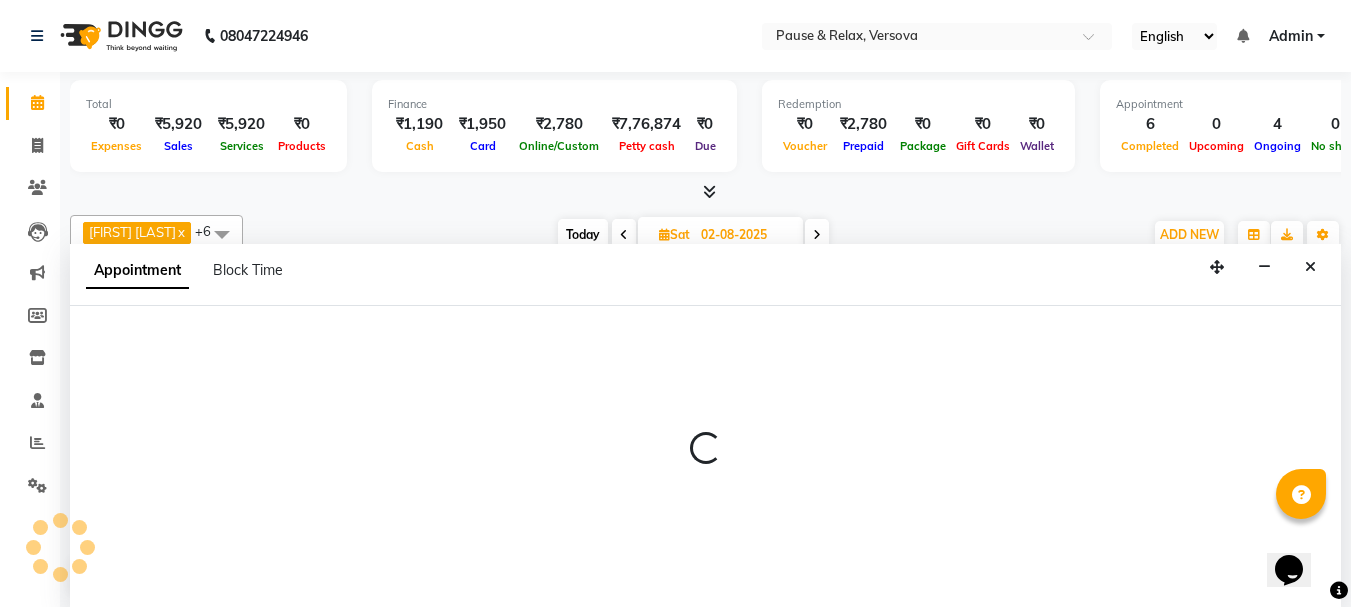 scroll, scrollTop: 1, scrollLeft: 0, axis: vertical 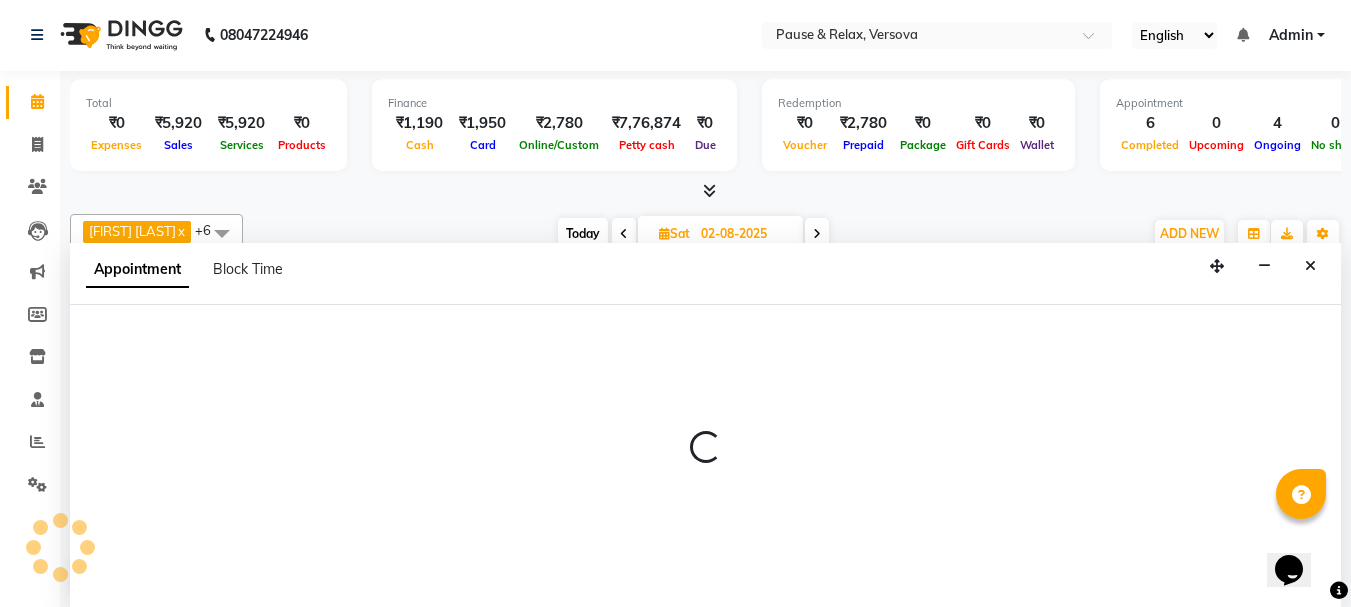 select on "[PHONE]" 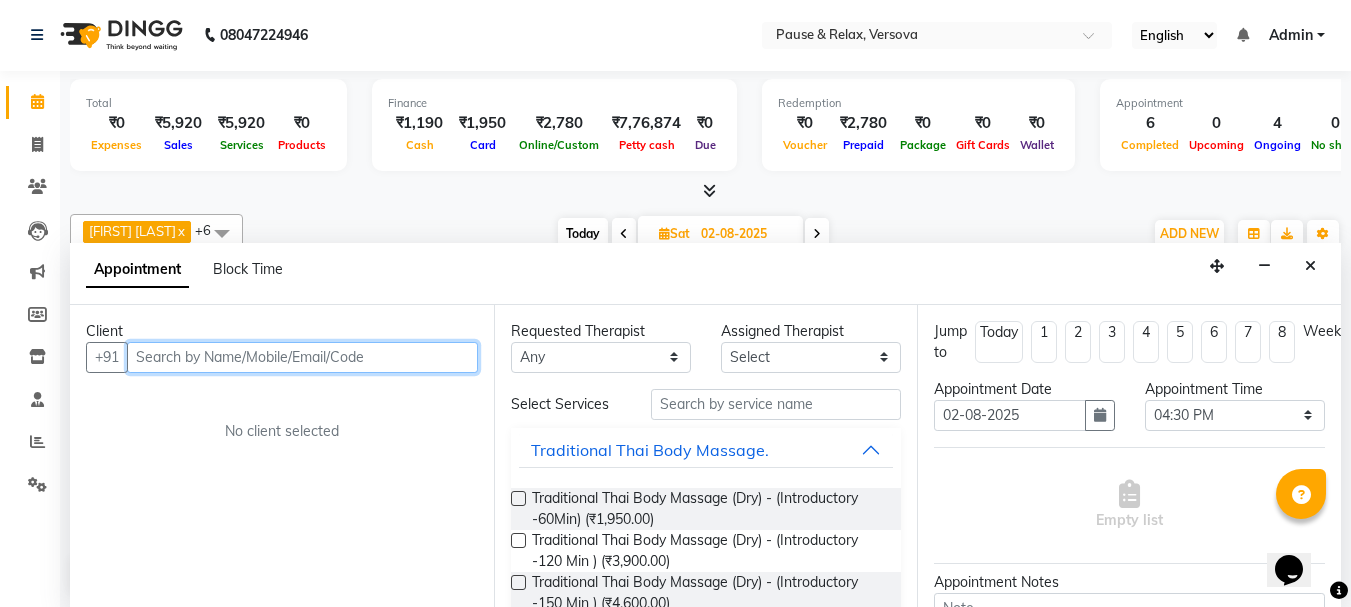 click at bounding box center [302, 357] 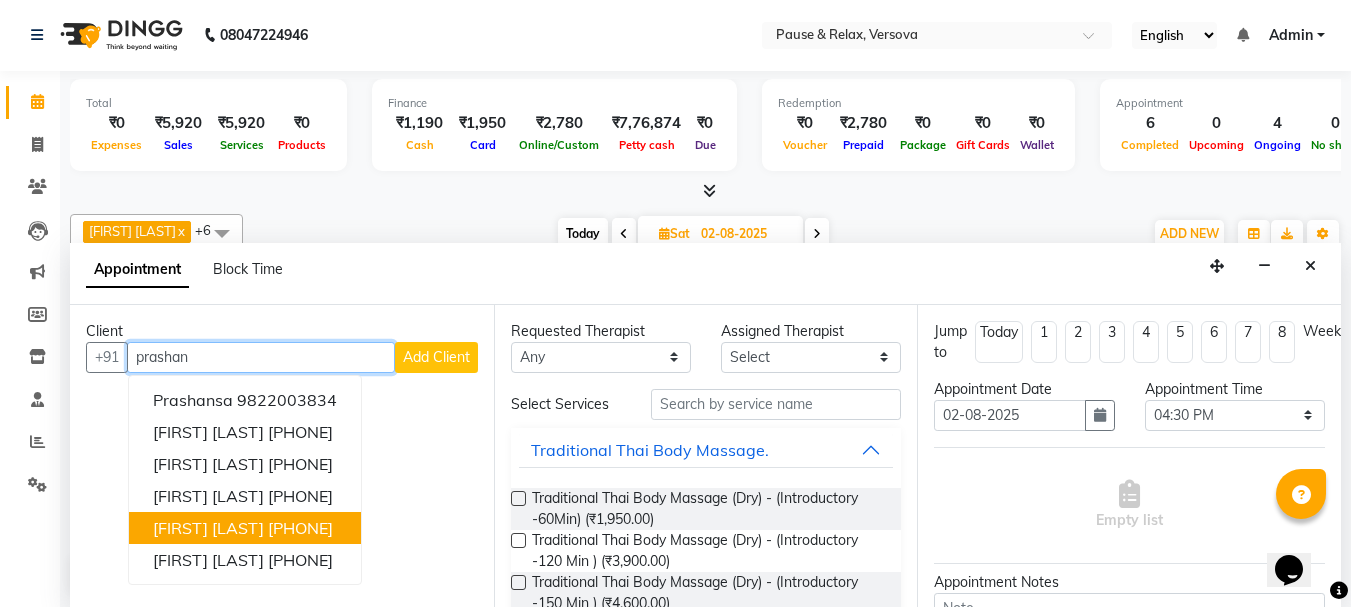 click on "[FIRST] [LAST]" at bounding box center [208, 528] 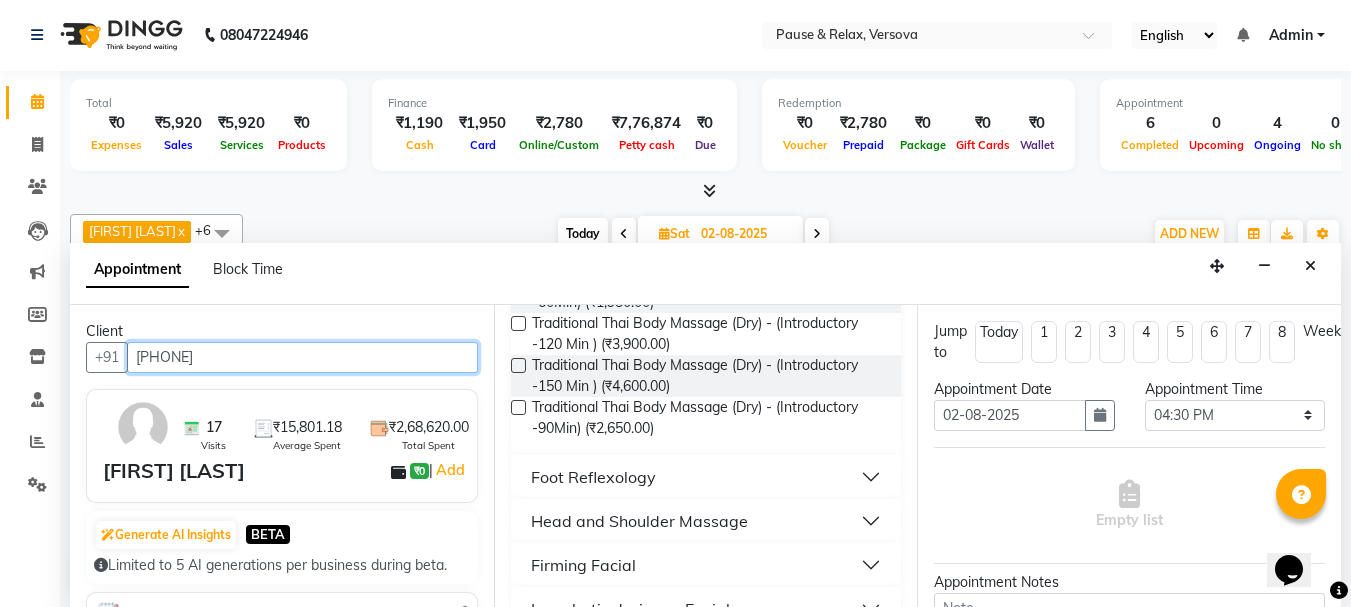 scroll, scrollTop: 238, scrollLeft: 0, axis: vertical 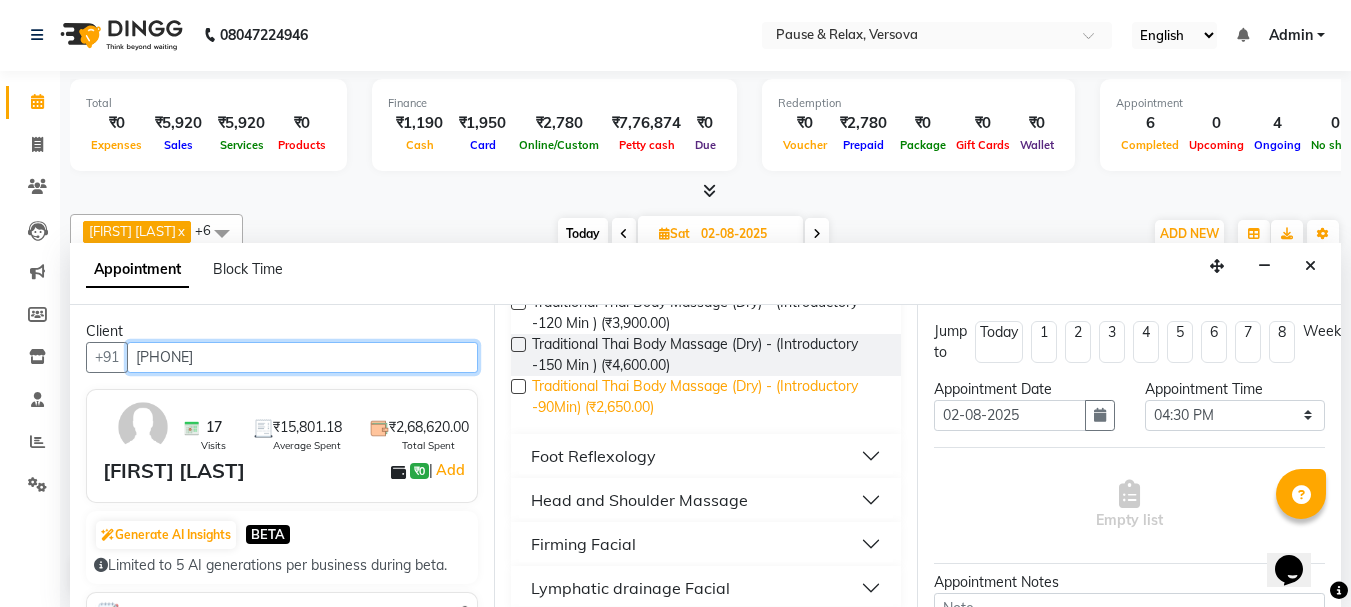 type on "[PHONE]" 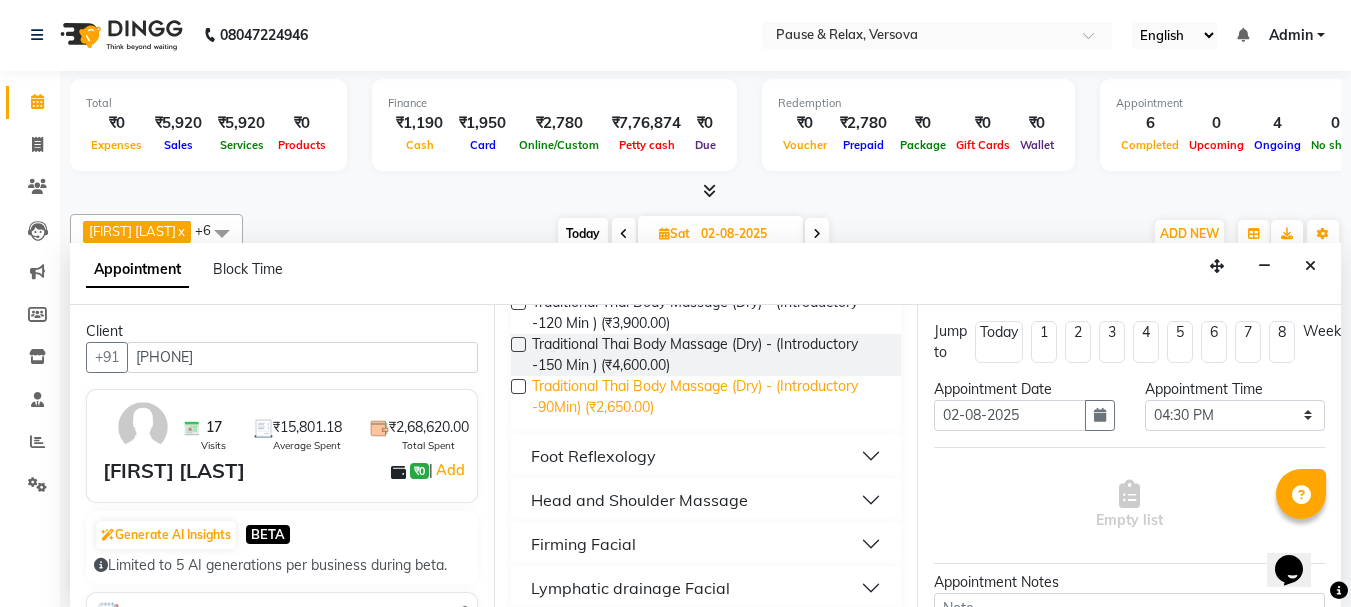 click on "Traditional Thai Body Massage (Dry) - (Introductory -90Min) (₹2,650.00)" at bounding box center [709, 397] 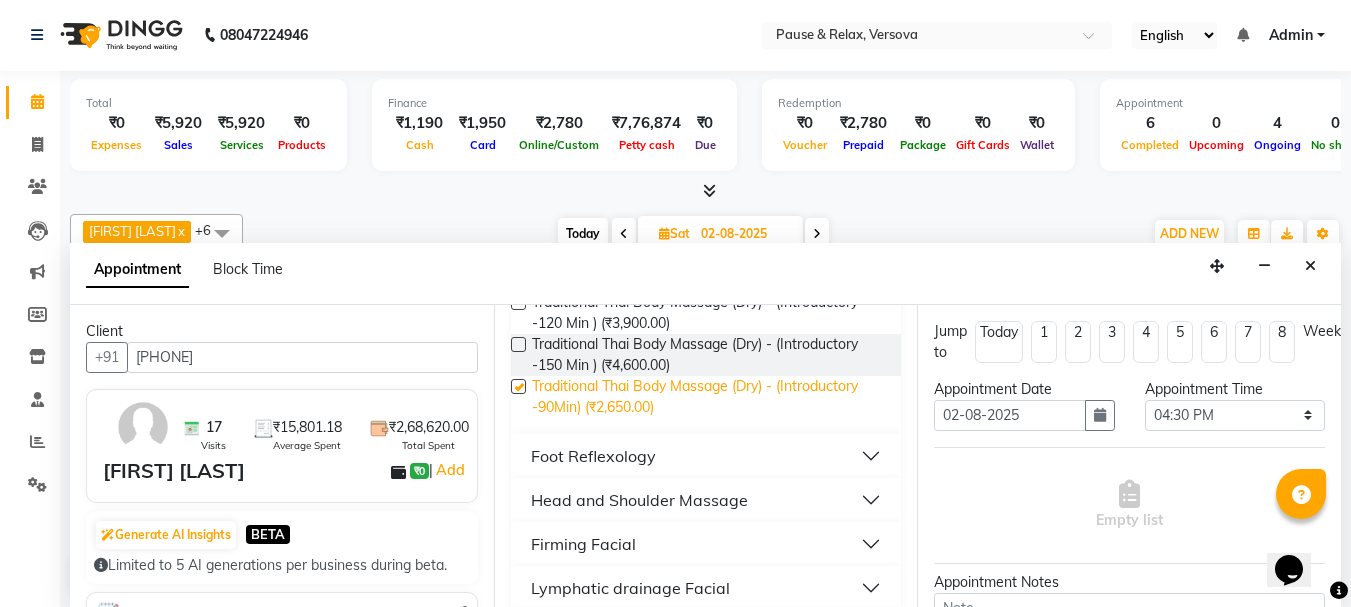 checkbox on "false" 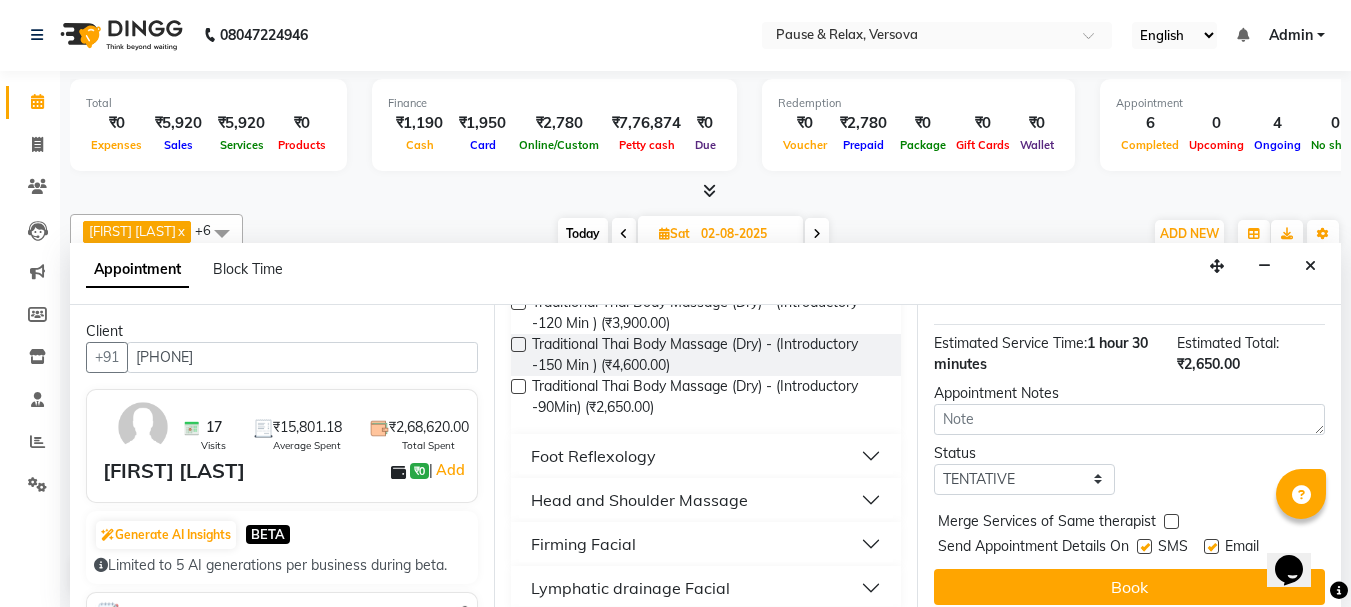 scroll, scrollTop: 282, scrollLeft: 0, axis: vertical 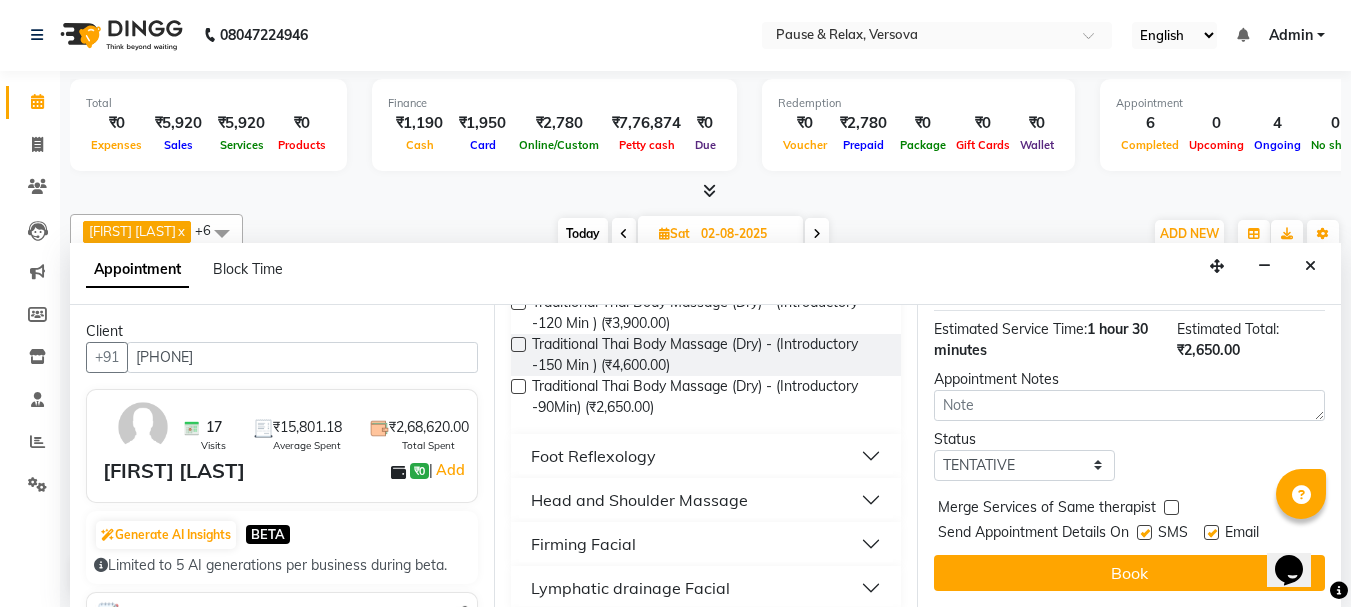 click at bounding box center (1211, 532) 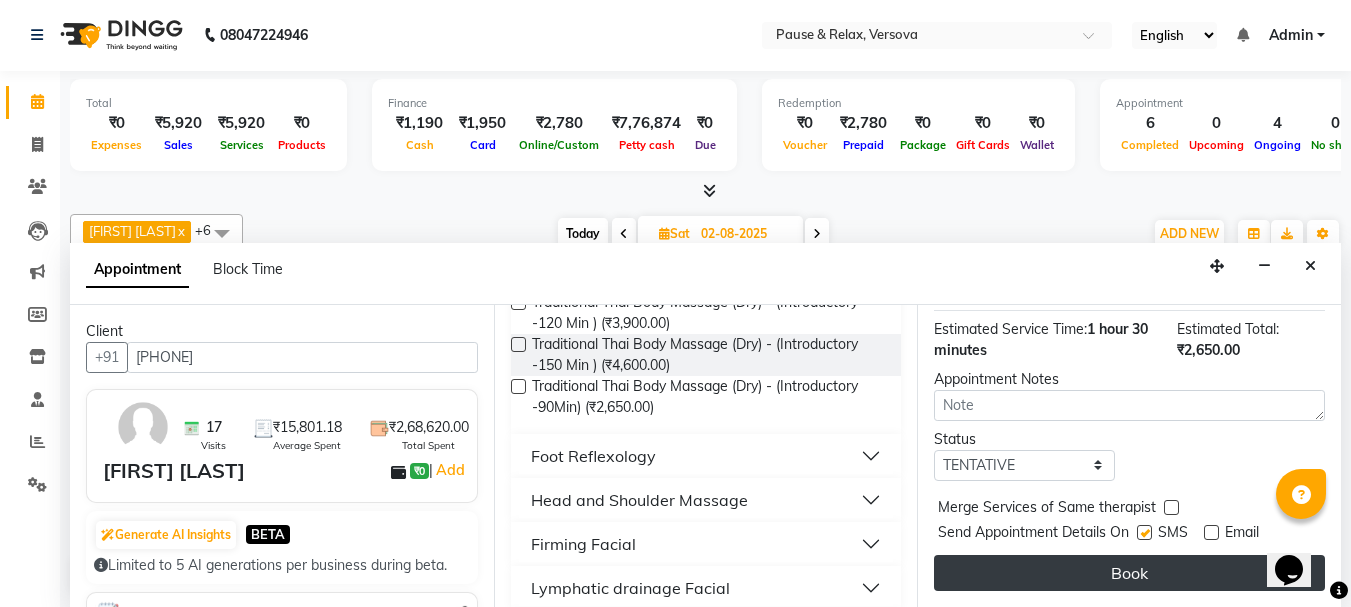 click on "Book" at bounding box center (1129, 573) 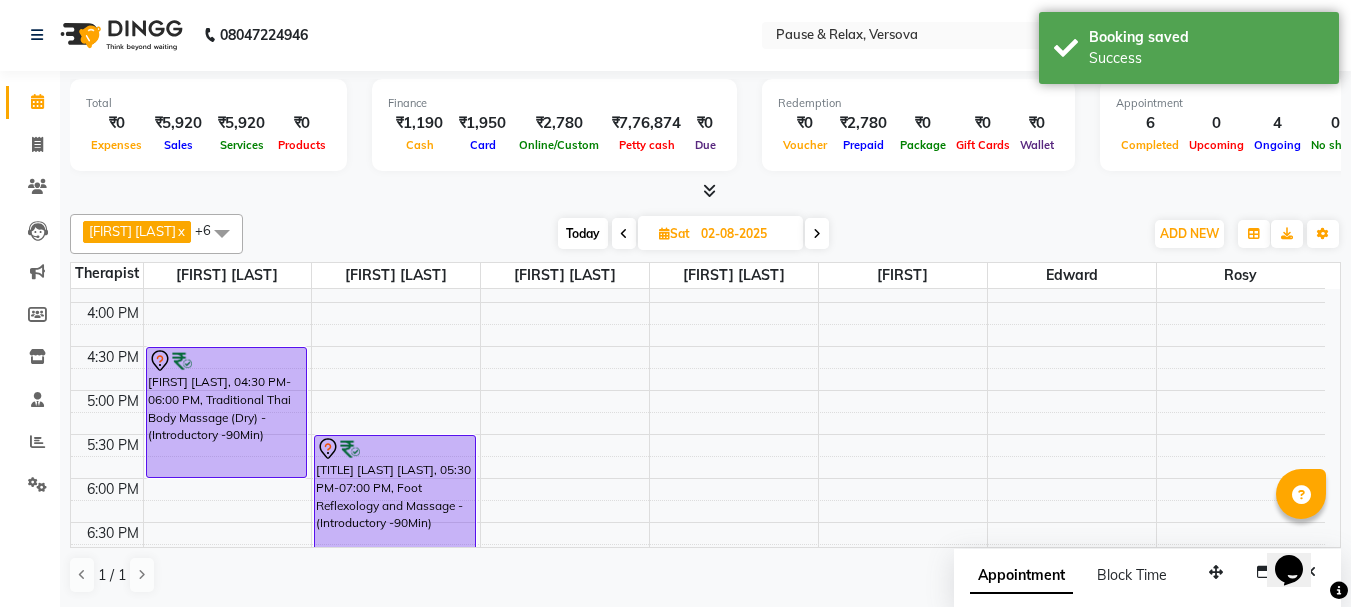 scroll, scrollTop: 0, scrollLeft: 0, axis: both 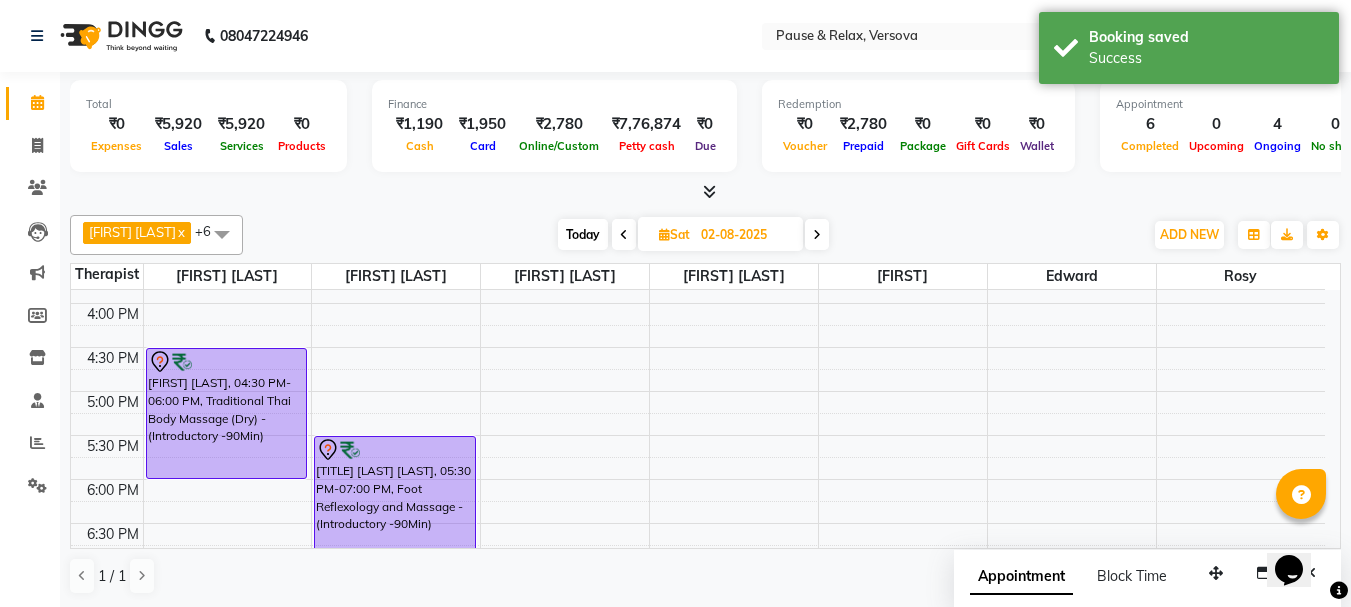 click on "Today" at bounding box center (583, 234) 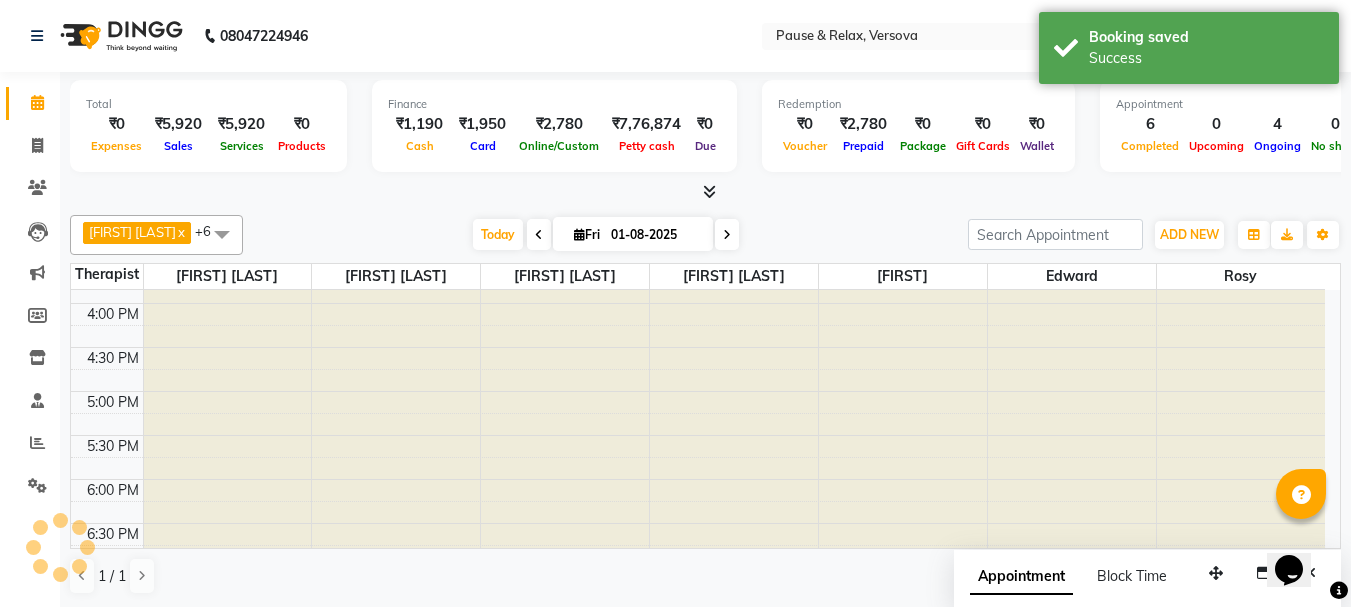 scroll, scrollTop: 709, scrollLeft: 0, axis: vertical 